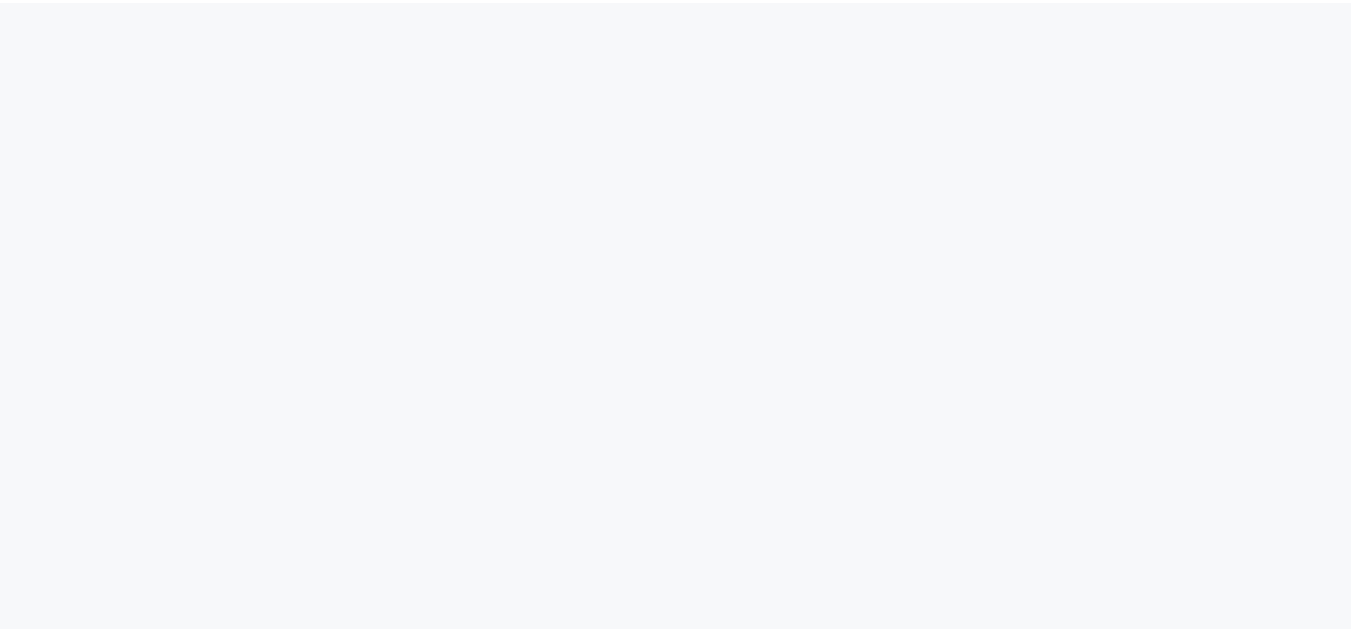scroll, scrollTop: 0, scrollLeft: 0, axis: both 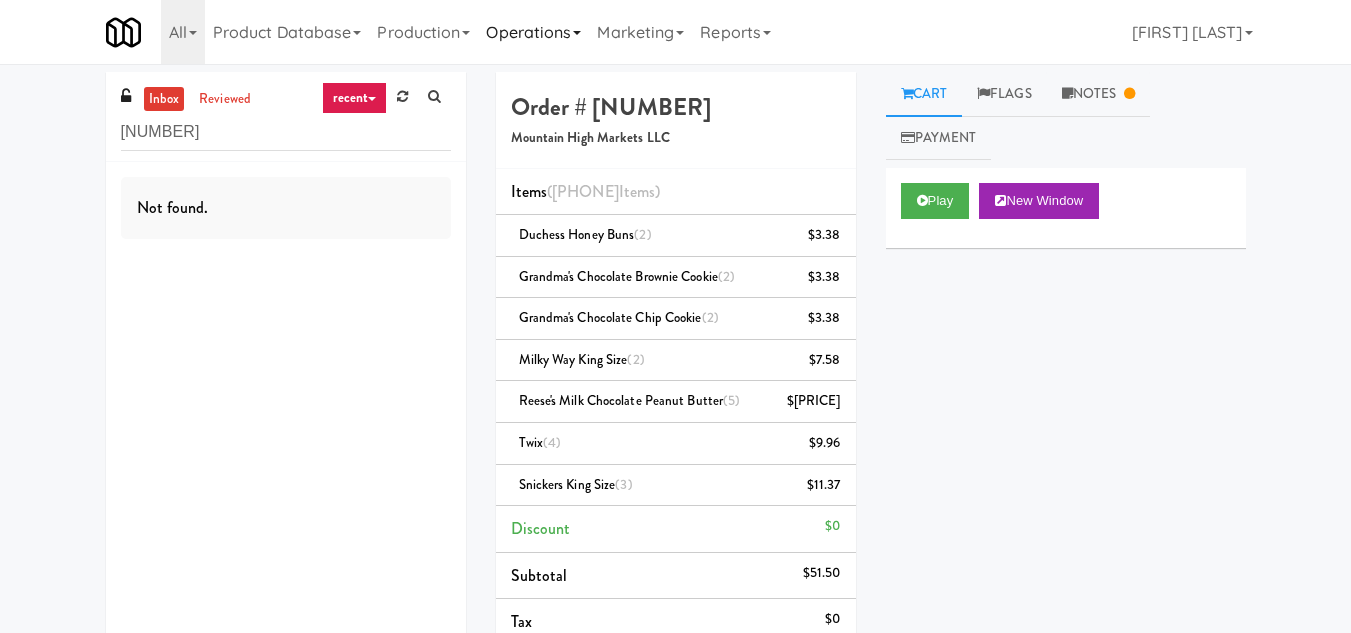 click on "Operations" at bounding box center (533, 32) 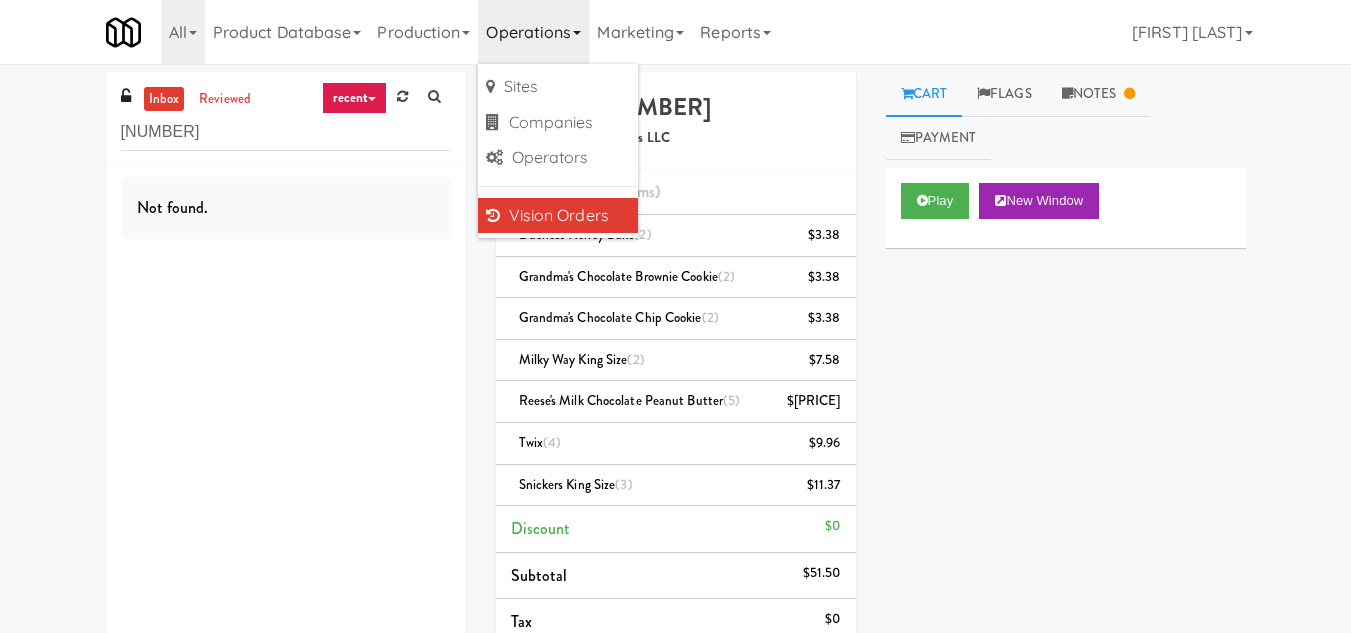 click on "Vision Orders" at bounding box center [558, 216] 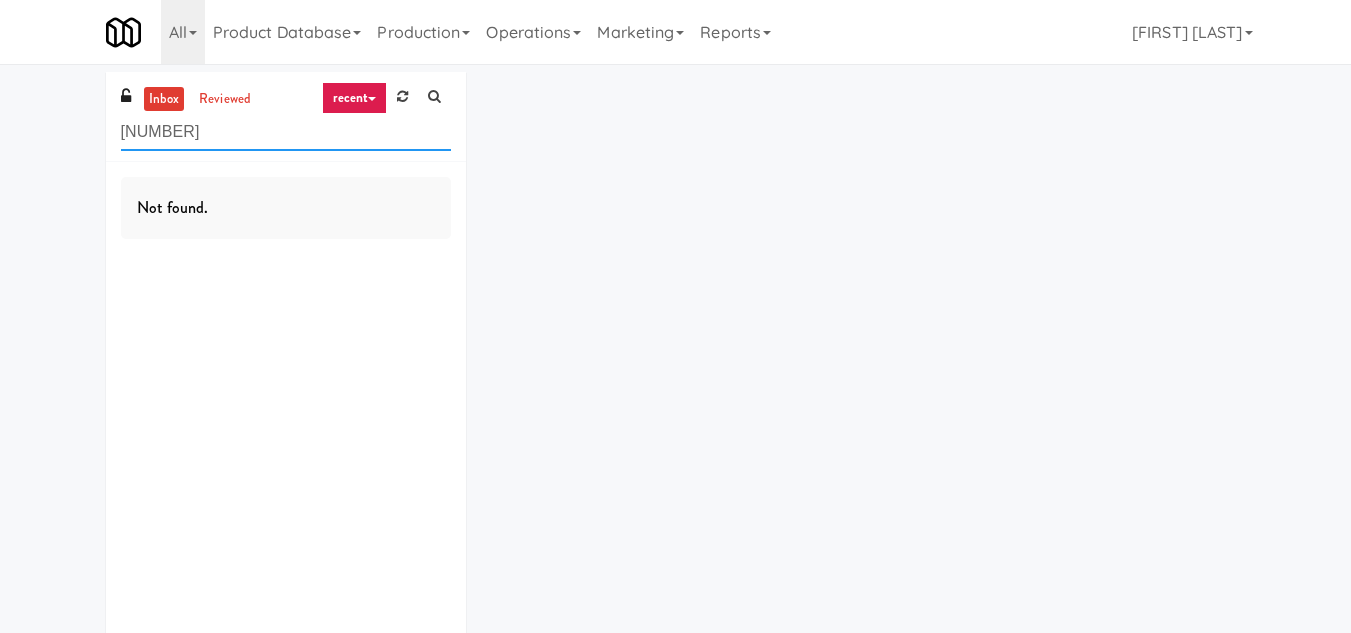 click on "[NUMBER]" at bounding box center (286, 132) 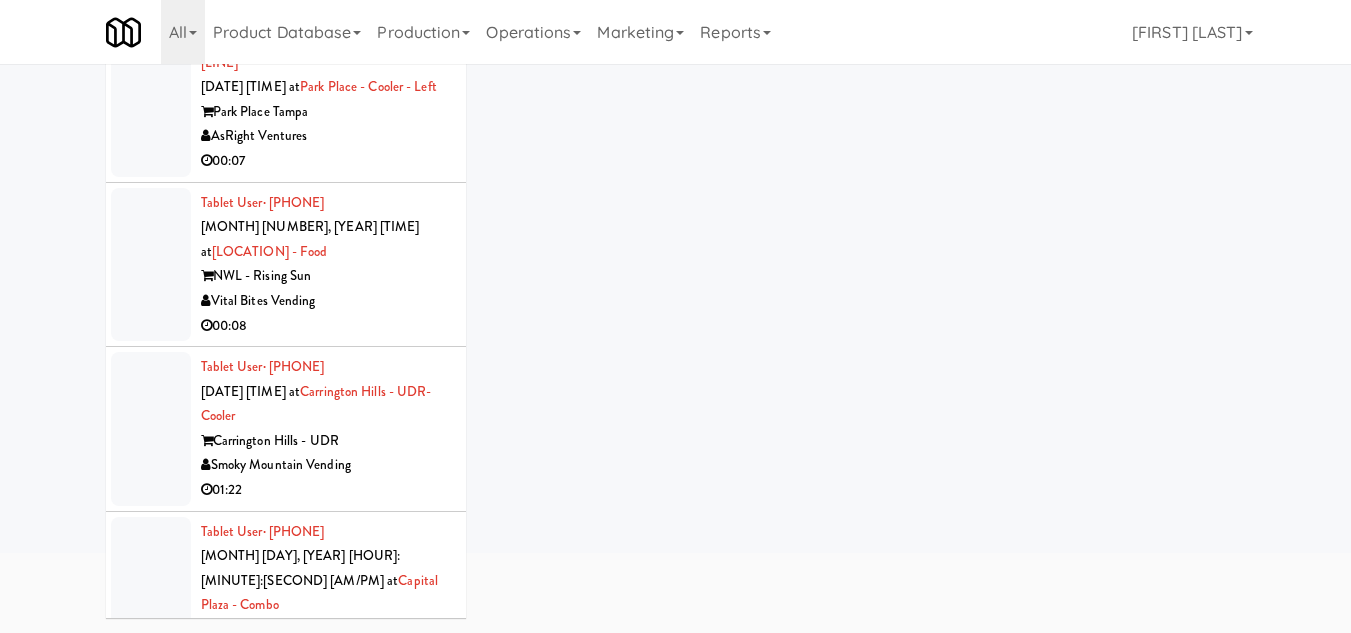 scroll, scrollTop: 0, scrollLeft: 0, axis: both 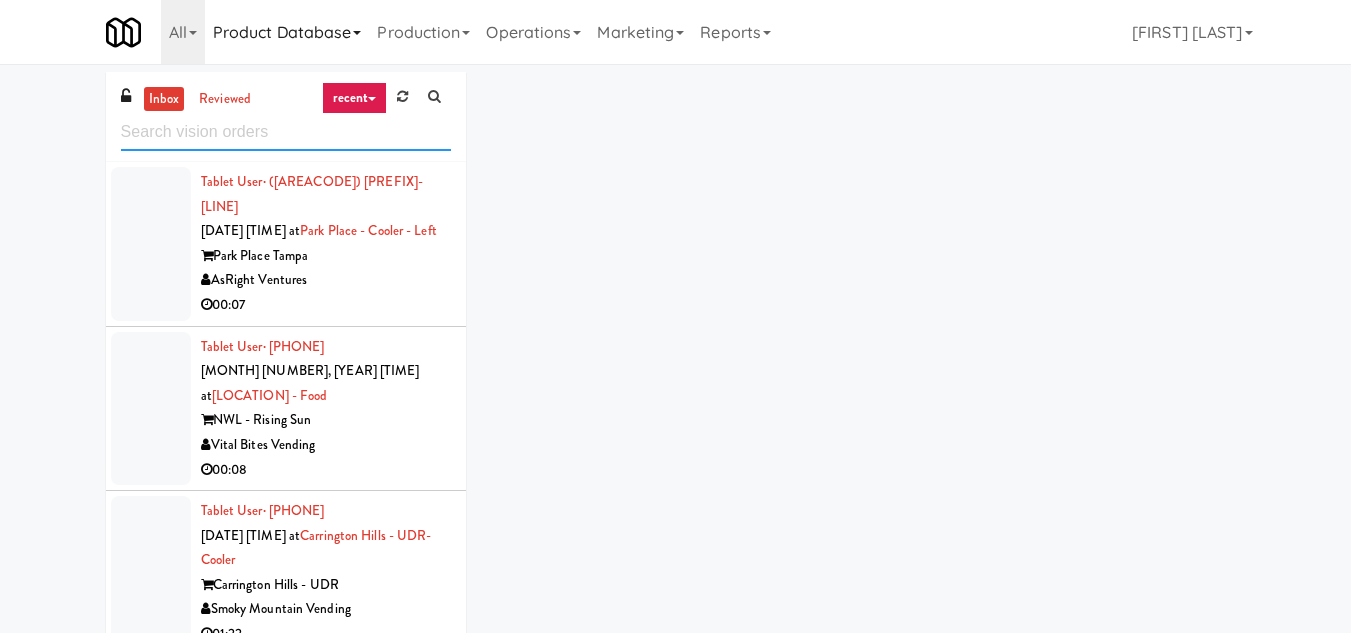 type 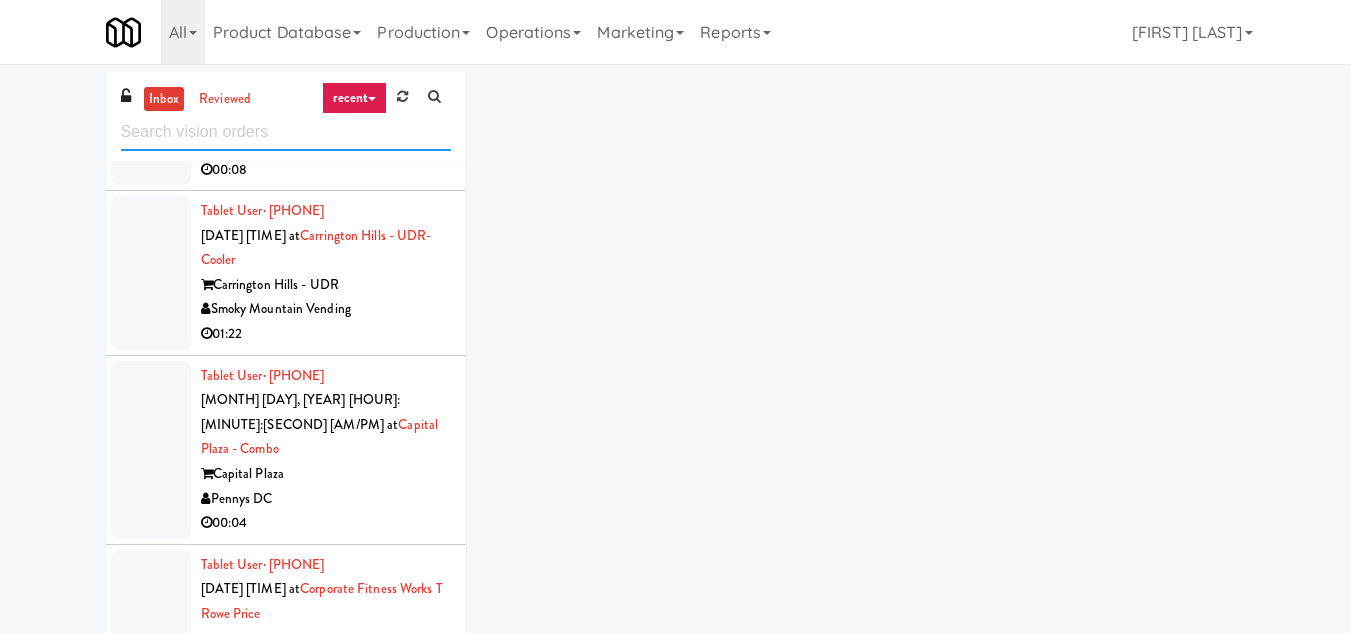 scroll, scrollTop: 0, scrollLeft: 0, axis: both 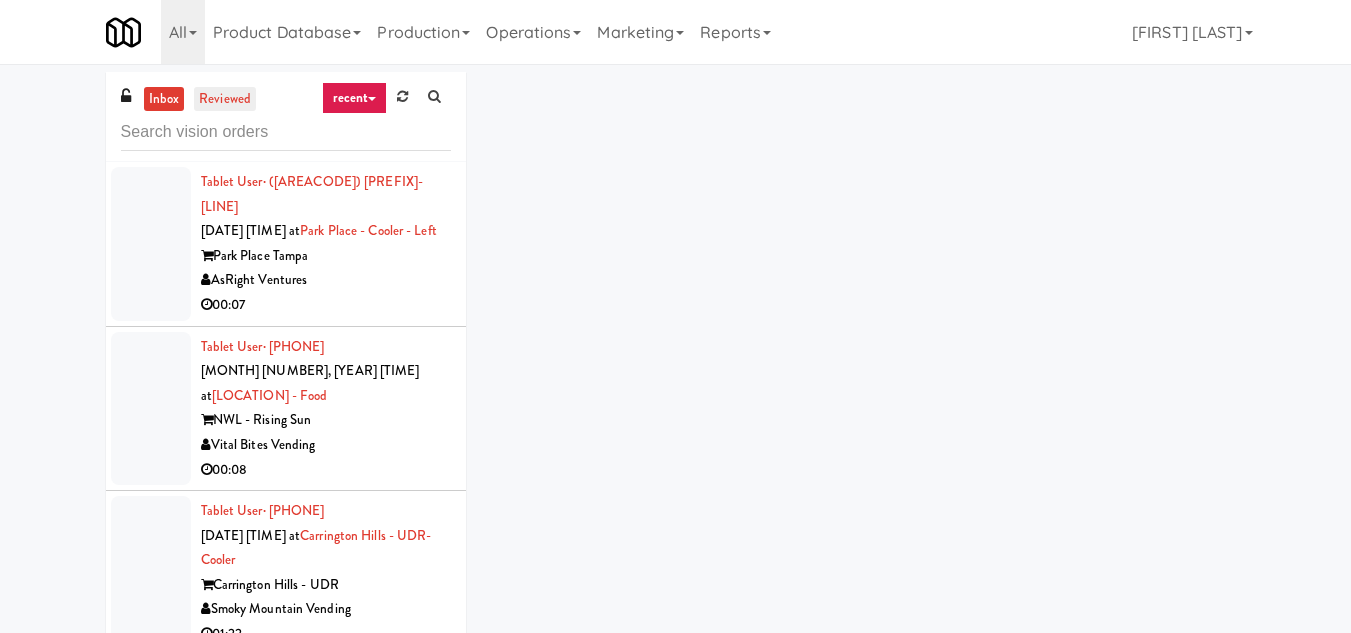 click on "reviewed" at bounding box center (225, 99) 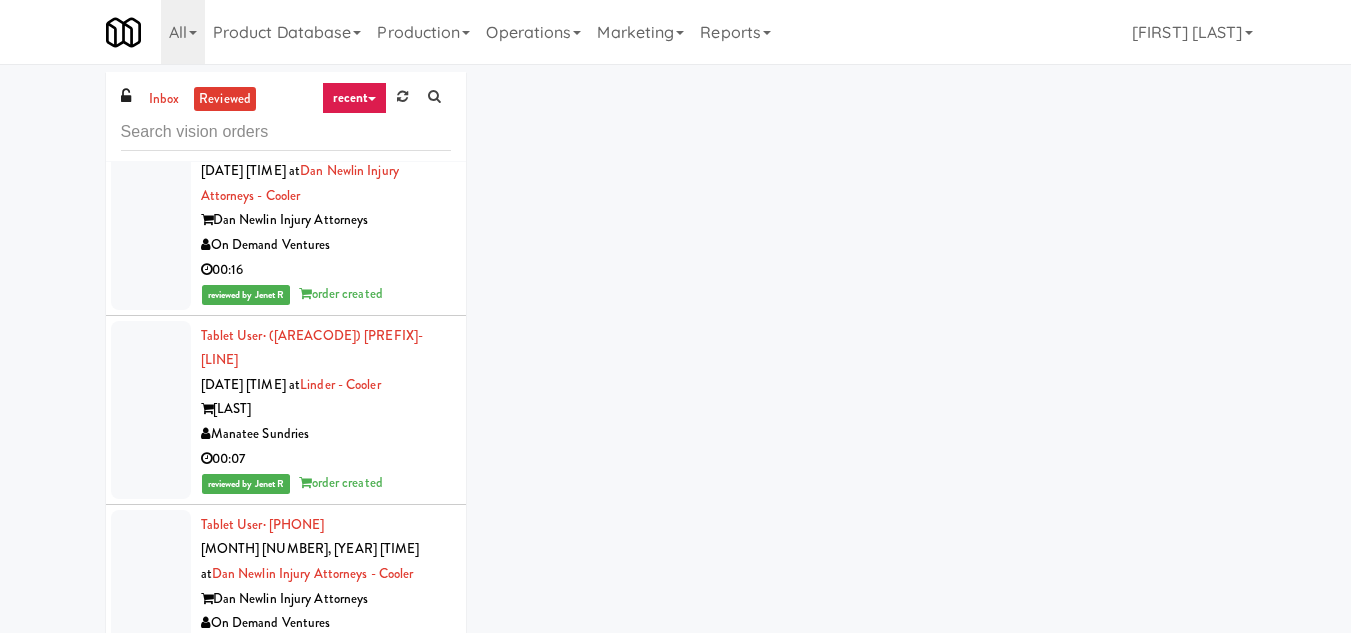scroll, scrollTop: 0, scrollLeft: 0, axis: both 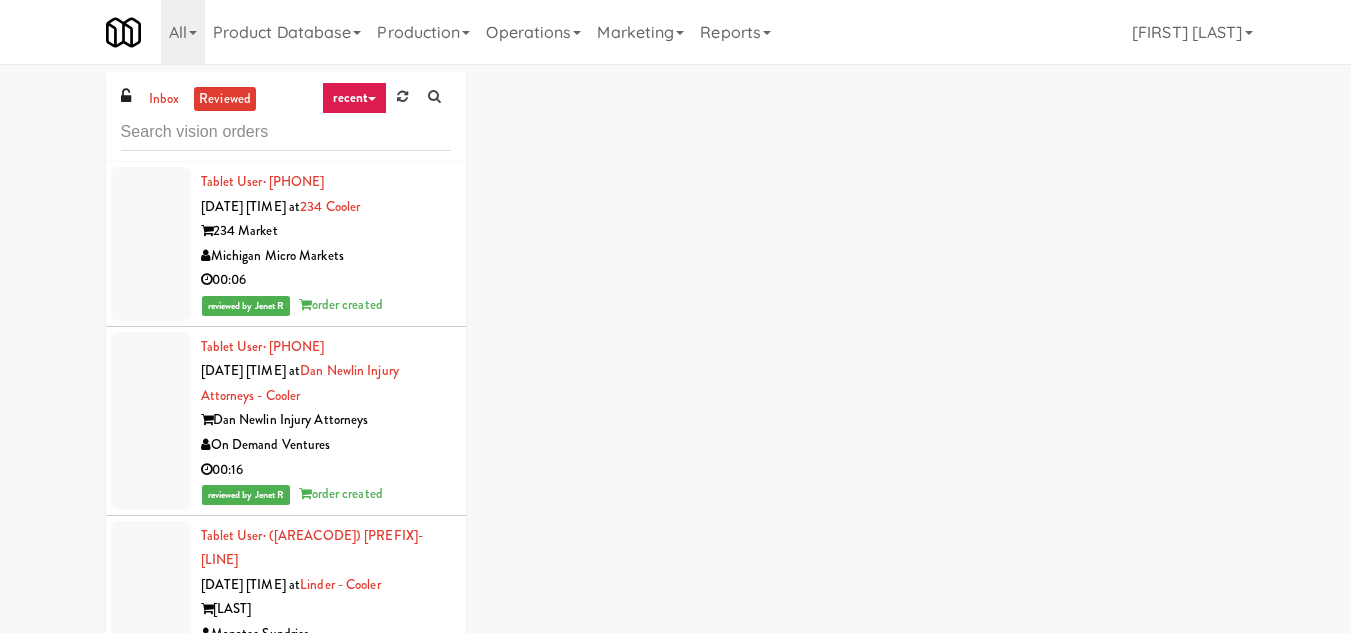 click on "reviewed by [FIRST] [LAST]  order created" at bounding box center [326, 305] 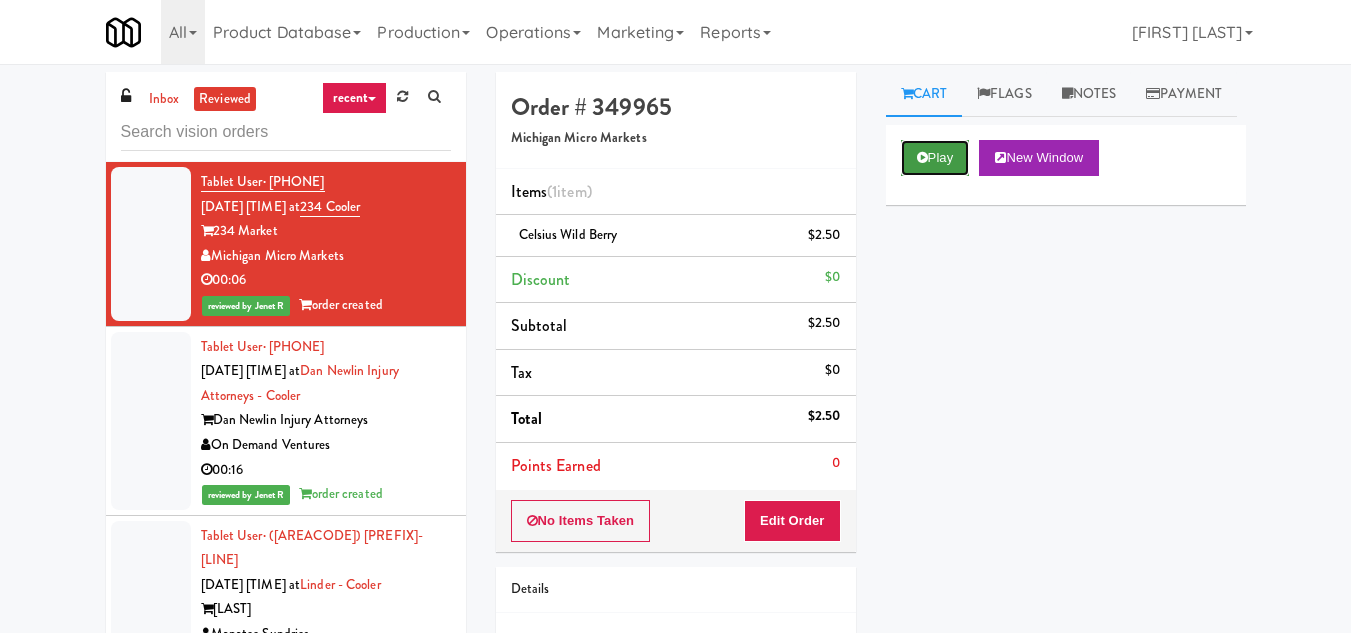click on "Play" at bounding box center [935, 158] 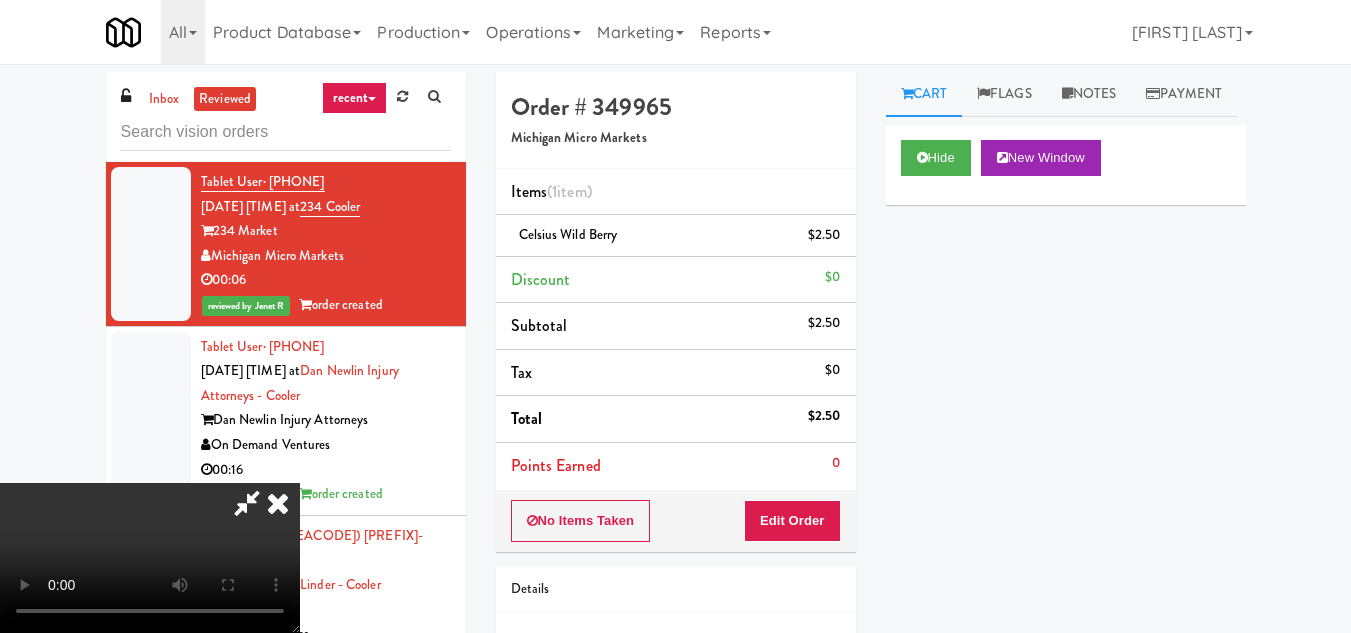 click at bounding box center (247, 503) 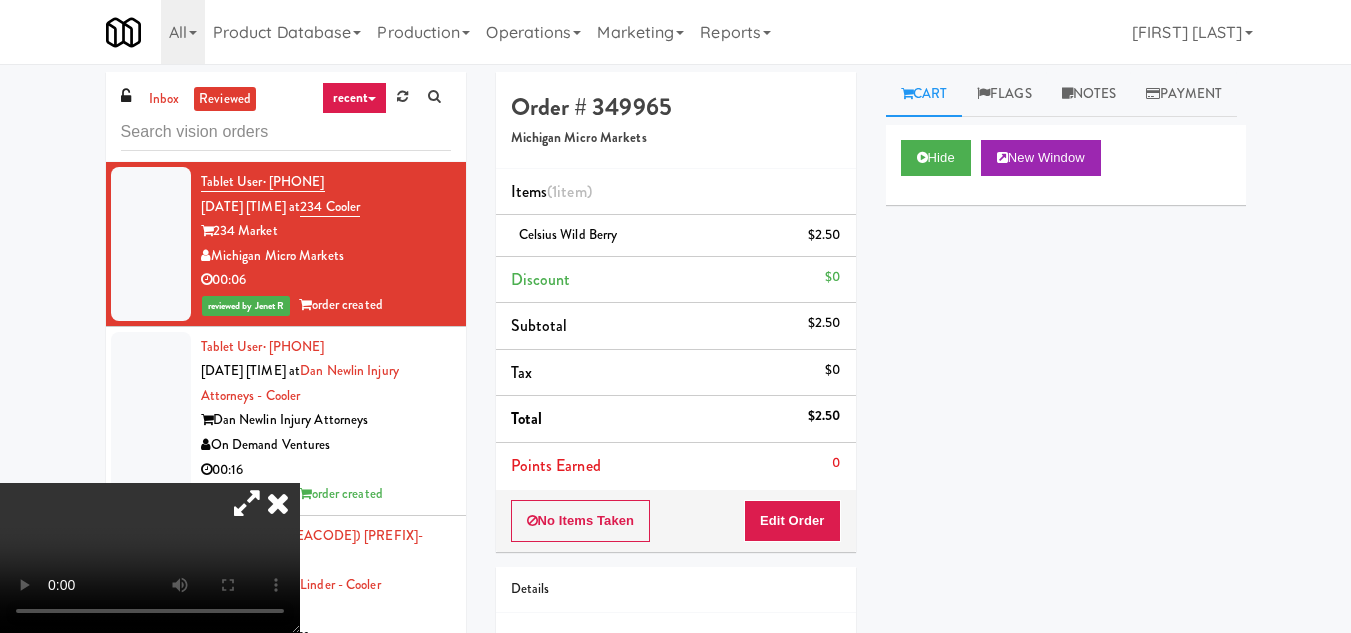 type 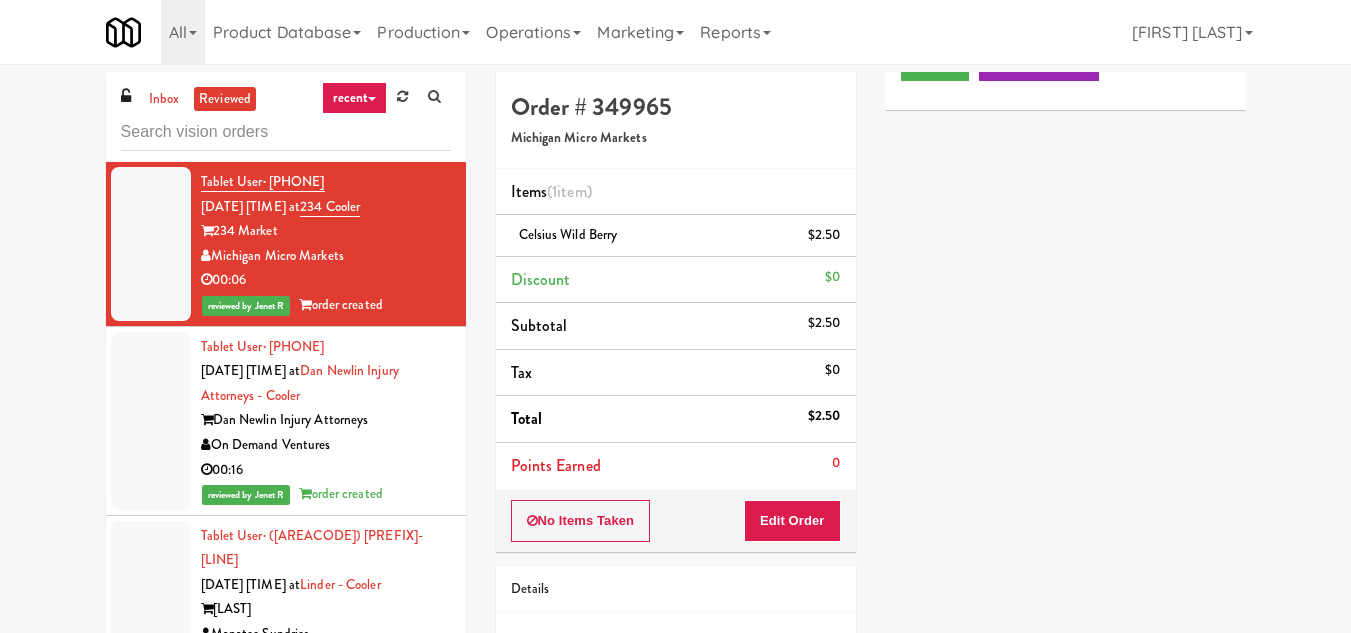 scroll, scrollTop: 0, scrollLeft: 0, axis: both 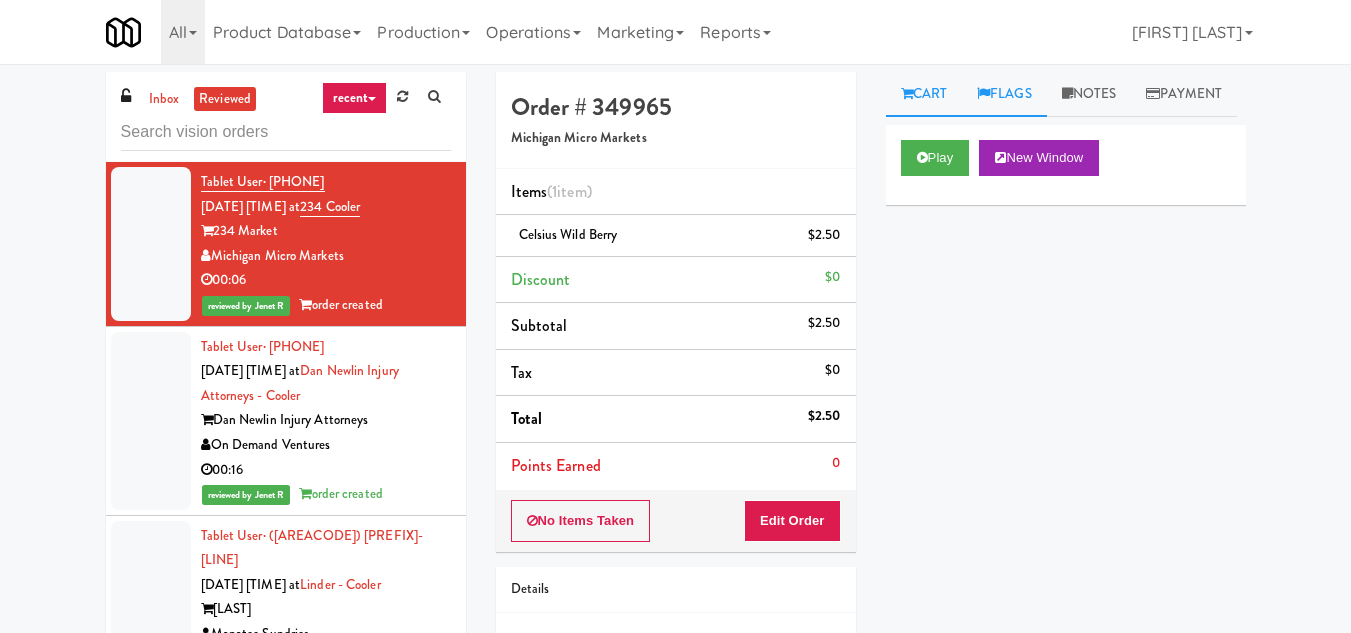 click on "Flags" at bounding box center [1004, 94] 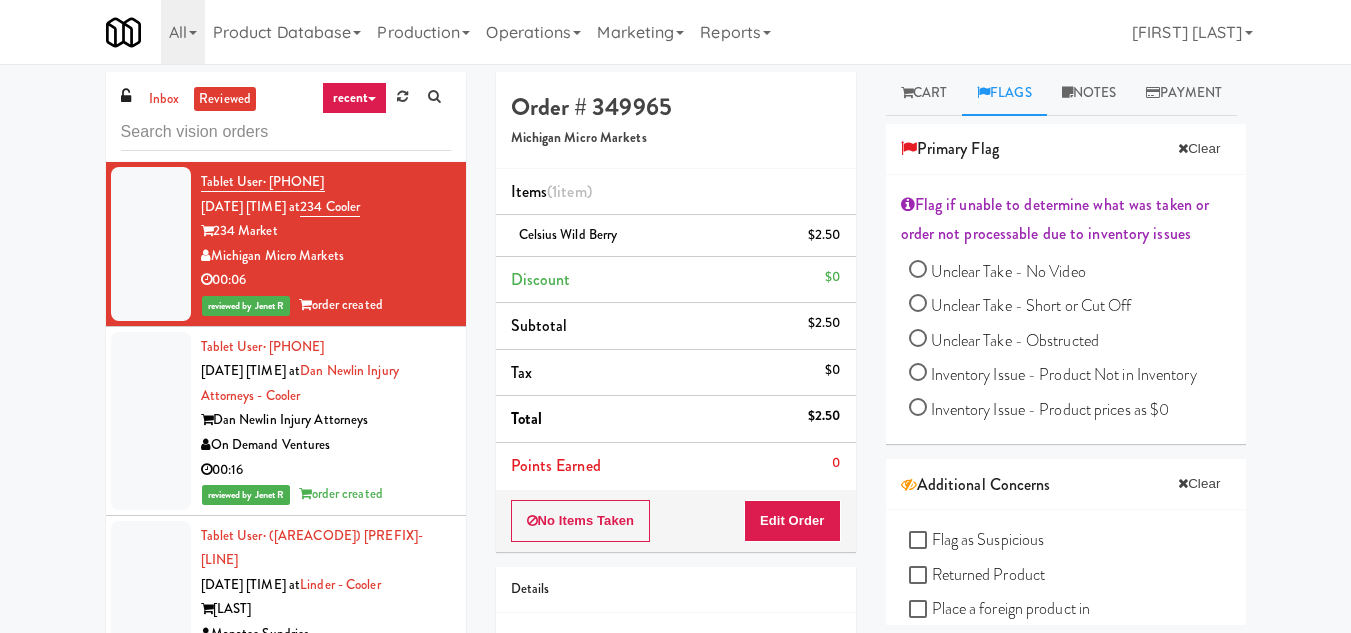 scroll, scrollTop: 0, scrollLeft: 0, axis: both 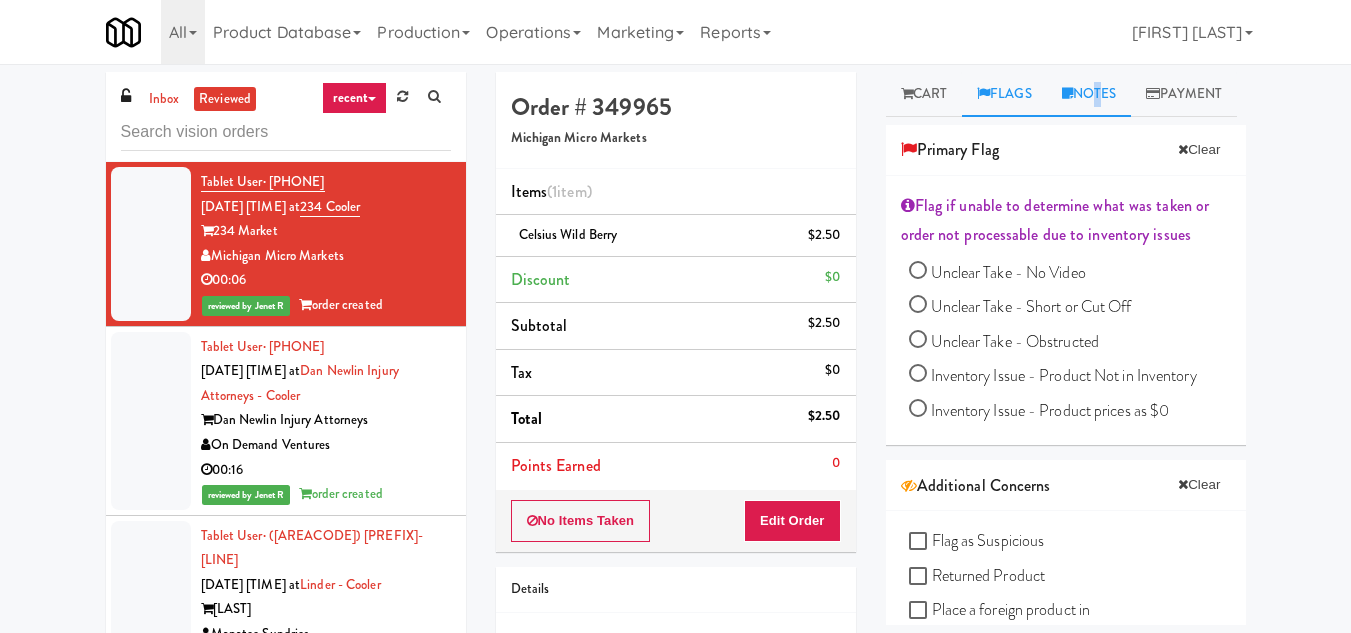 click on "Notes" at bounding box center [1089, 94] 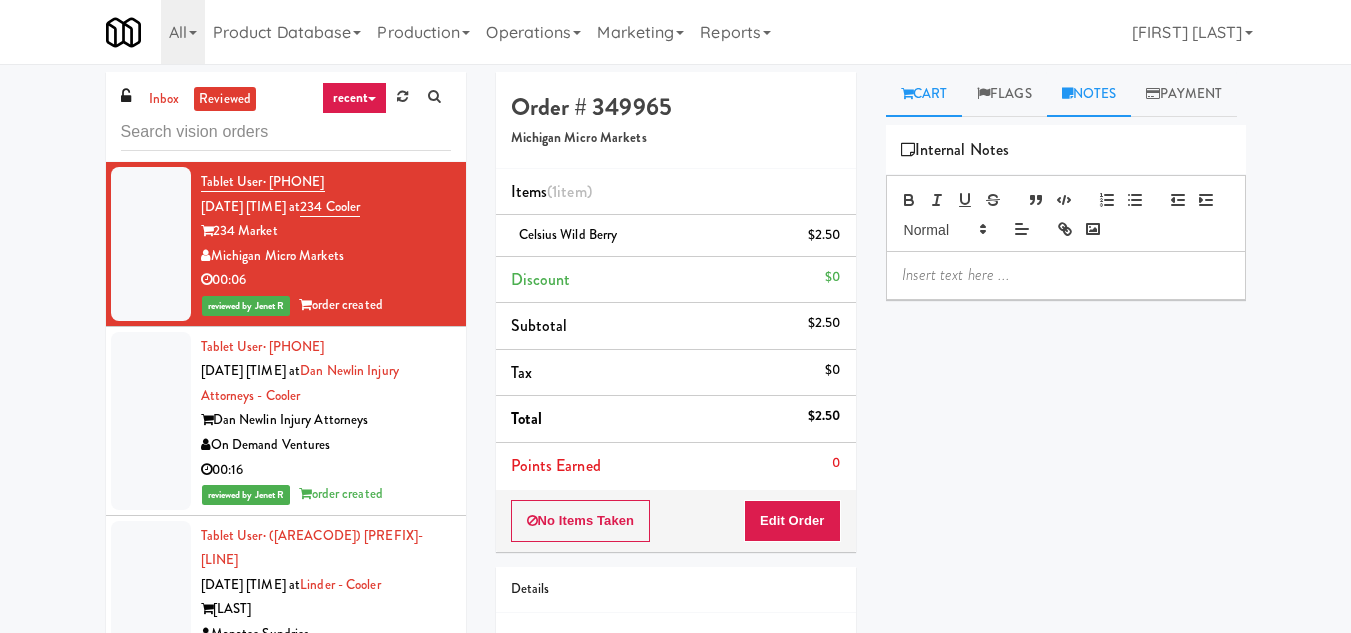 click on "Cart" at bounding box center [924, 94] 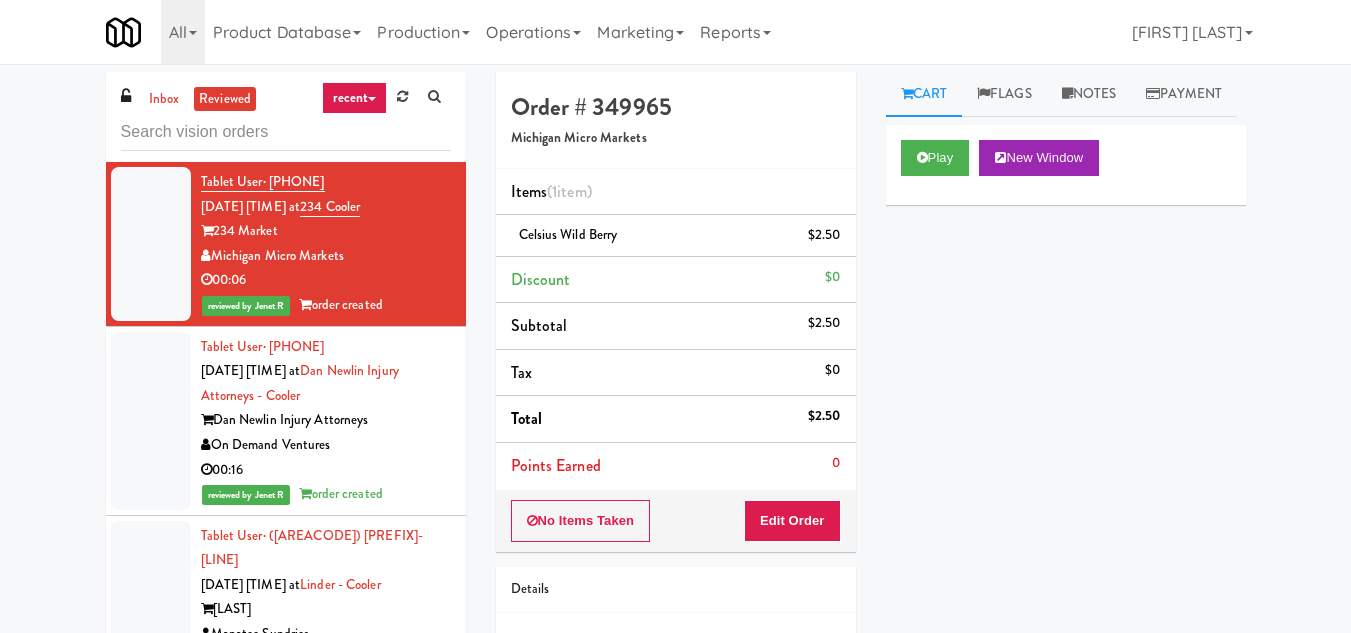 click on "Dan Newlin Injury Attorneys" at bounding box center [326, 420] 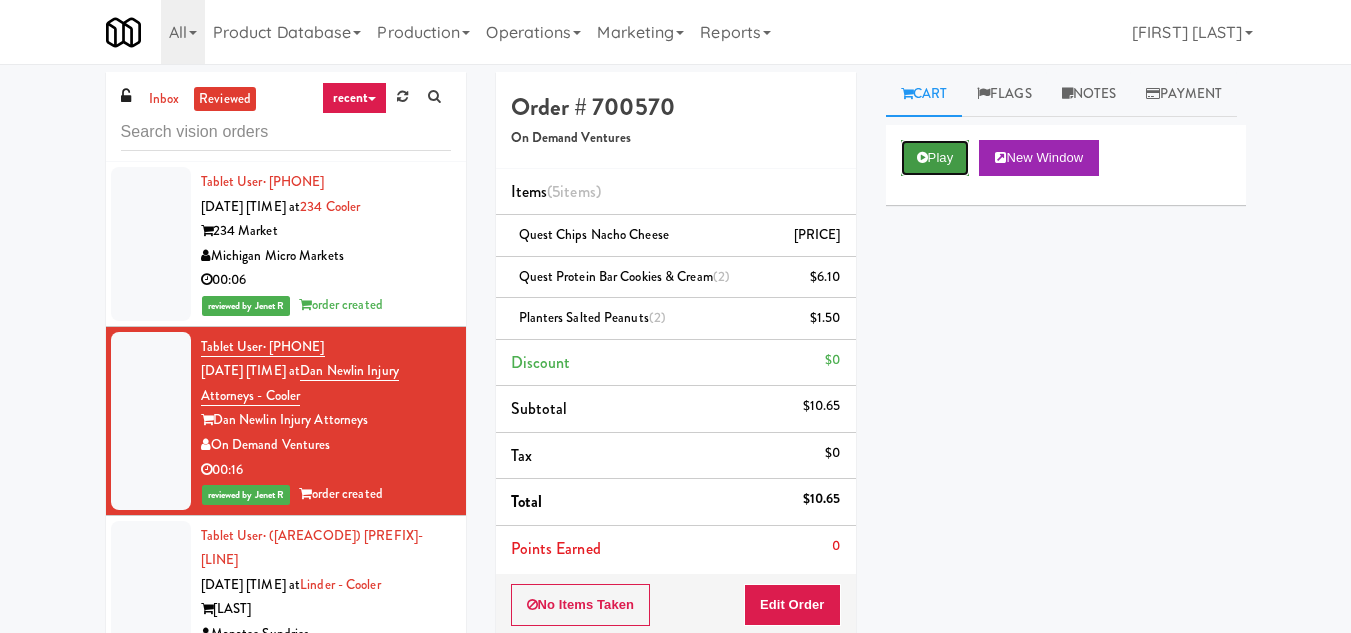 click on "Play" at bounding box center [935, 158] 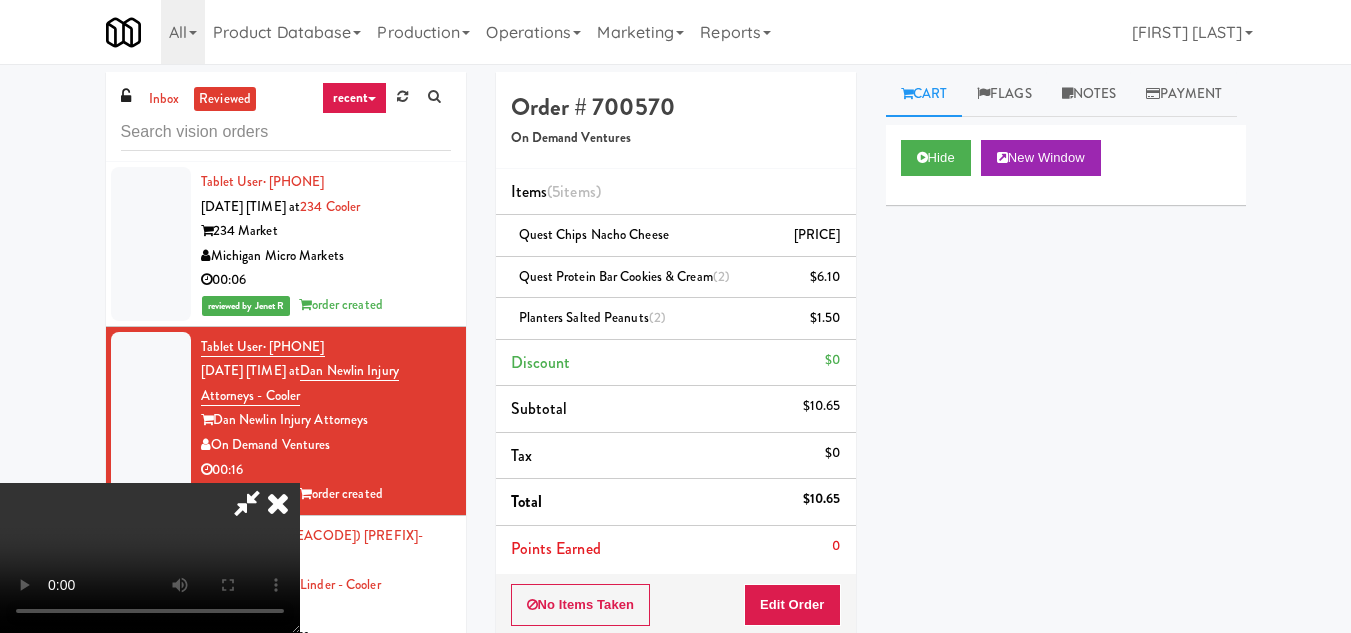click at bounding box center [247, 503] 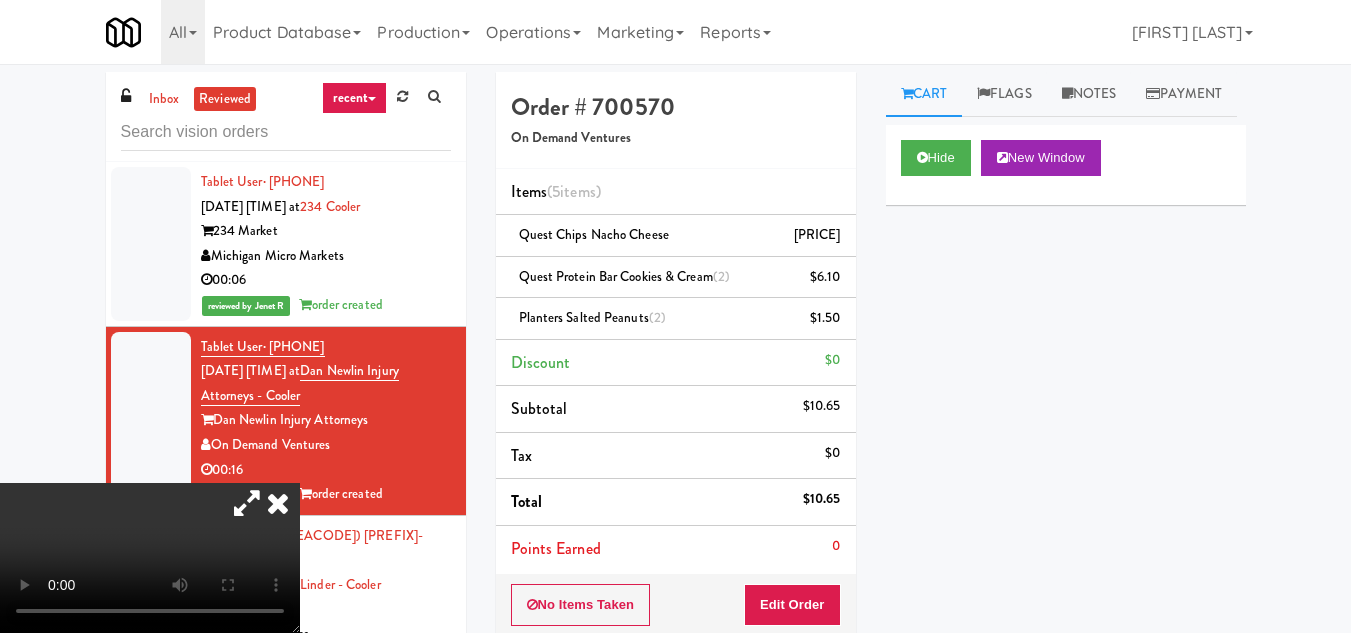type 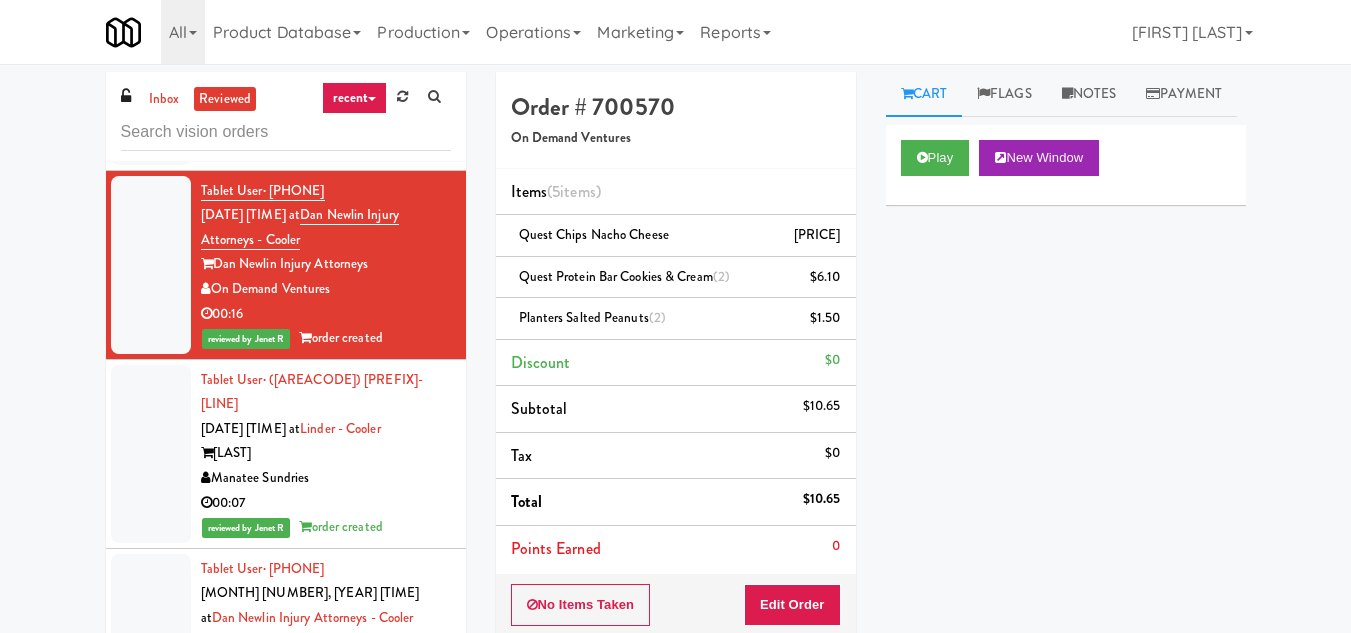 scroll, scrollTop: 200, scrollLeft: 0, axis: vertical 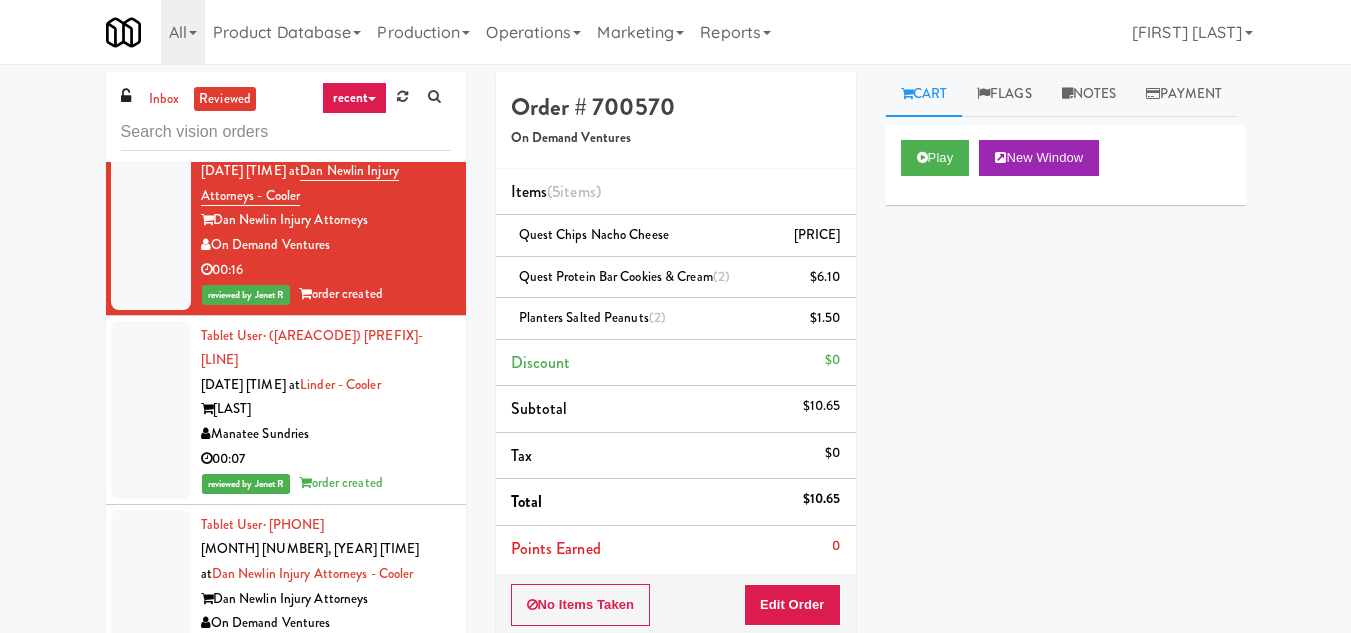 click on "Manatee Sundries" at bounding box center (326, 434) 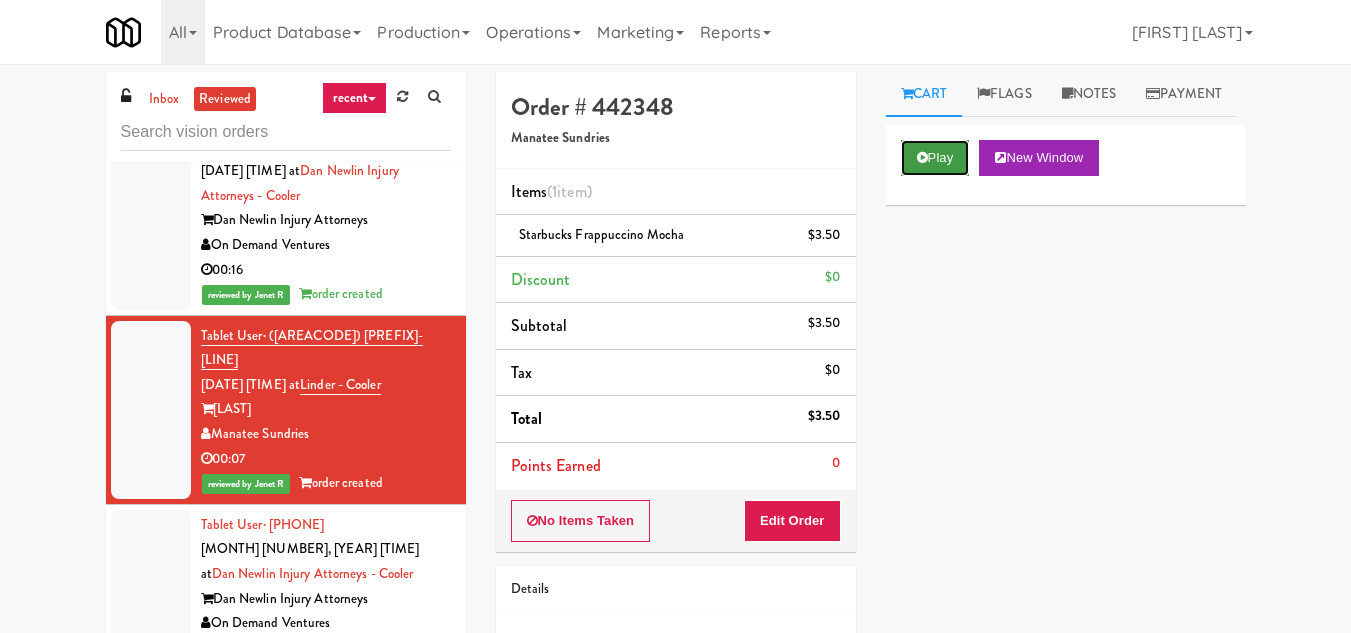 click on "Play" at bounding box center (935, 158) 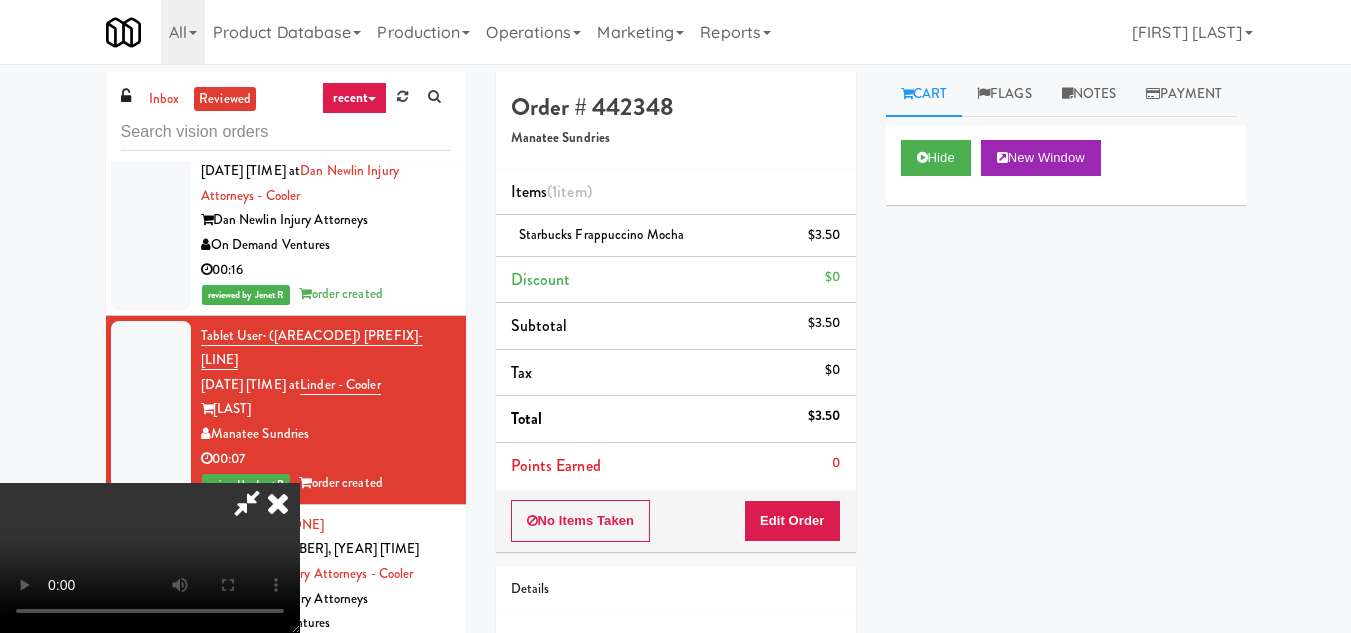 click at bounding box center [247, 503] 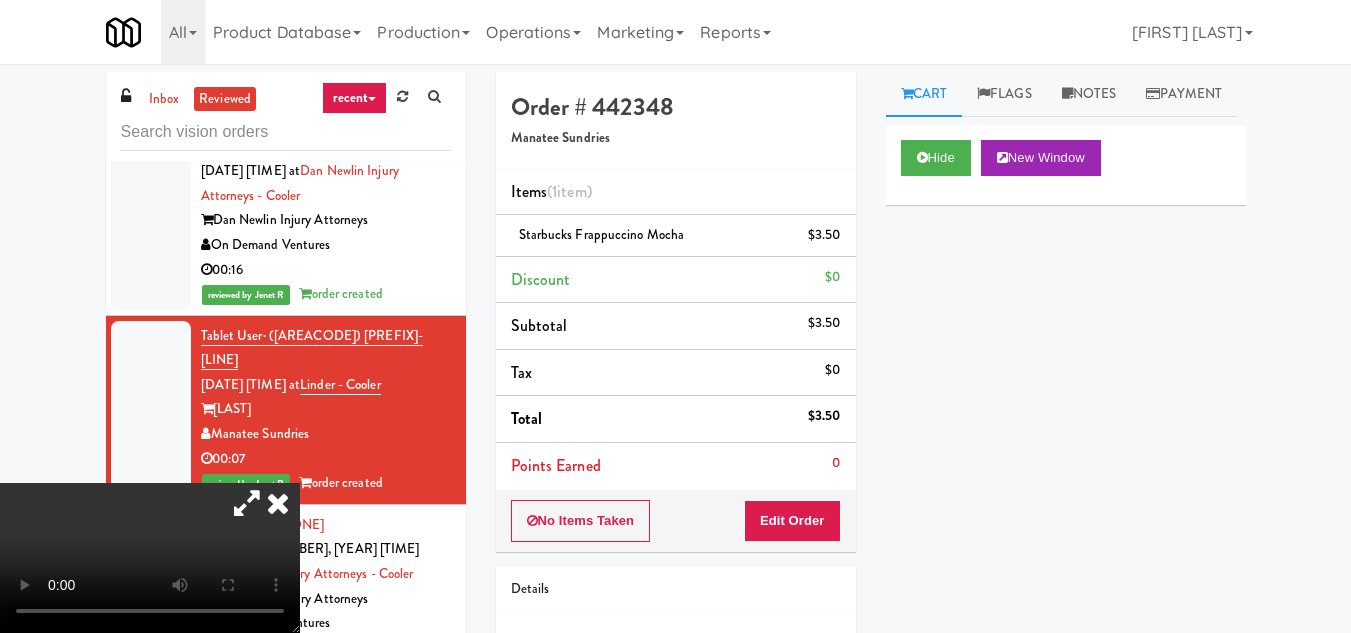 click at bounding box center (278, 503) 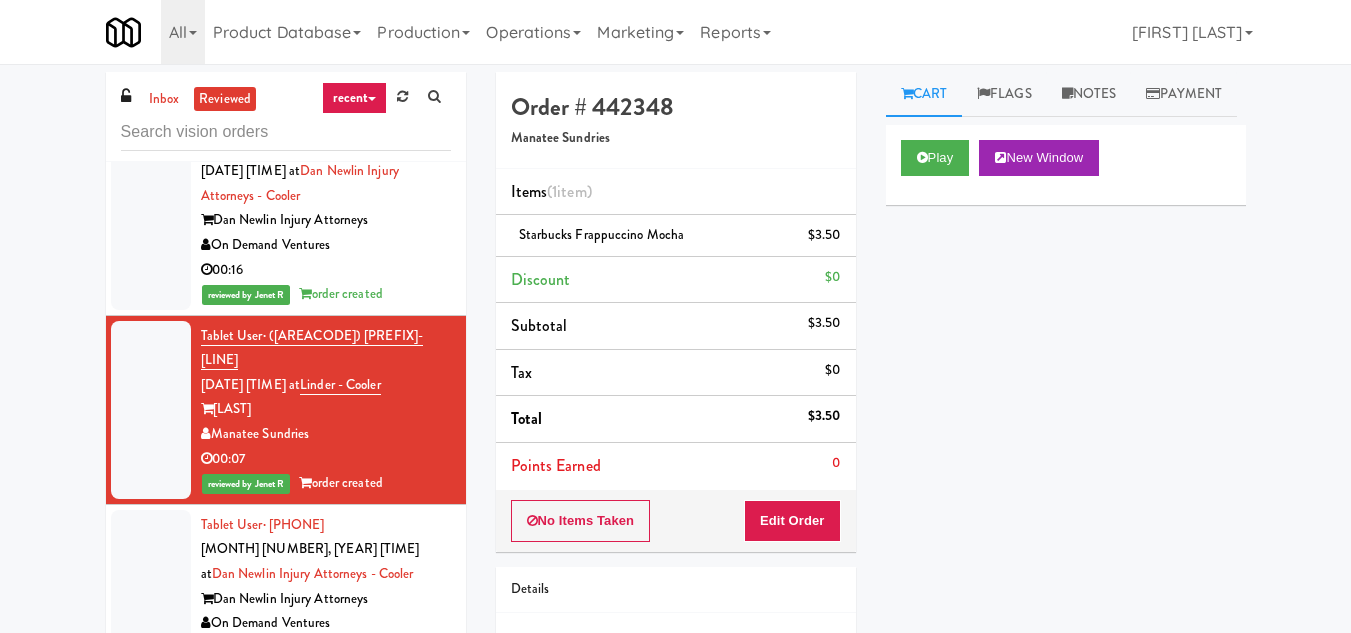 click on "[MONTH] [NUMBER], [YEAR] [TIME] at" at bounding box center (310, 561) 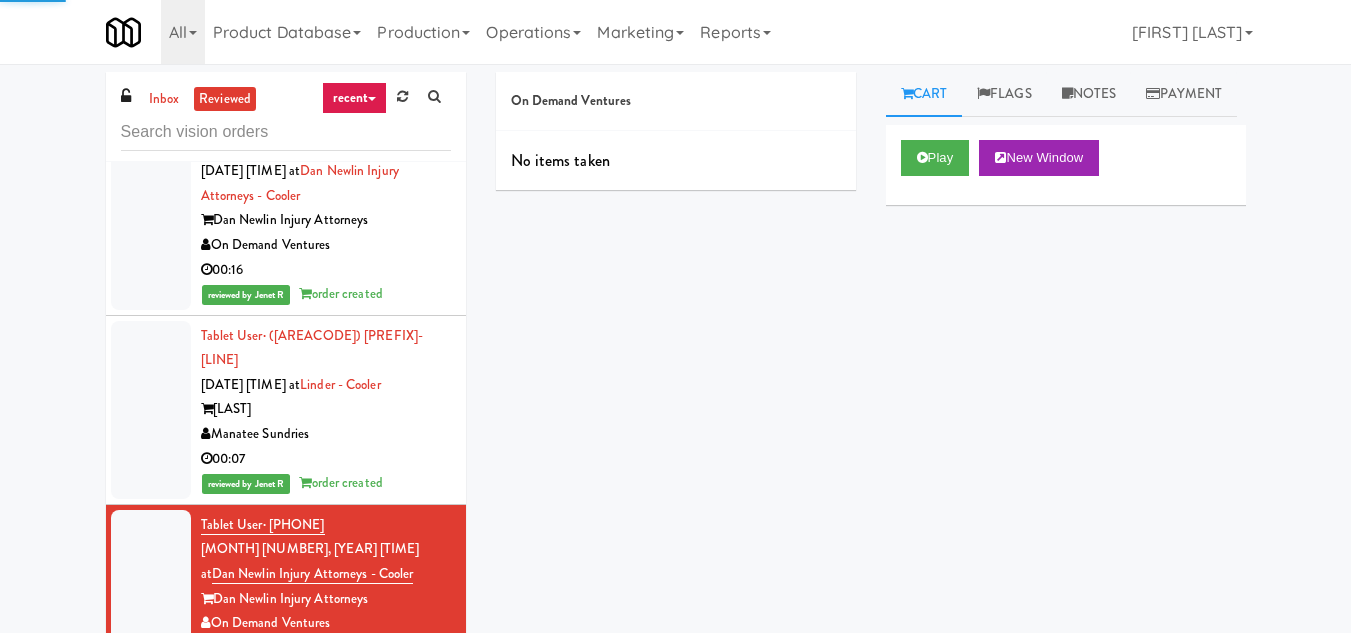 scroll, scrollTop: 400, scrollLeft: 0, axis: vertical 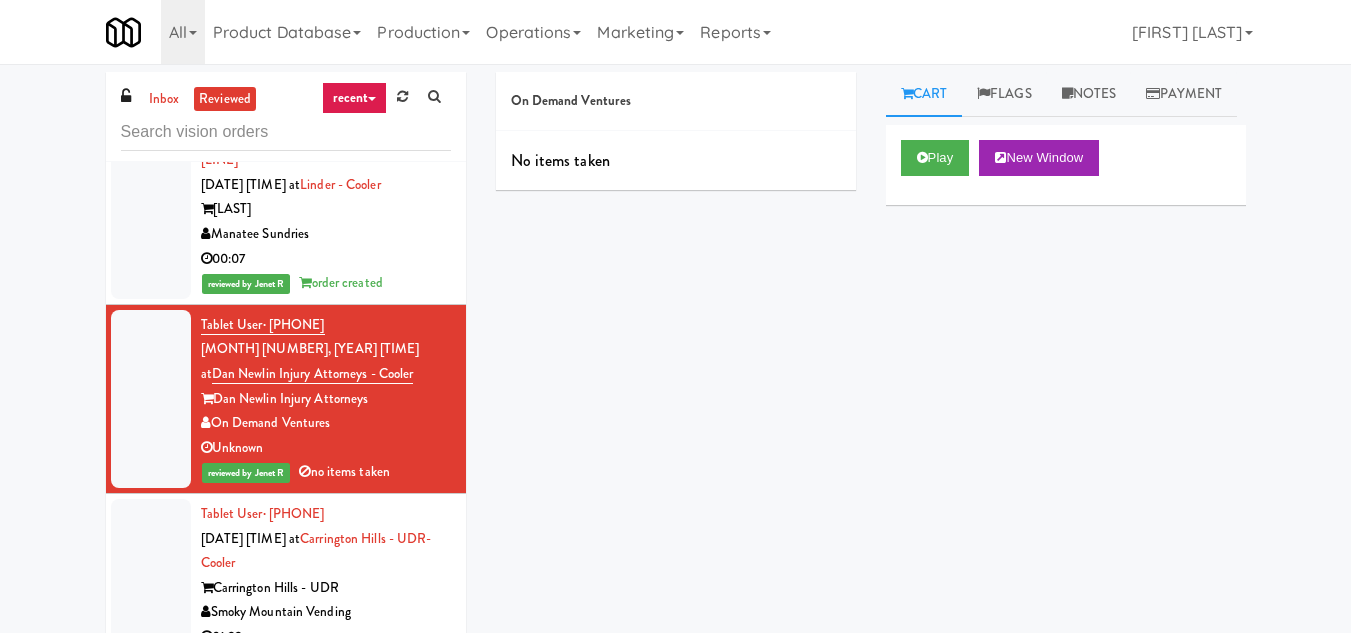 click on "00:07" at bounding box center (326, 259) 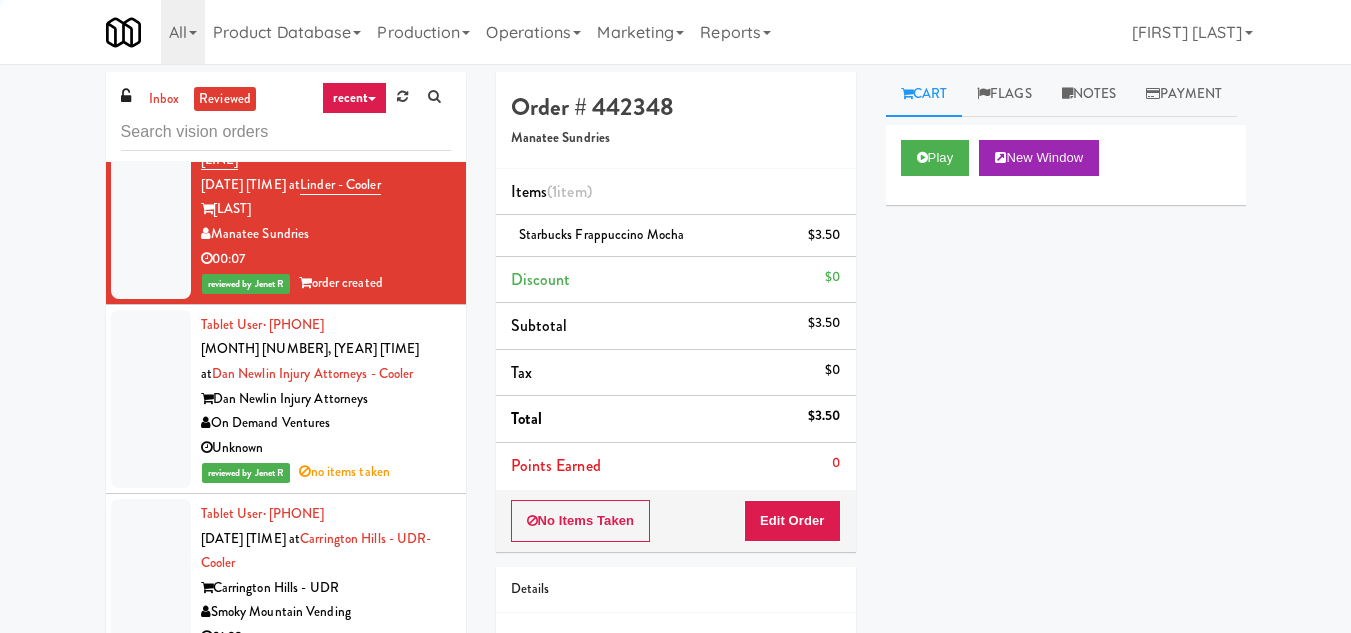 click on "Dan Newlin Injury Attorneys" at bounding box center [326, 399] 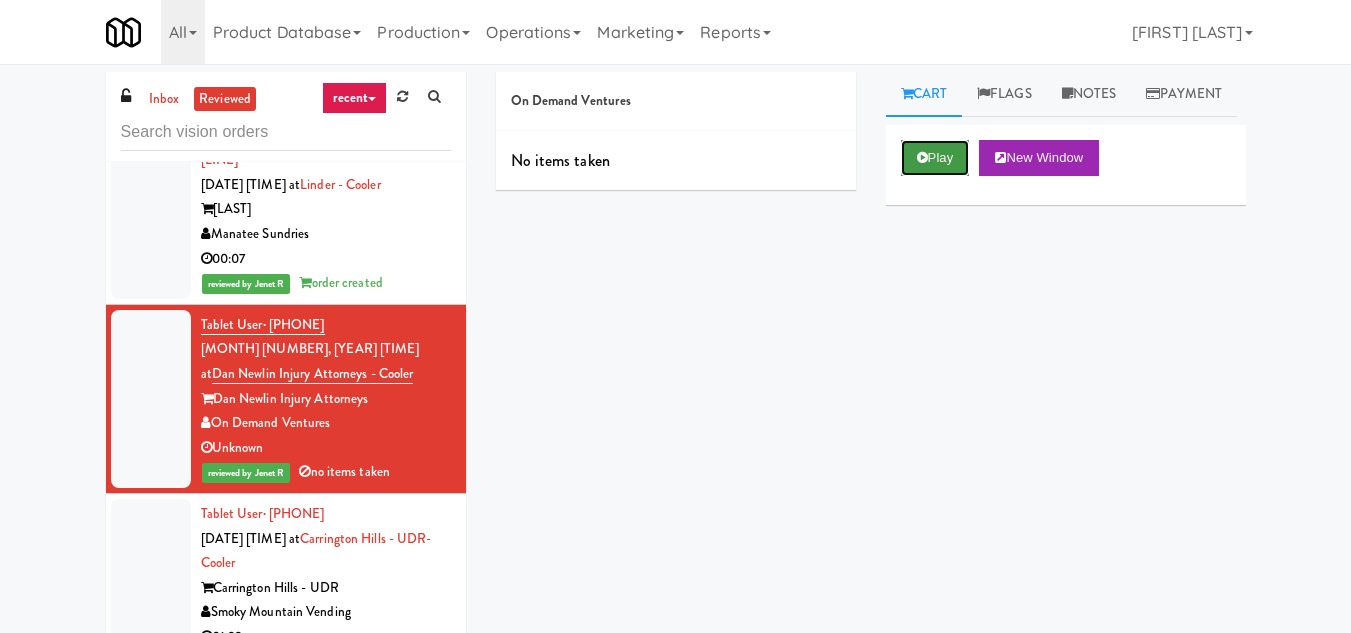 click on "Play" at bounding box center (935, 158) 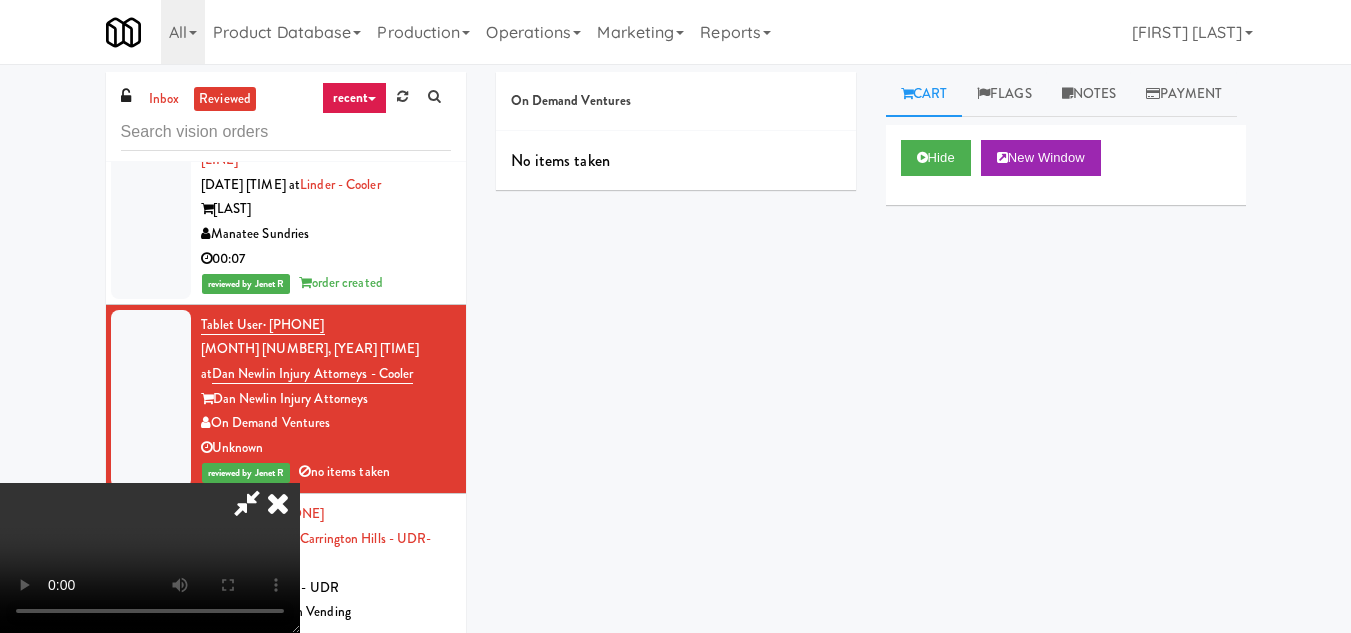 click at bounding box center (247, 503) 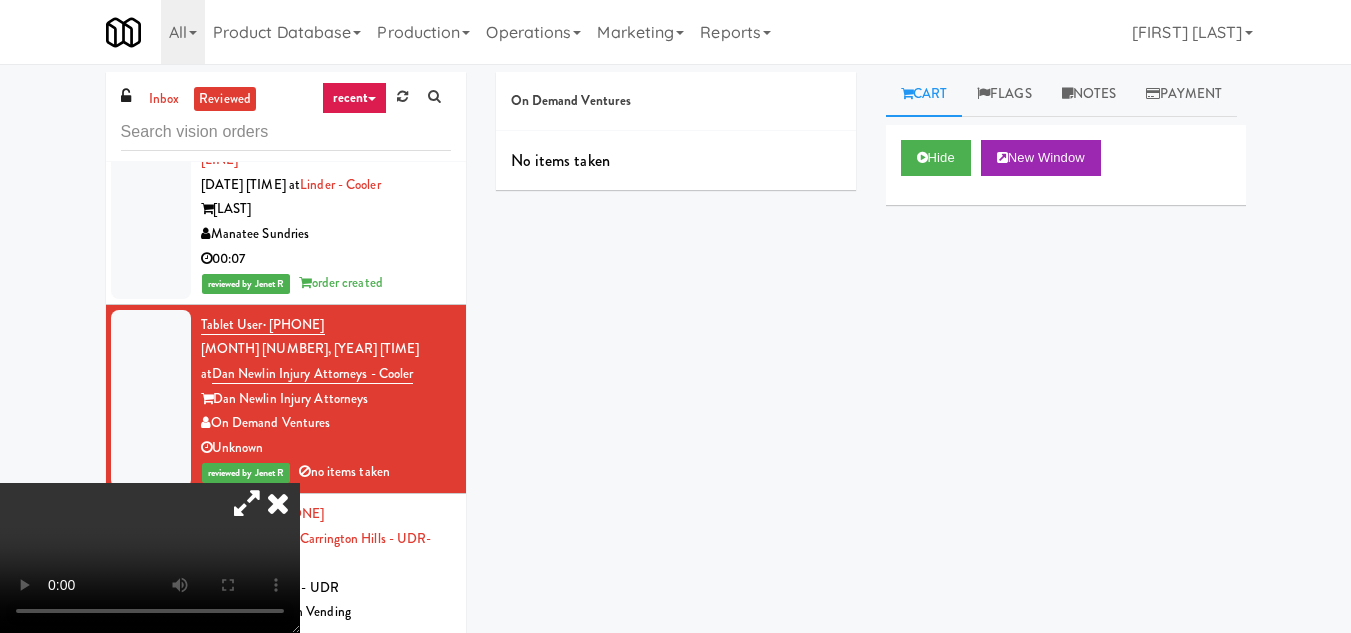 click at bounding box center [278, 503] 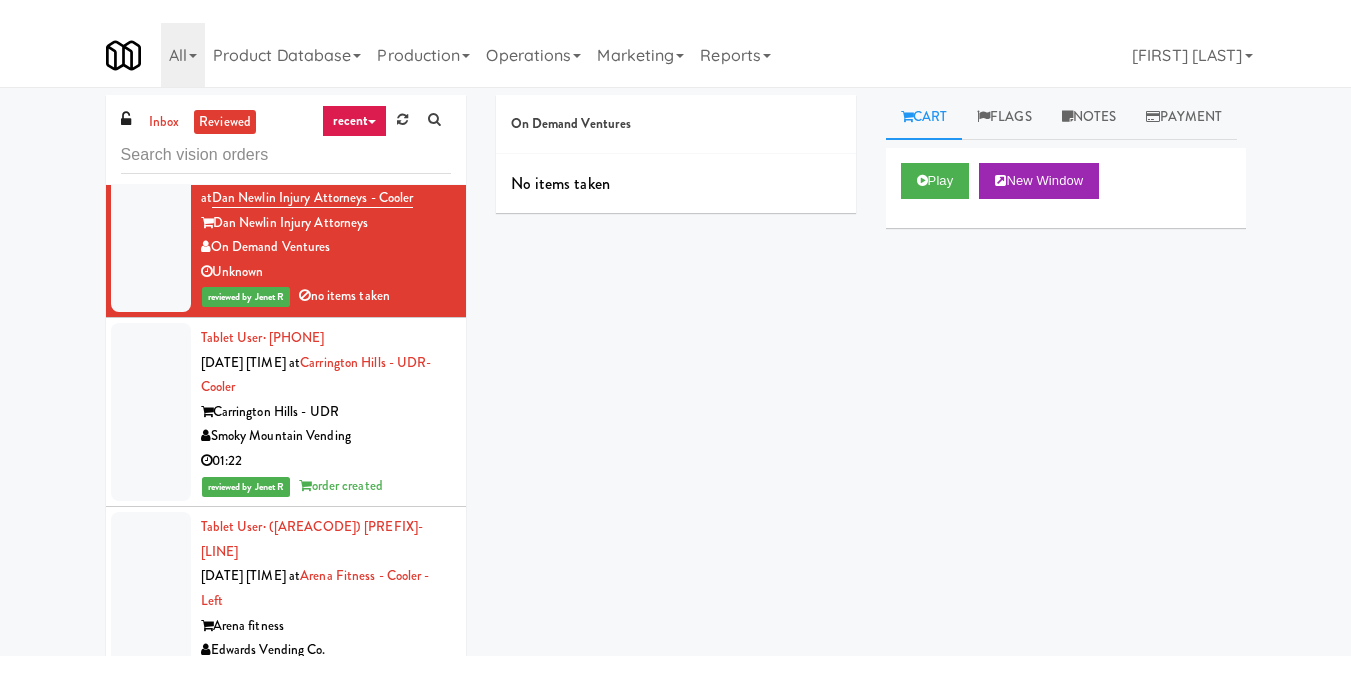 scroll, scrollTop: 600, scrollLeft: 0, axis: vertical 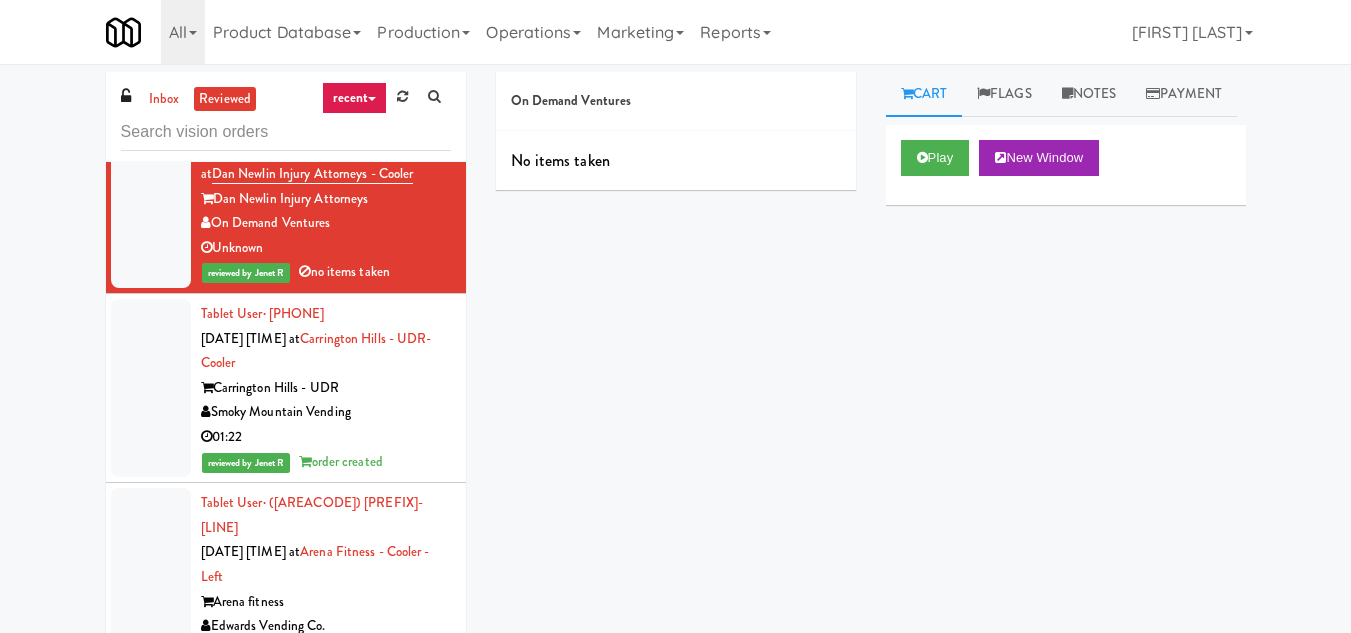 click on "01:22" at bounding box center [326, 437] 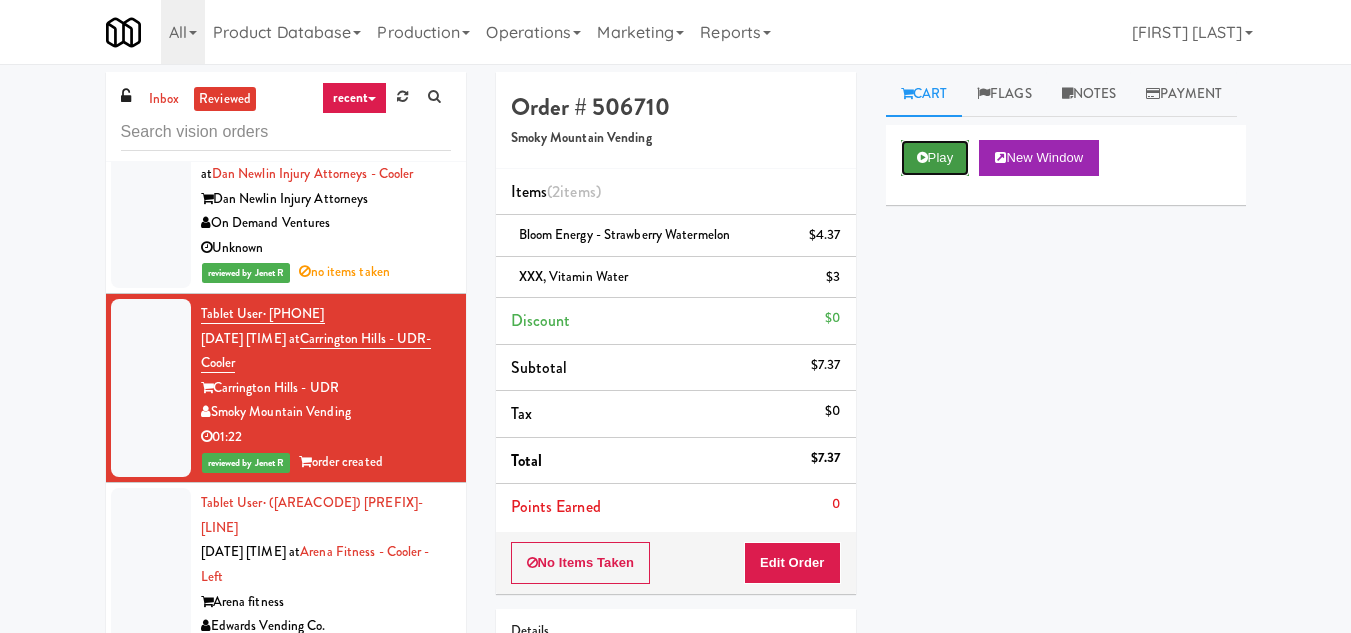 click at bounding box center (922, 157) 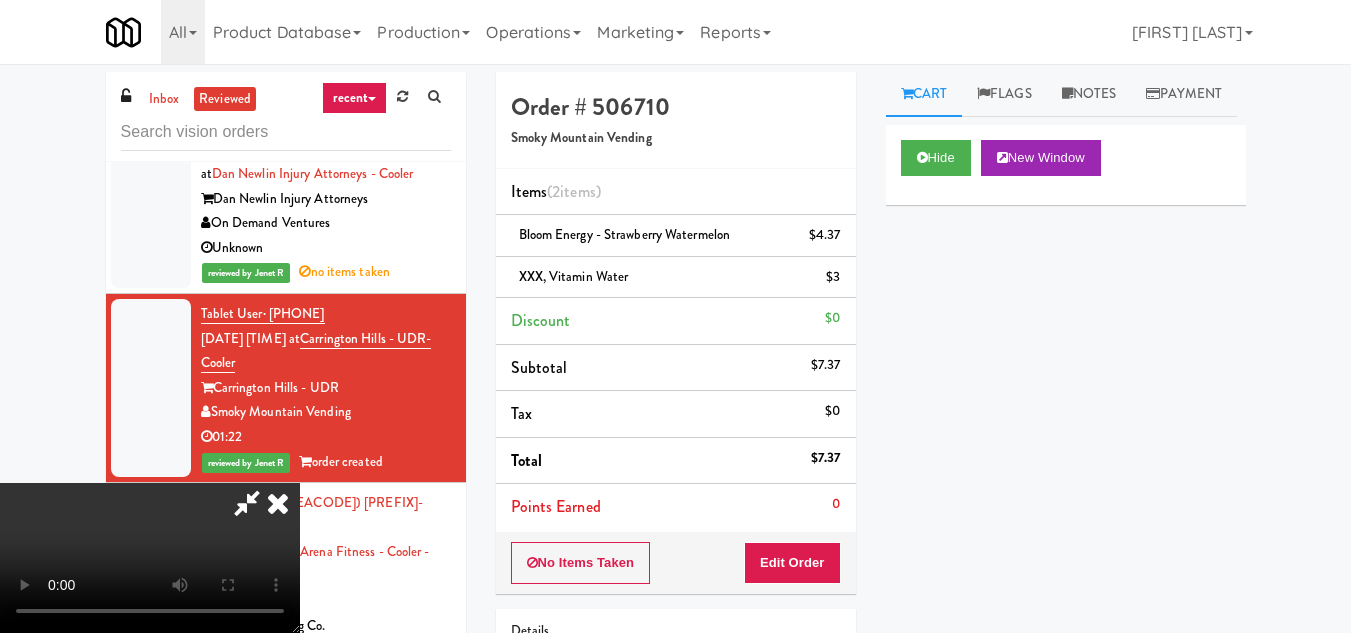 click at bounding box center (150, 558) 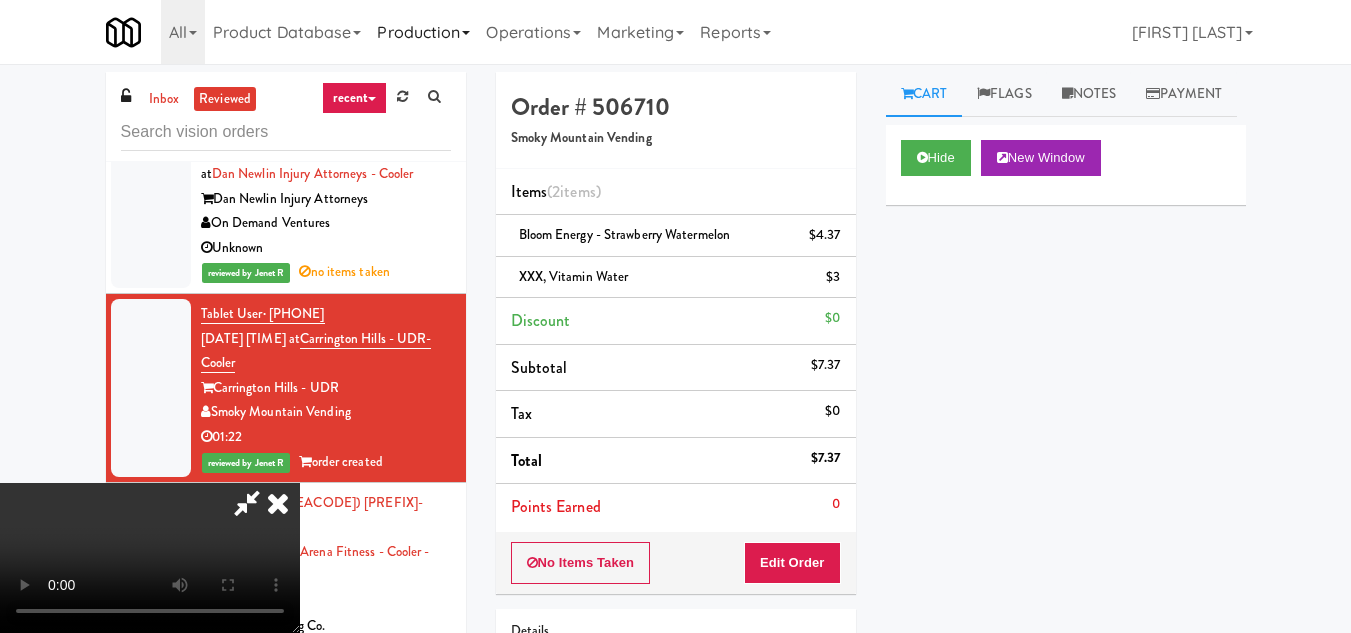 drag, startPoint x: 472, startPoint y: 77, endPoint x: 483, endPoint y: 46, distance: 32.89377 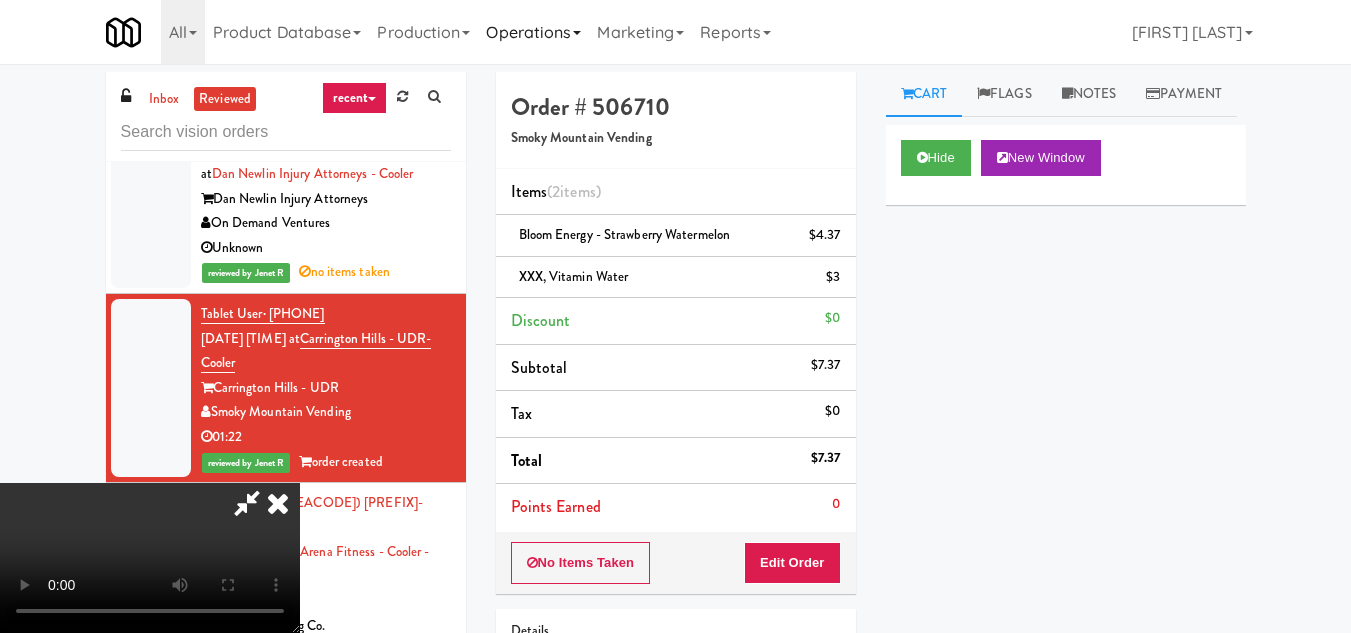 drag, startPoint x: 478, startPoint y: 73, endPoint x: 487, endPoint y: 56, distance: 19.235384 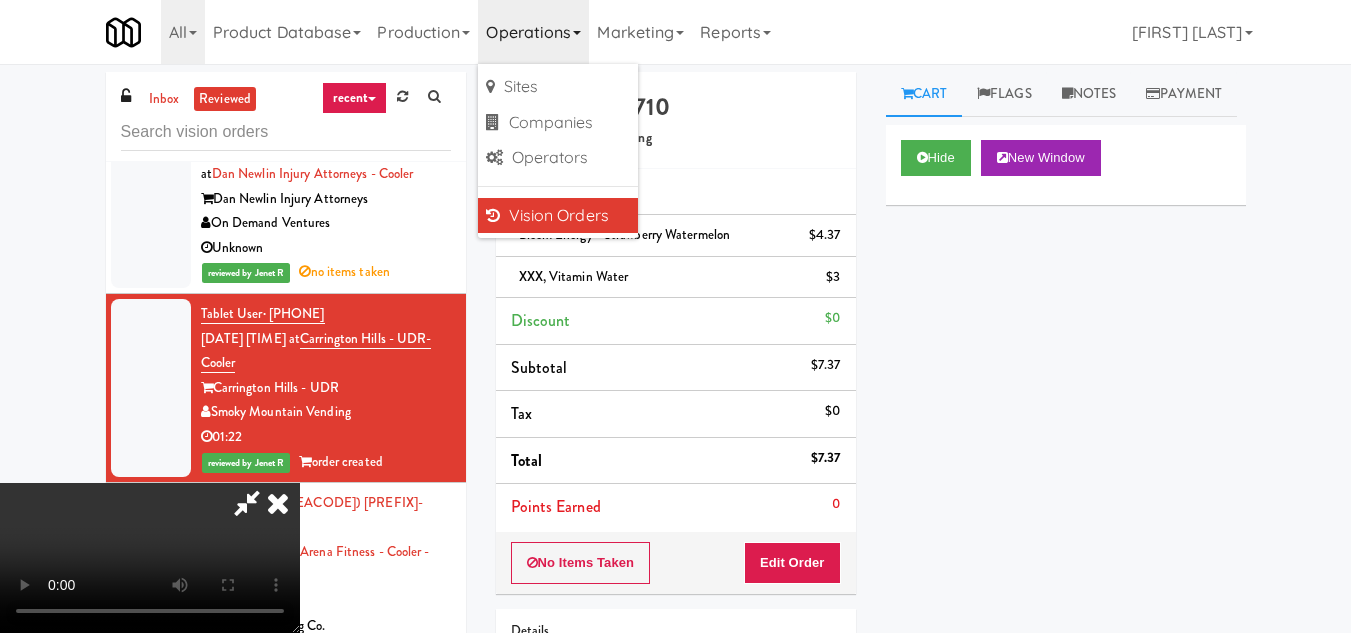 click on "Operations" at bounding box center [533, 32] 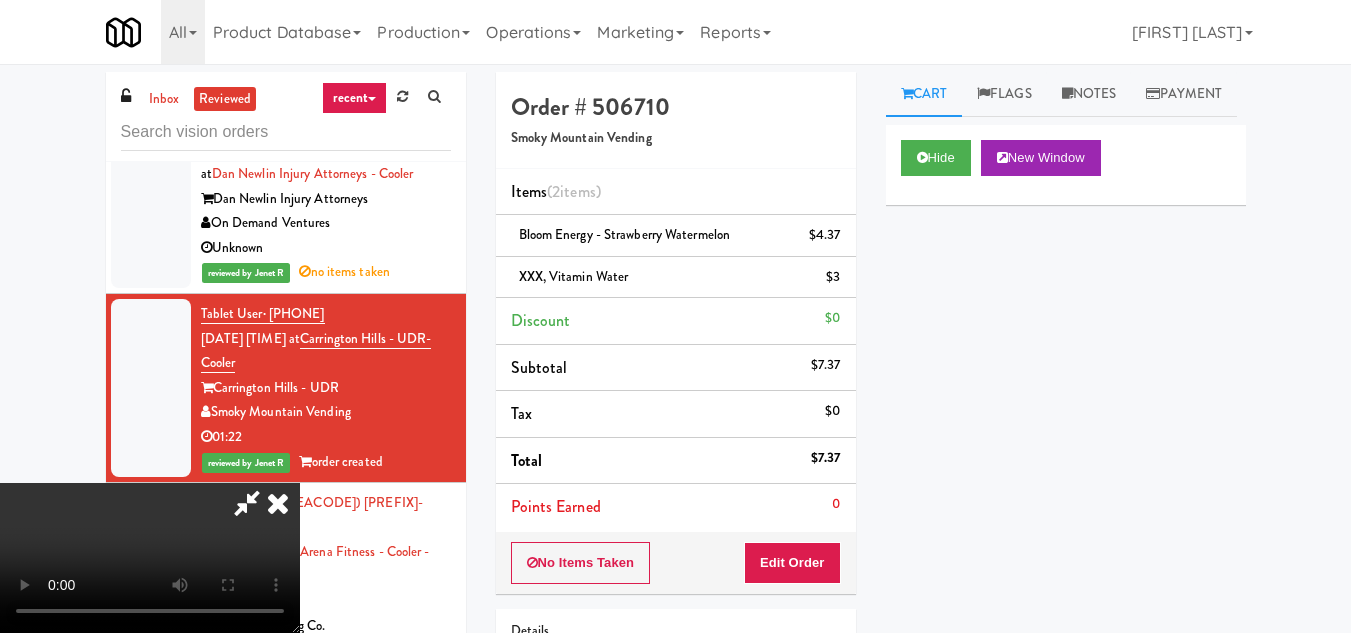 click at bounding box center [150, 558] 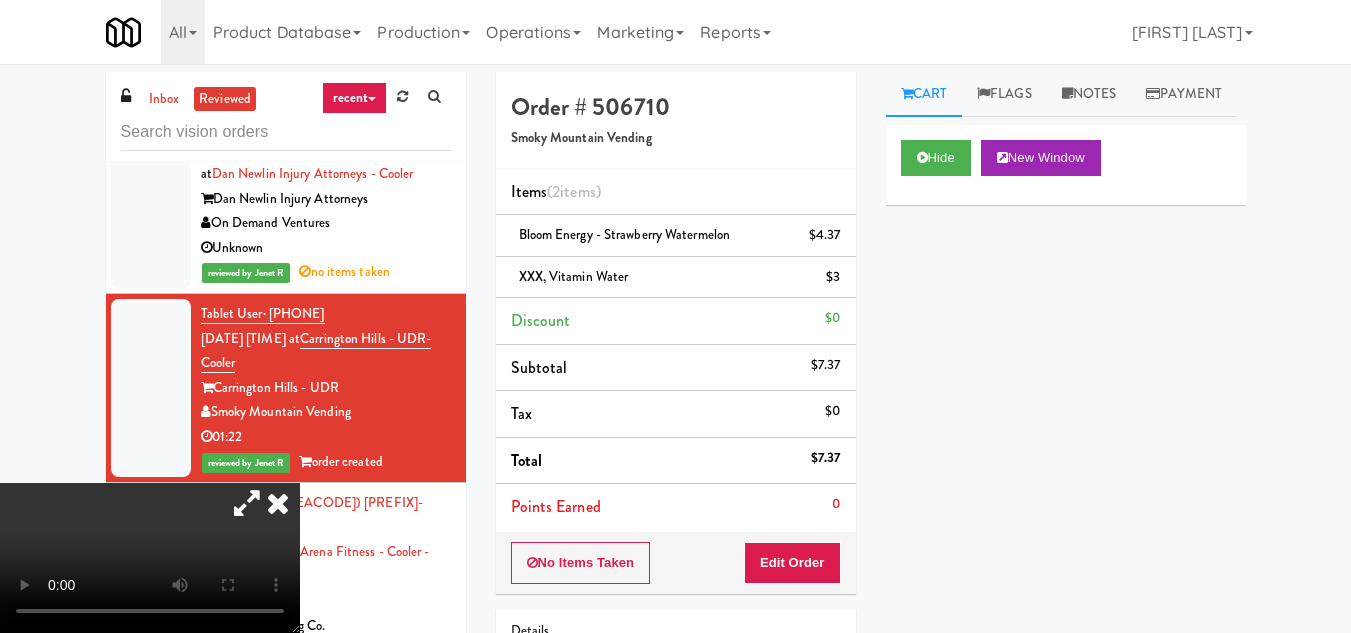 click at bounding box center [247, 503] 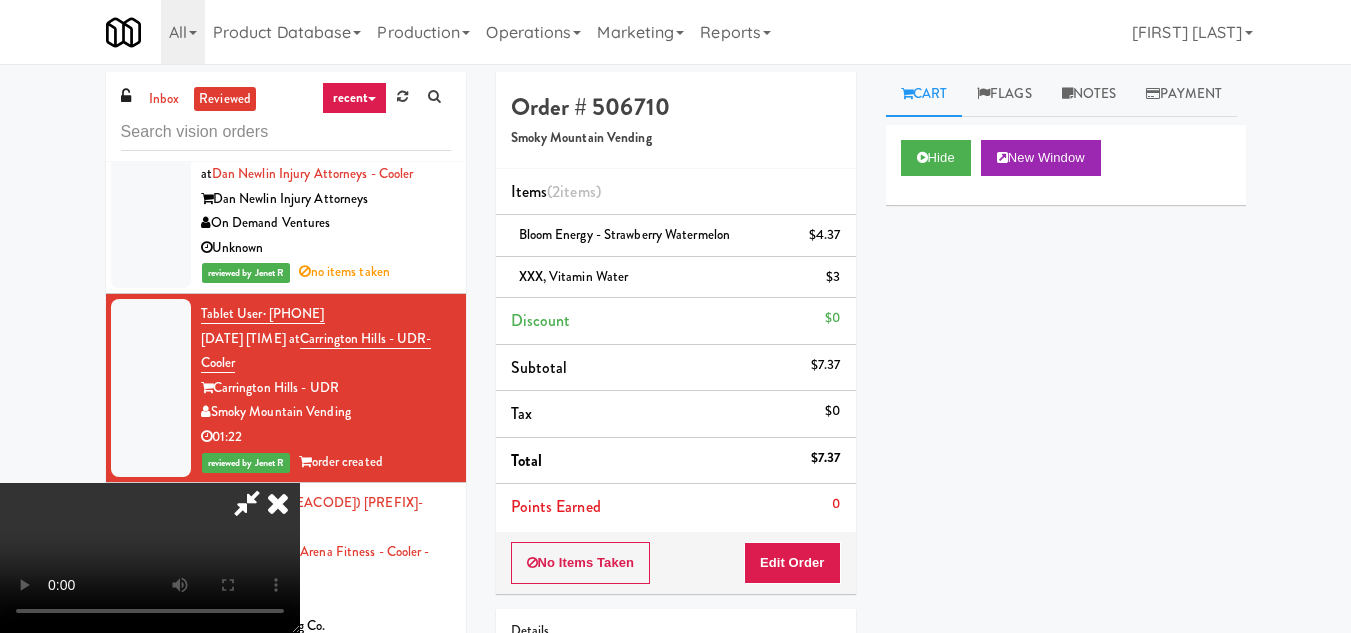 click at bounding box center [247, 503] 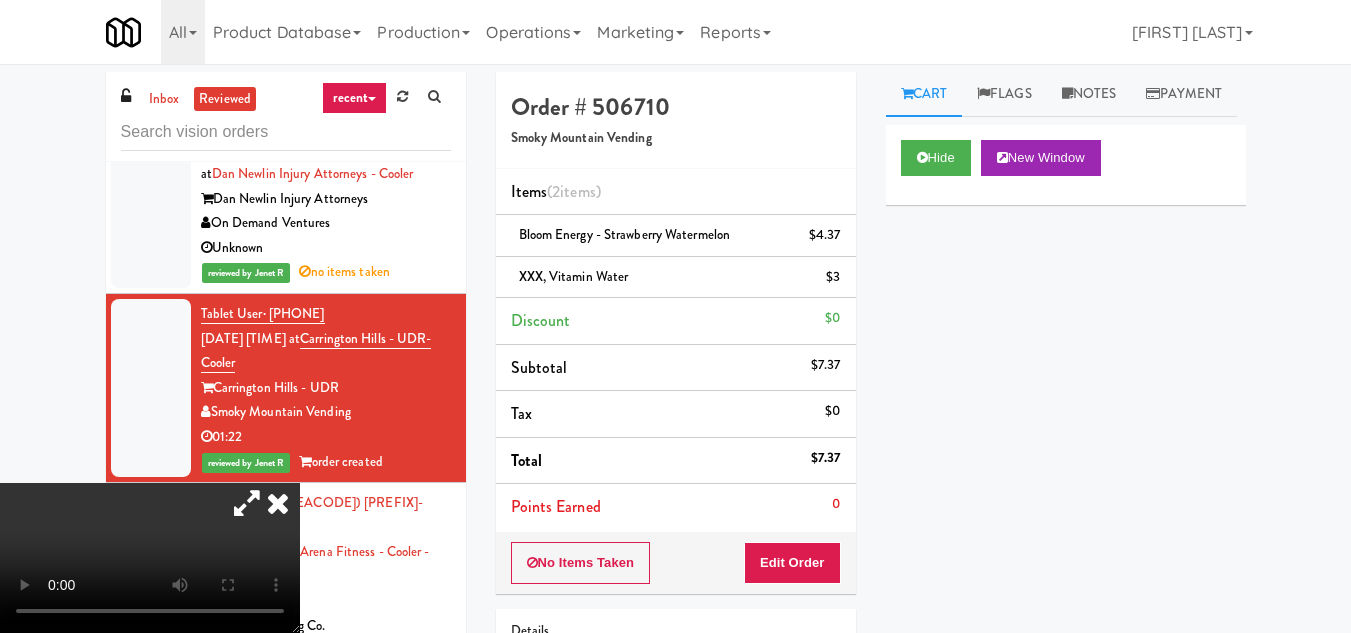 click at bounding box center (247, 503) 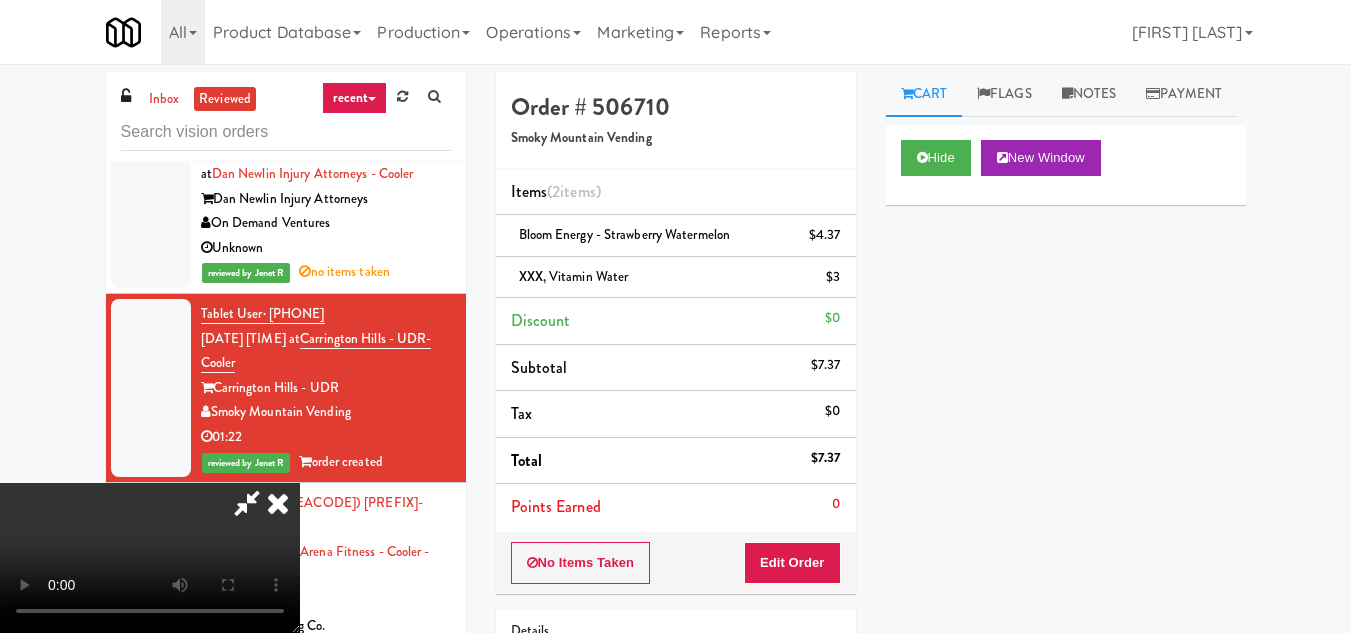 click at bounding box center (278, 503) 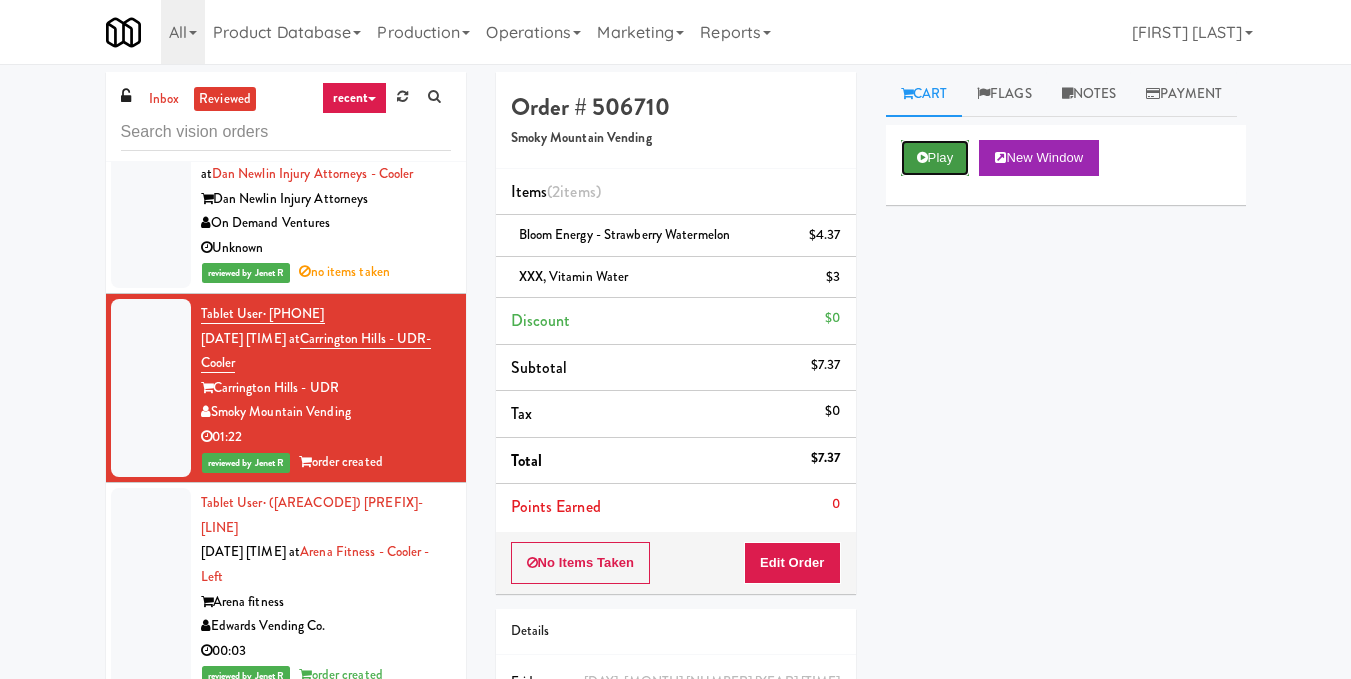 click on "Play" at bounding box center (935, 158) 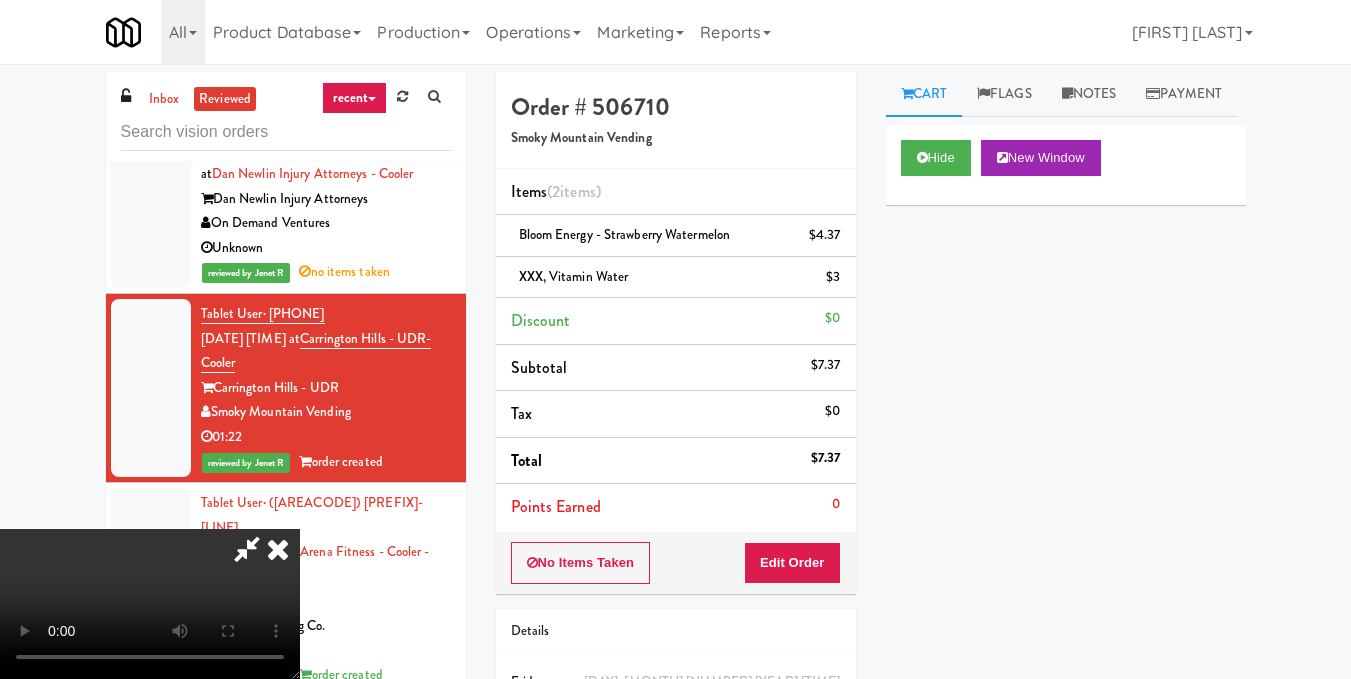 click at bounding box center (247, 549) 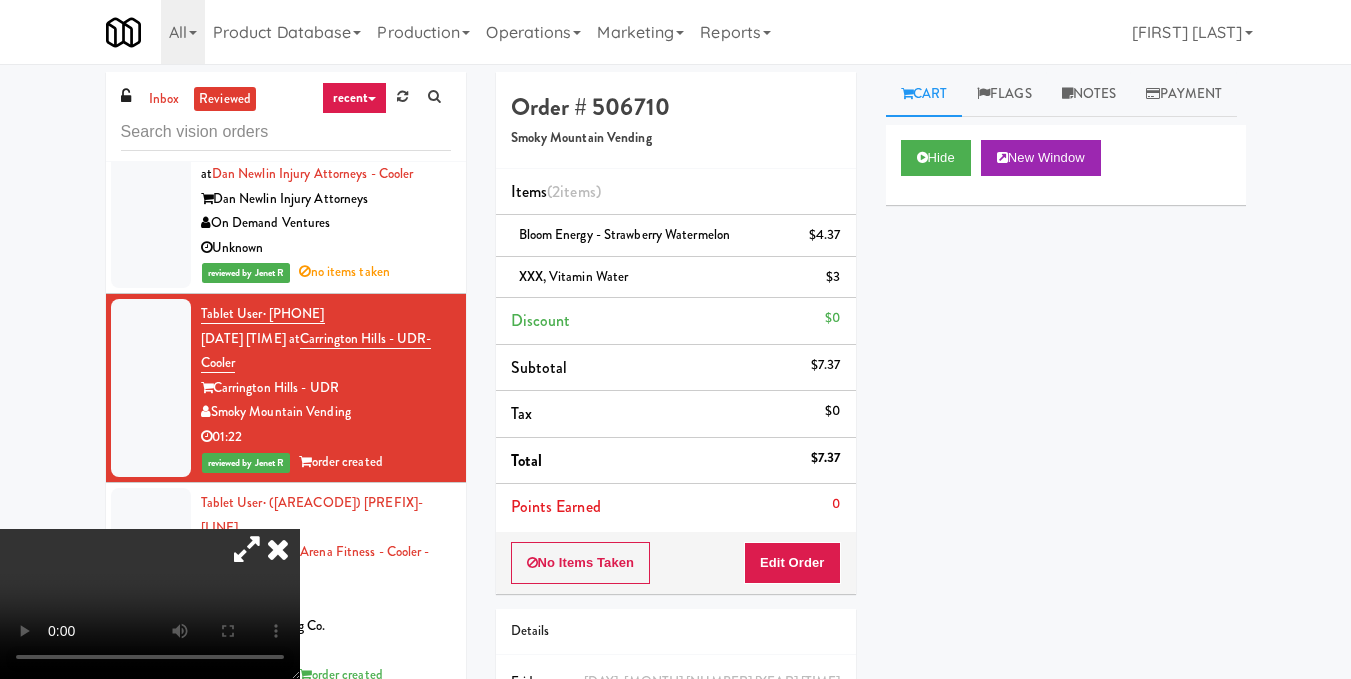 click at bounding box center (150, 604) 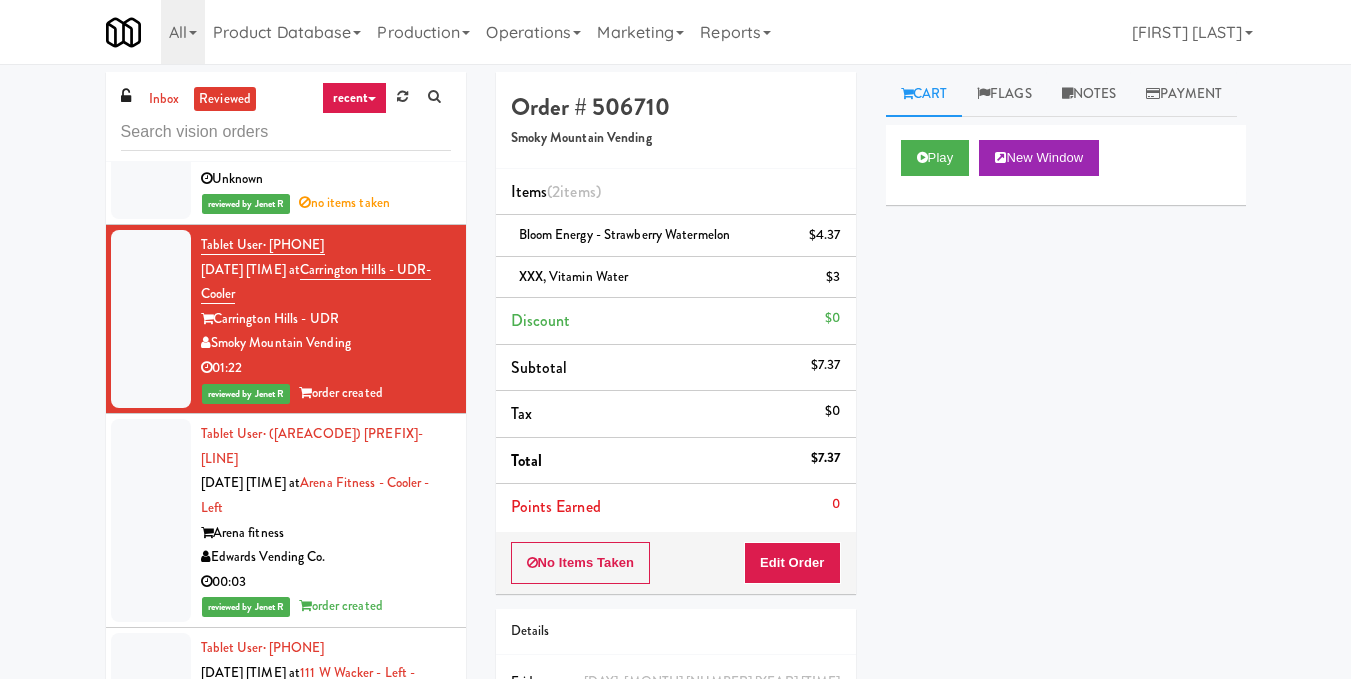 scroll, scrollTop: 700, scrollLeft: 0, axis: vertical 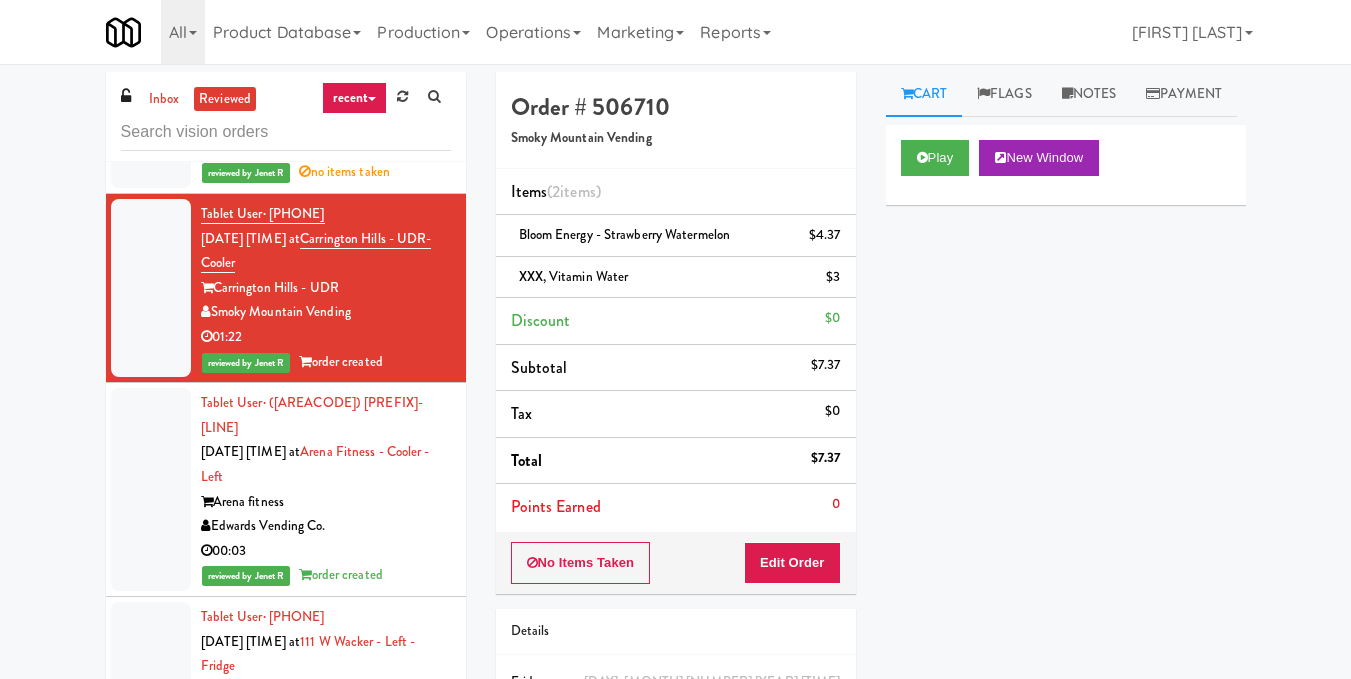 click on "Tablet User · ([AREA]) [PHONE] [DATE] [TIME] at Arena Fitness - Cooler - Left Arena fitness Edwards Vending Co. 00:03 reviewed by [FIRST] [LAST] order created" at bounding box center [326, 489] 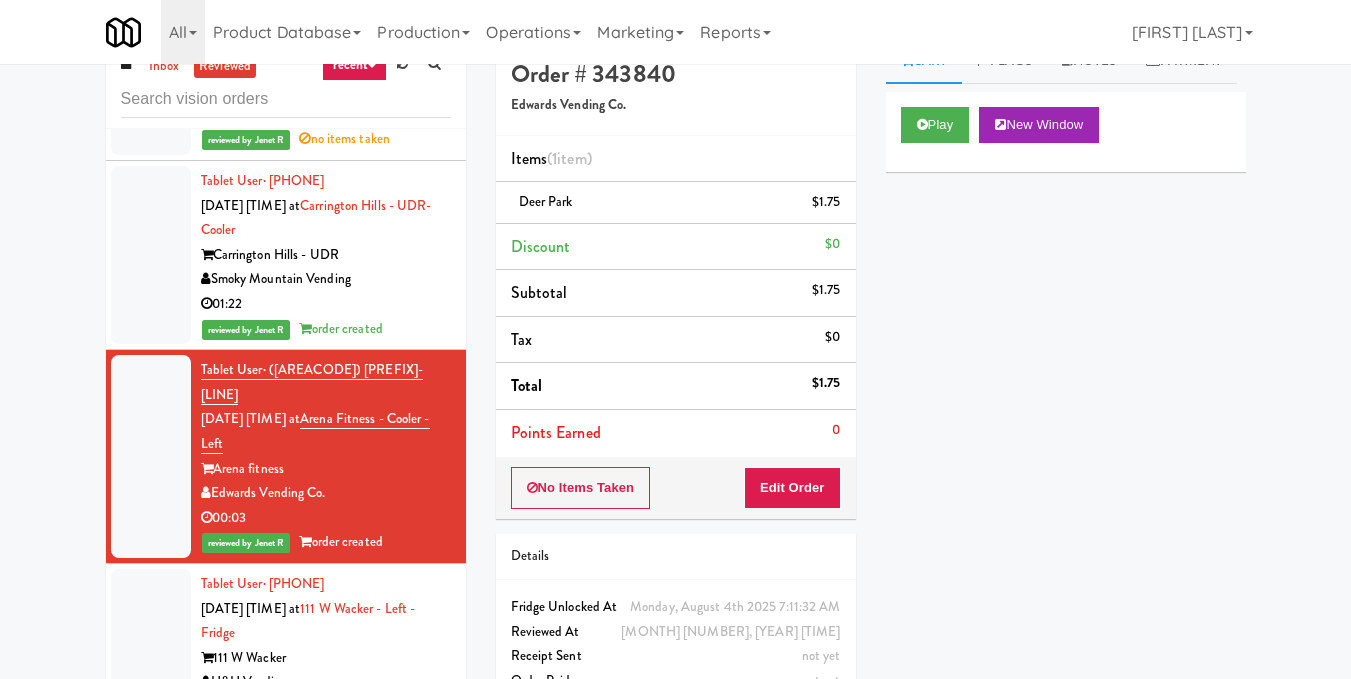 scroll, scrollTop: 0, scrollLeft: 0, axis: both 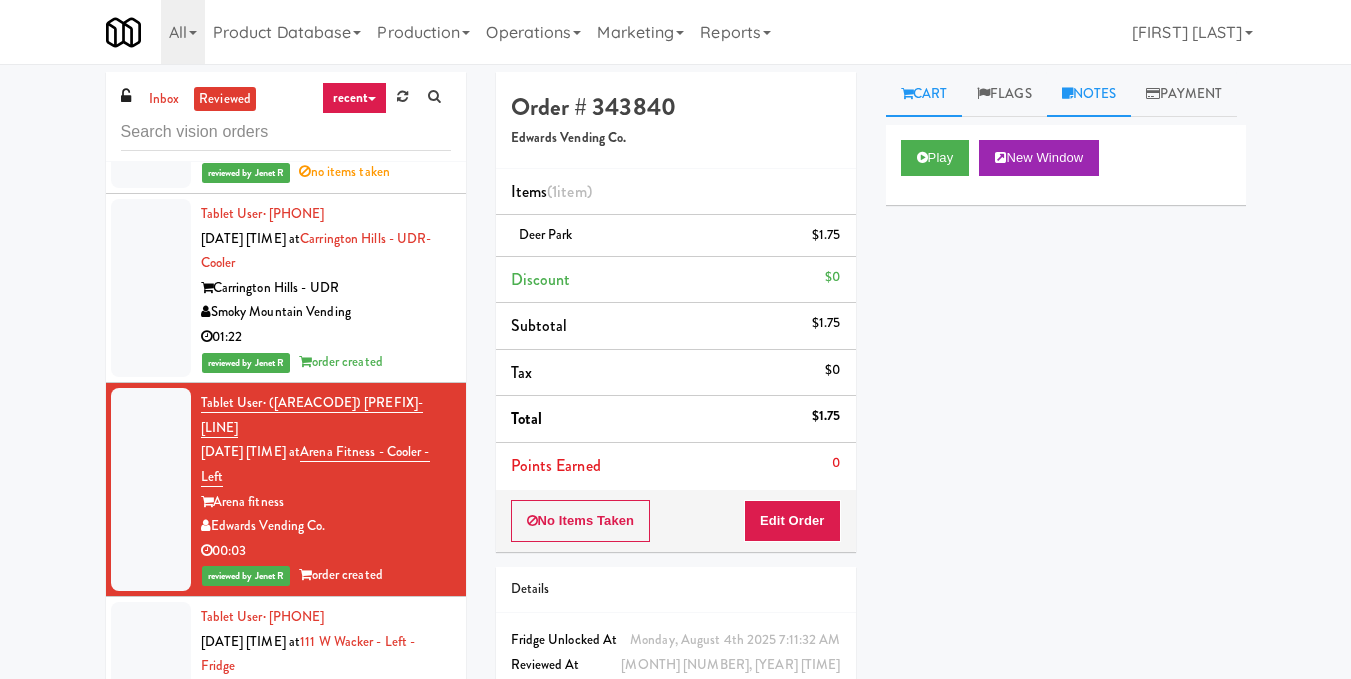 click on "Notes" at bounding box center (1089, 94) 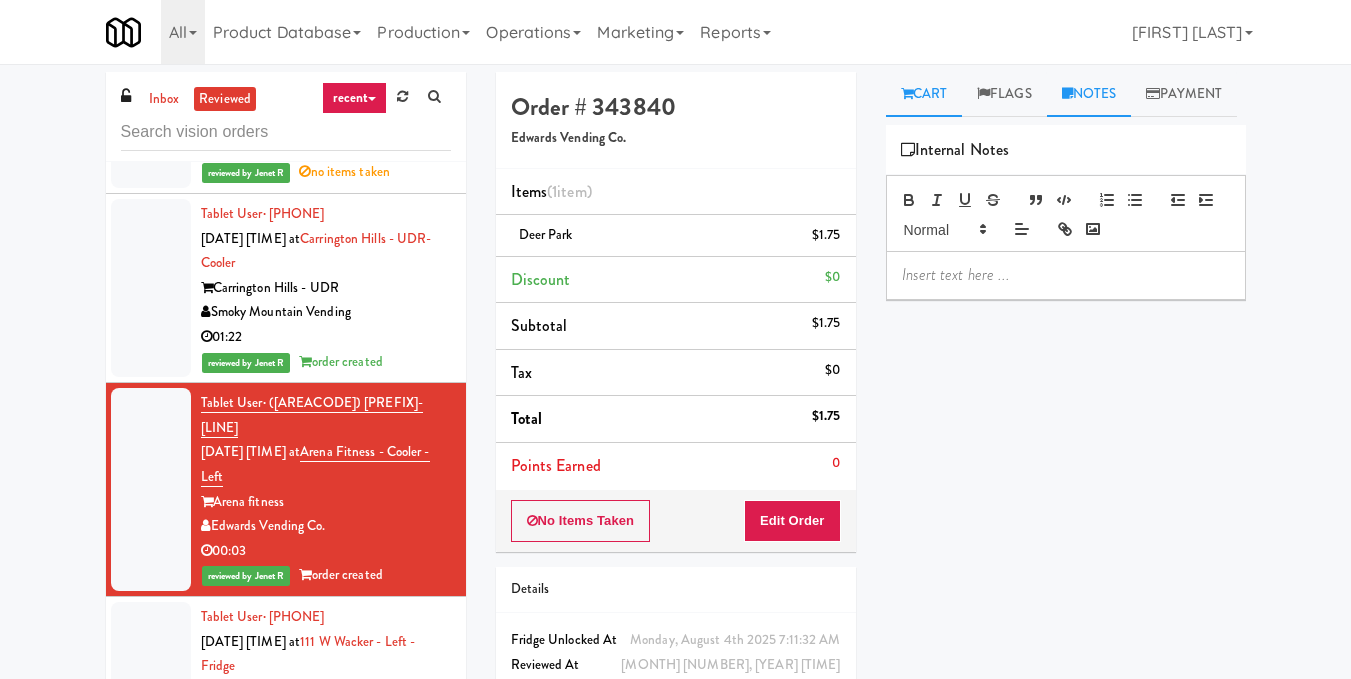 click on "Cart" at bounding box center [924, 94] 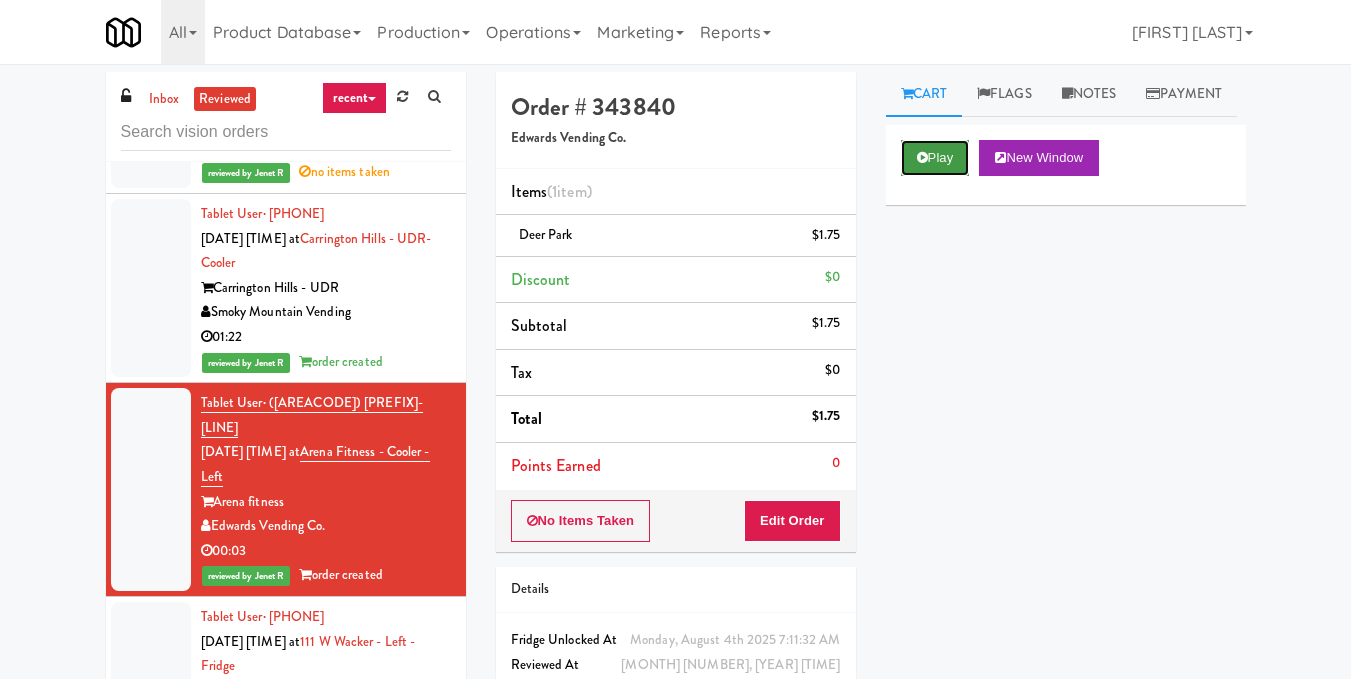 click on "Play" at bounding box center (935, 158) 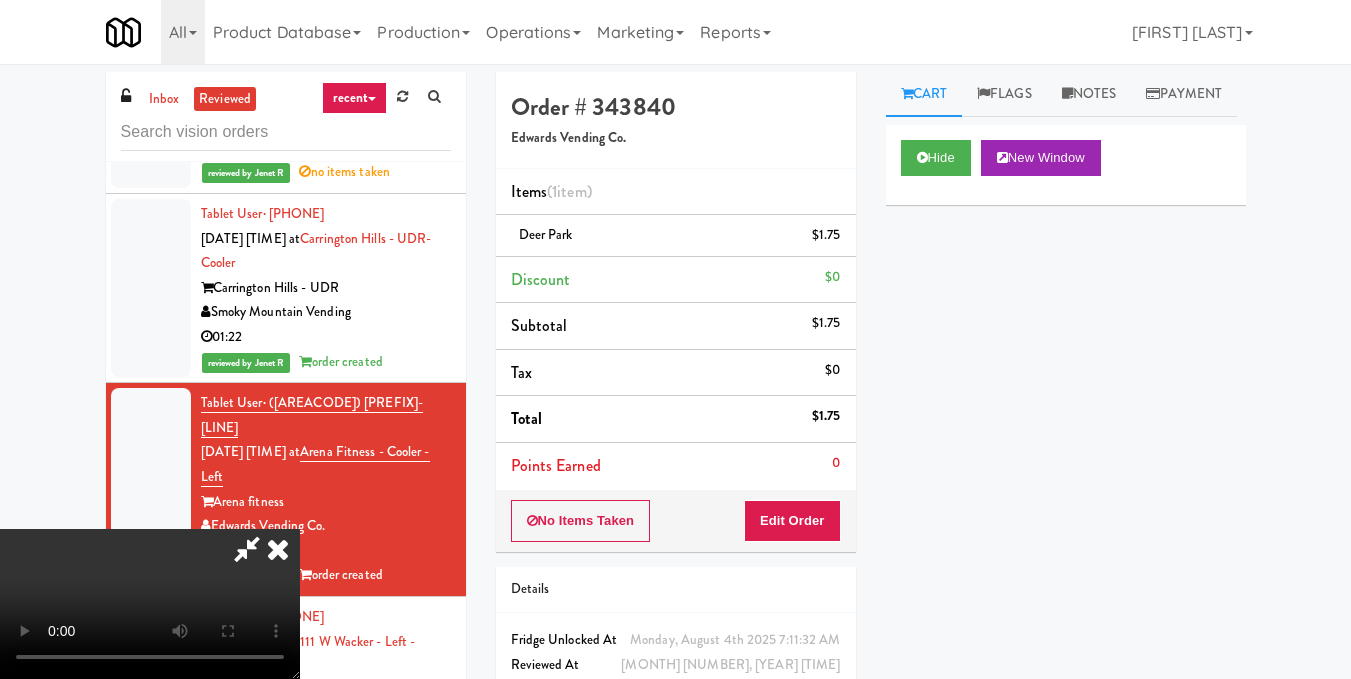 click at bounding box center [150, 604] 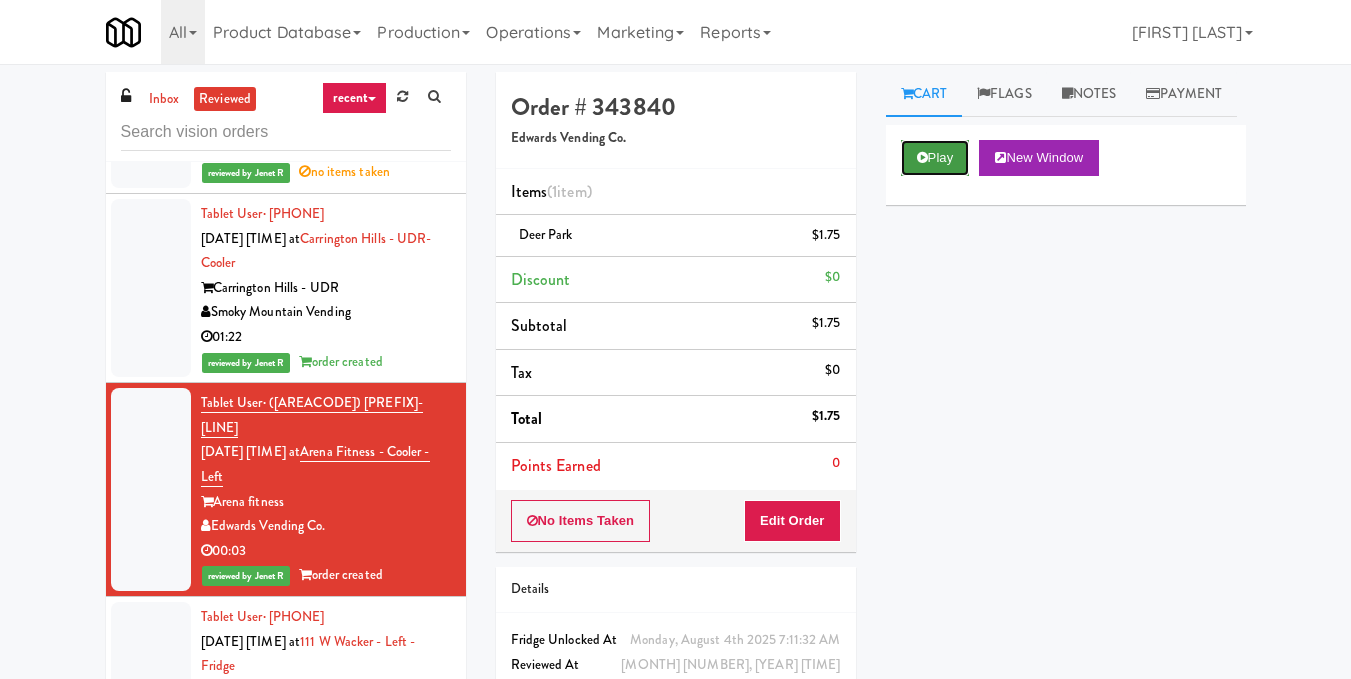 click at bounding box center [922, 157] 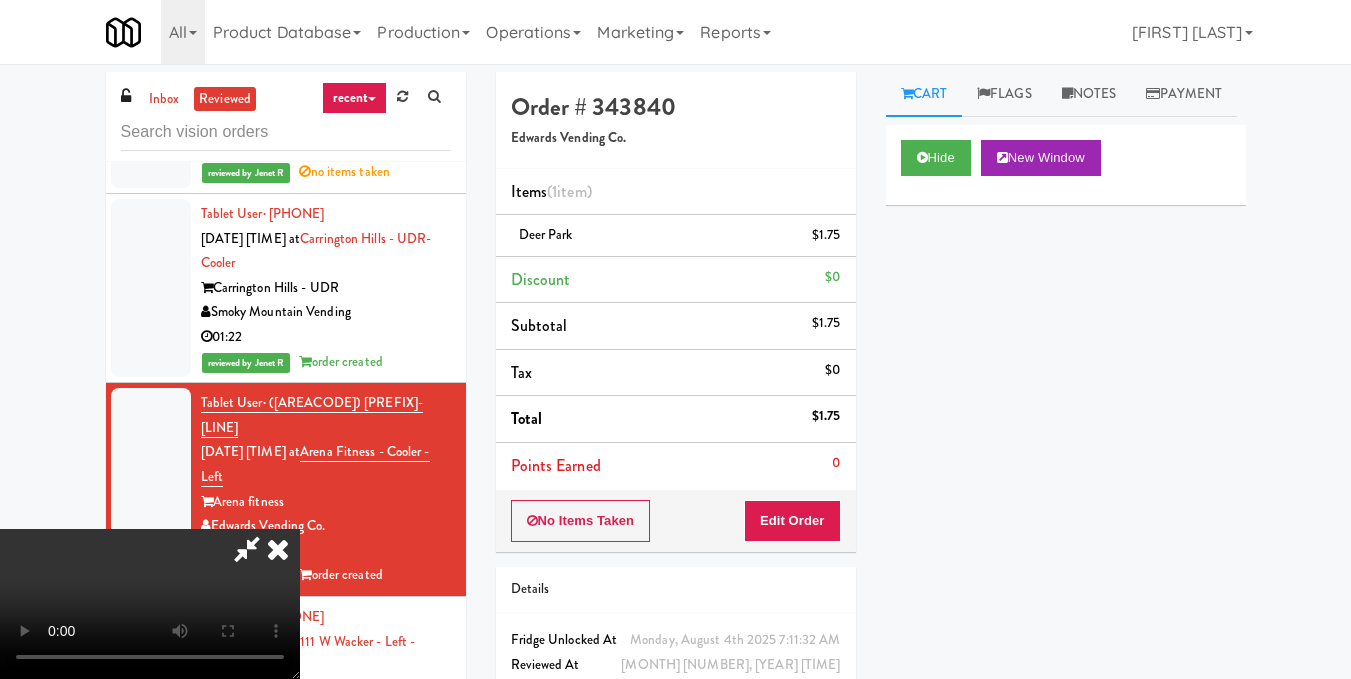 click at bounding box center [247, 549] 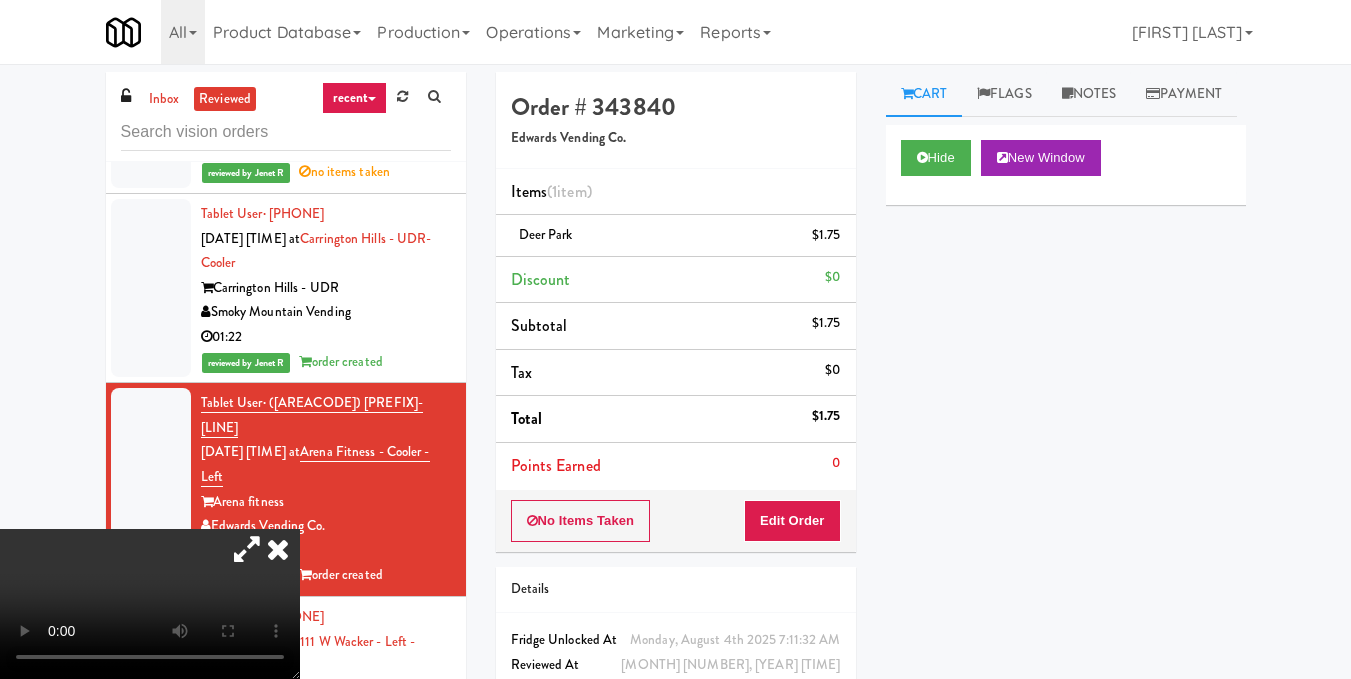click at bounding box center [278, 549] 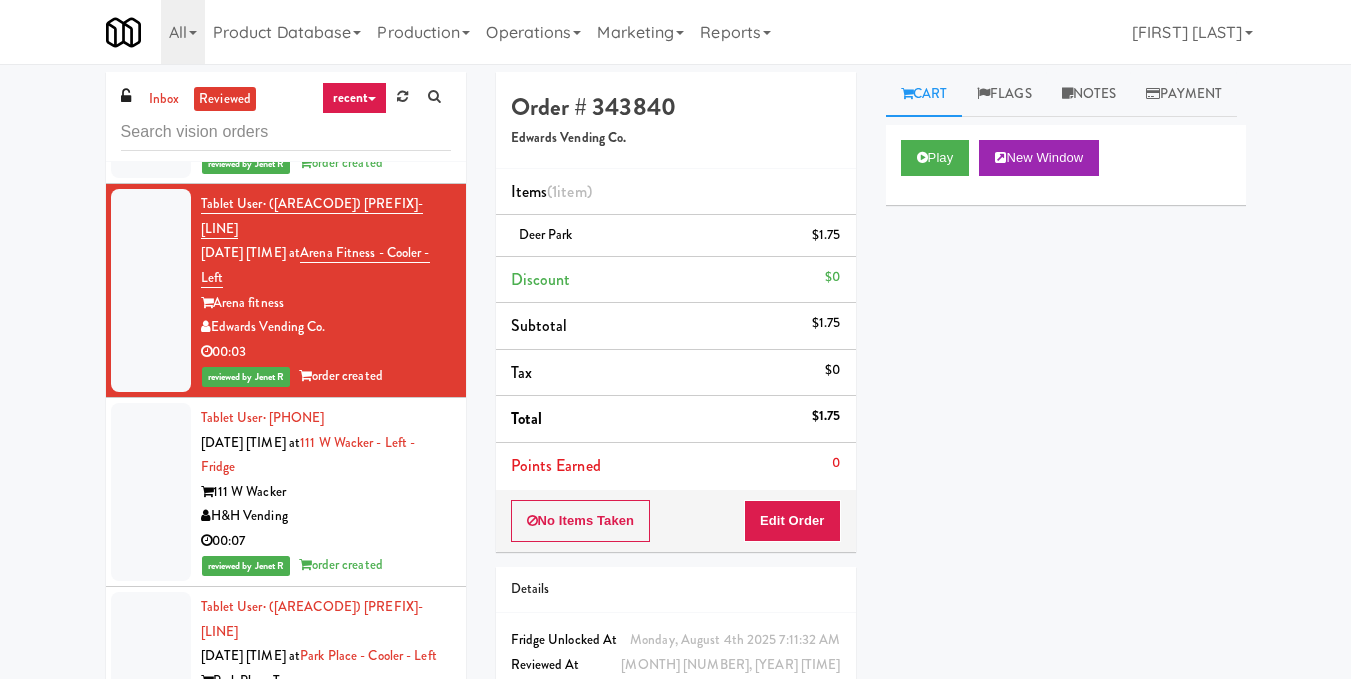 scroll, scrollTop: 900, scrollLeft: 0, axis: vertical 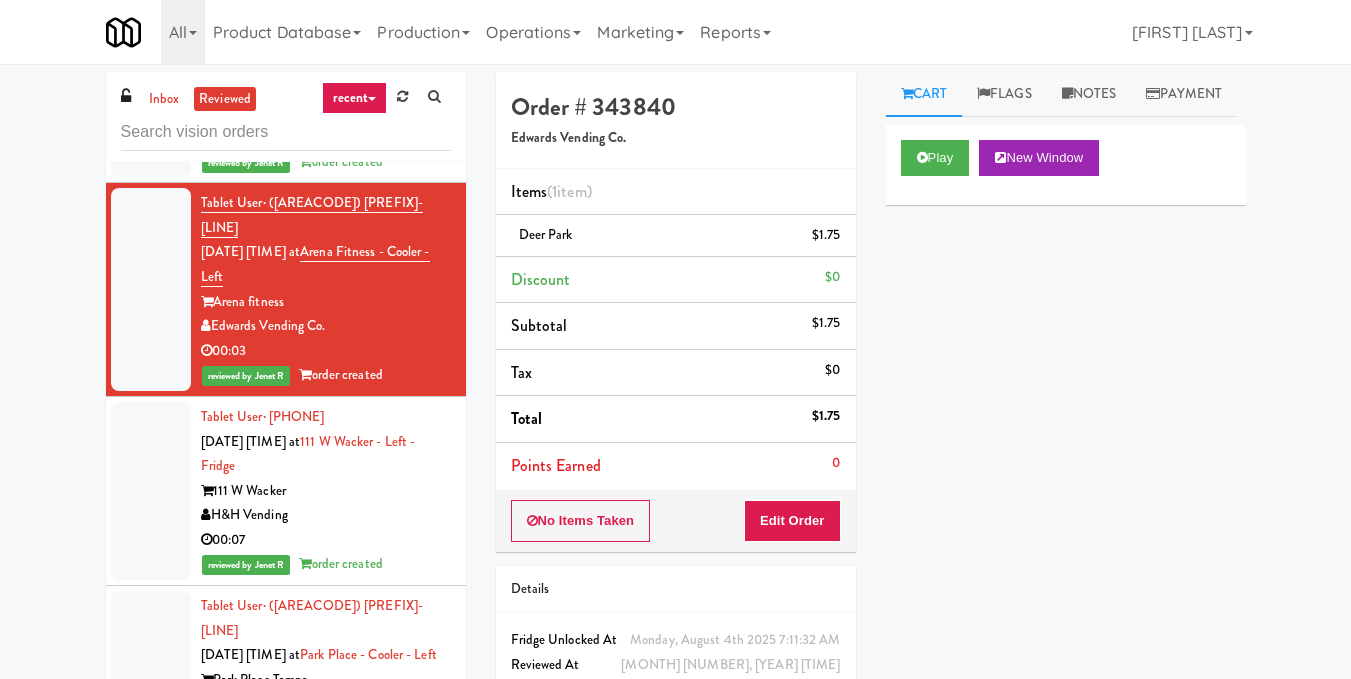 click on "111 W Wacker" at bounding box center (326, 491) 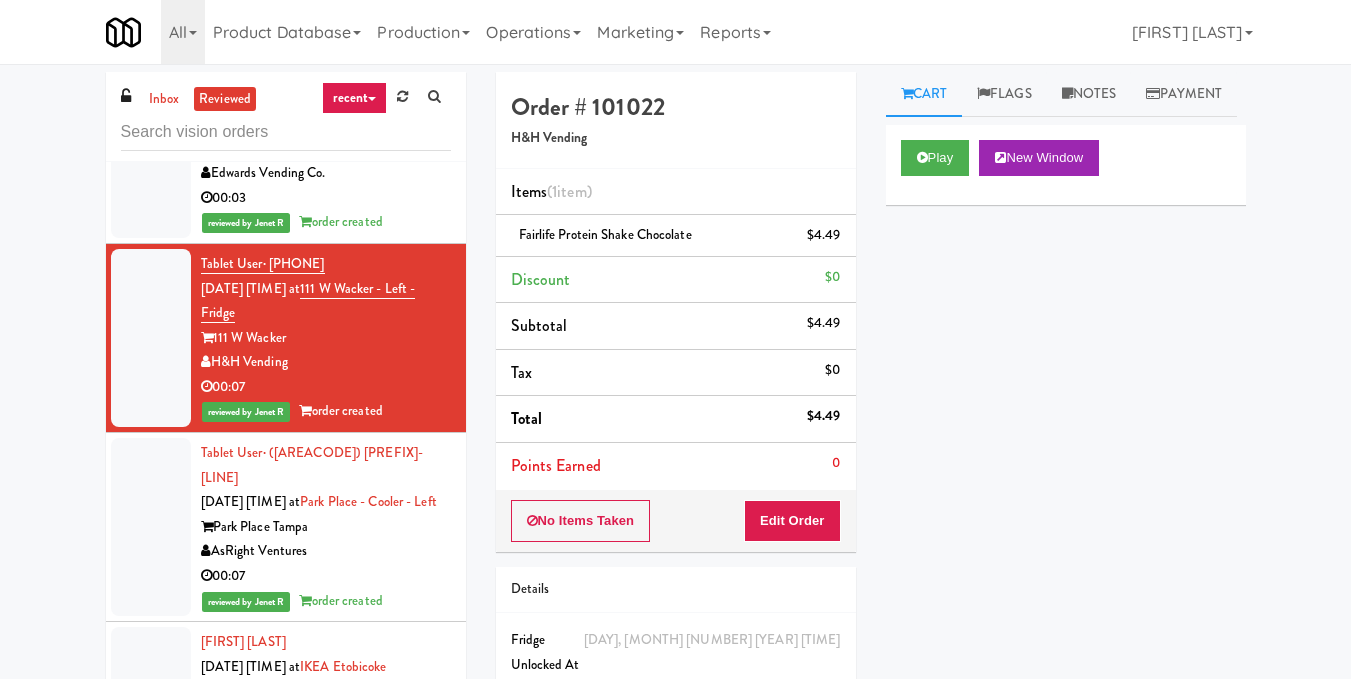 scroll, scrollTop: 1000, scrollLeft: 0, axis: vertical 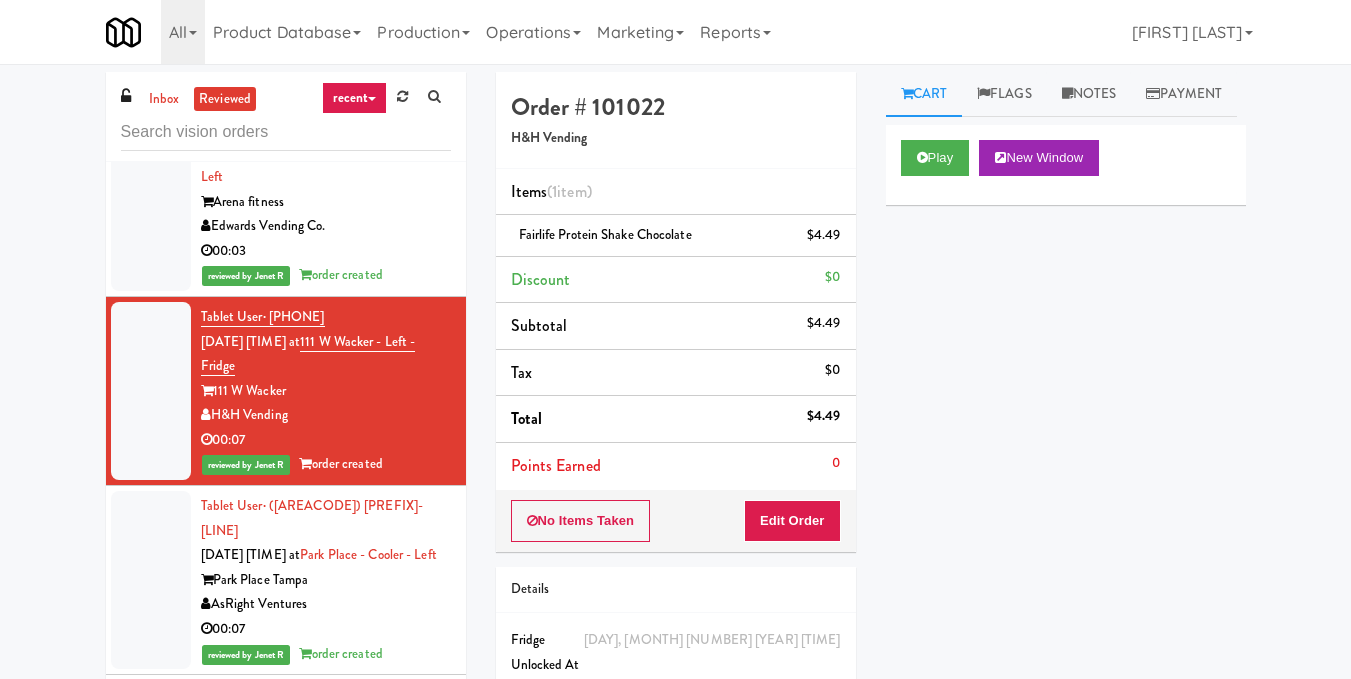 click on "111 W Wacker" at bounding box center (326, 391) 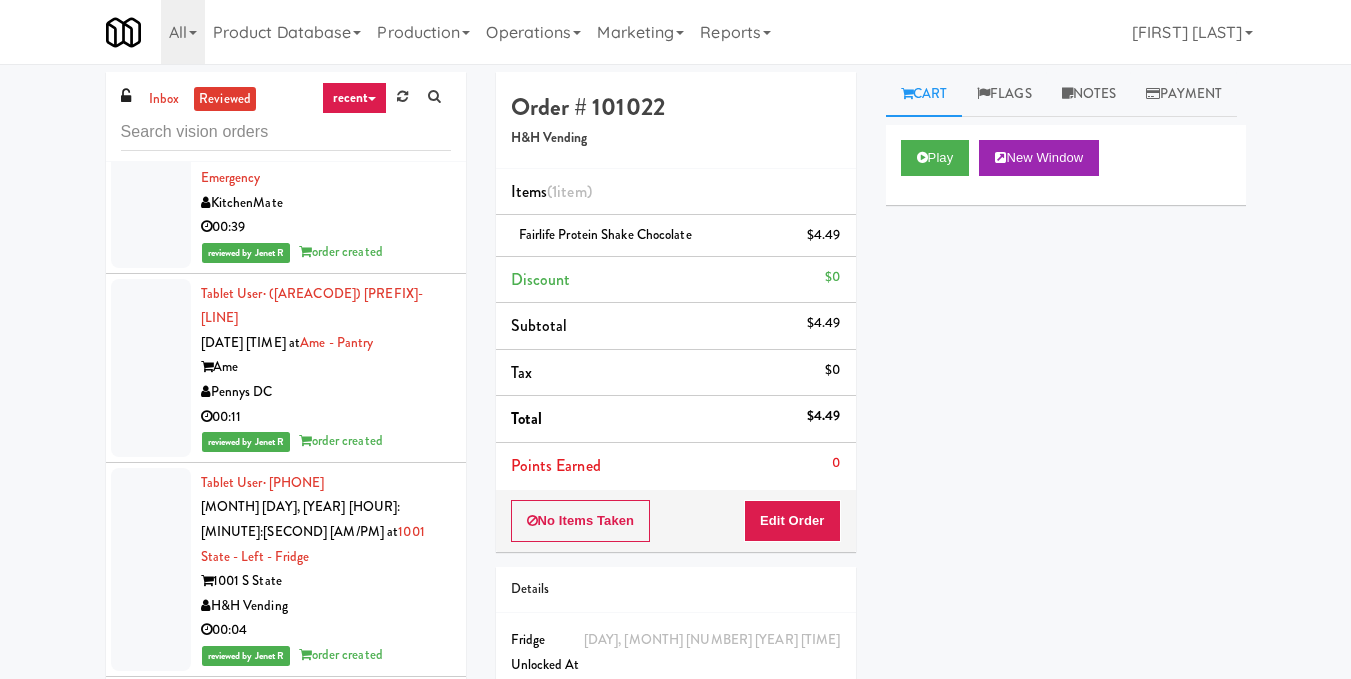 scroll, scrollTop: 3700, scrollLeft: 0, axis: vertical 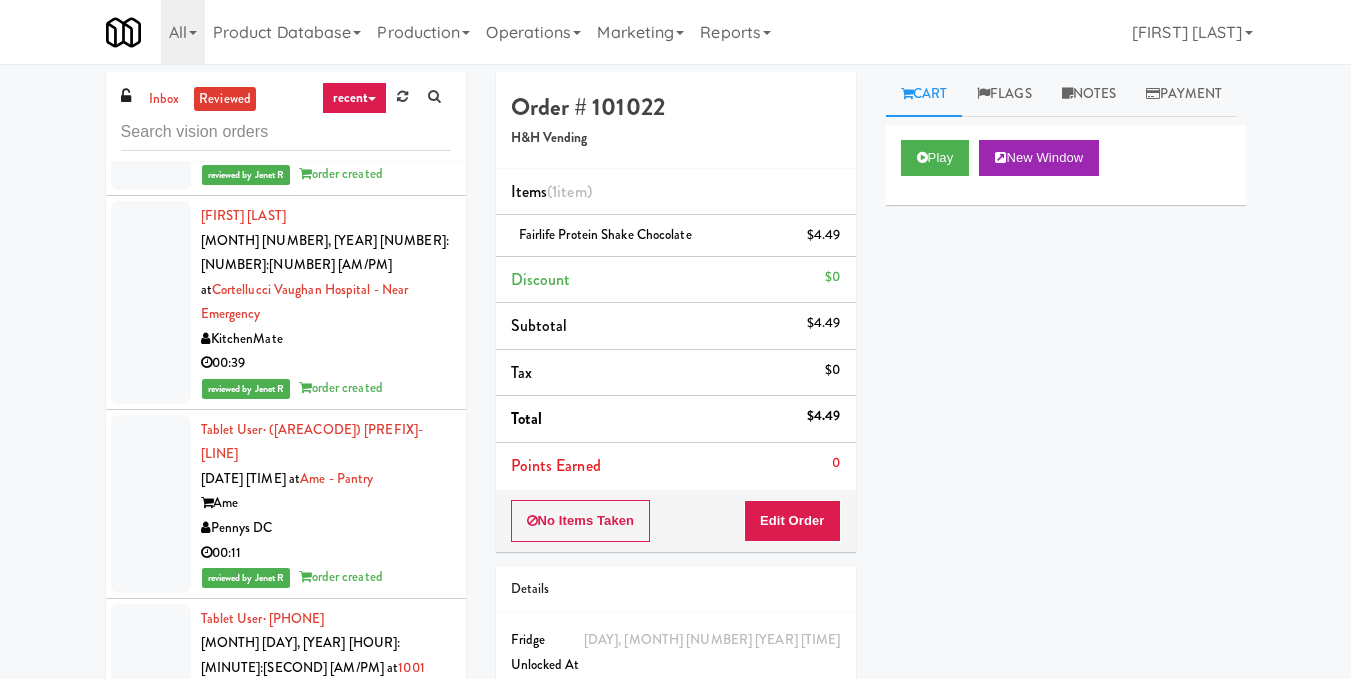 click at bounding box center [151, 504] 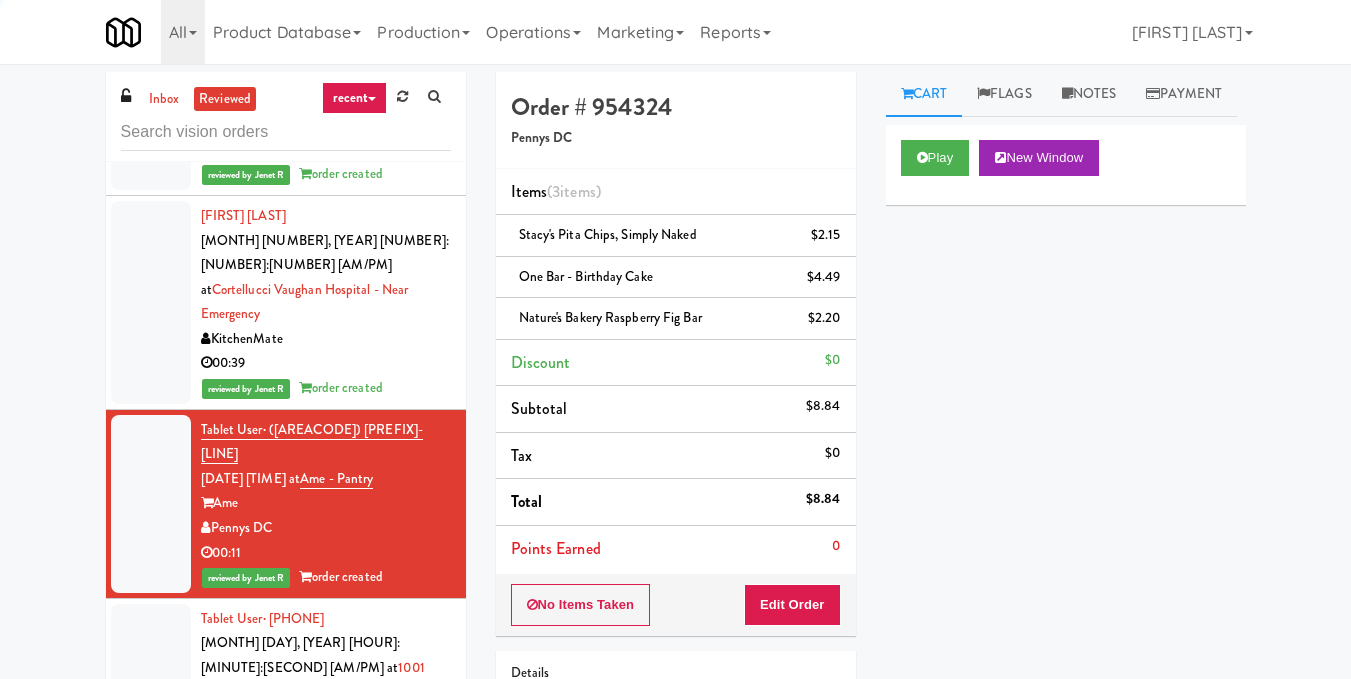 click at bounding box center [151, 302] 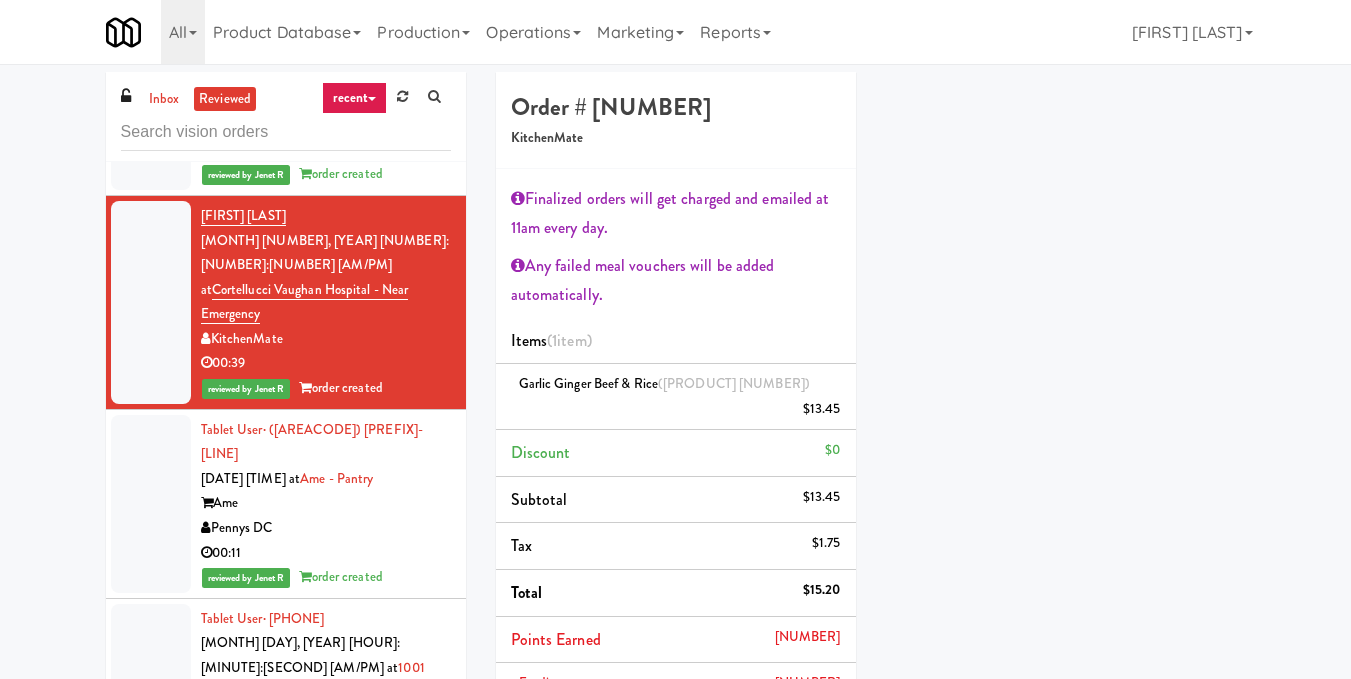 scroll, scrollTop: 200, scrollLeft: 0, axis: vertical 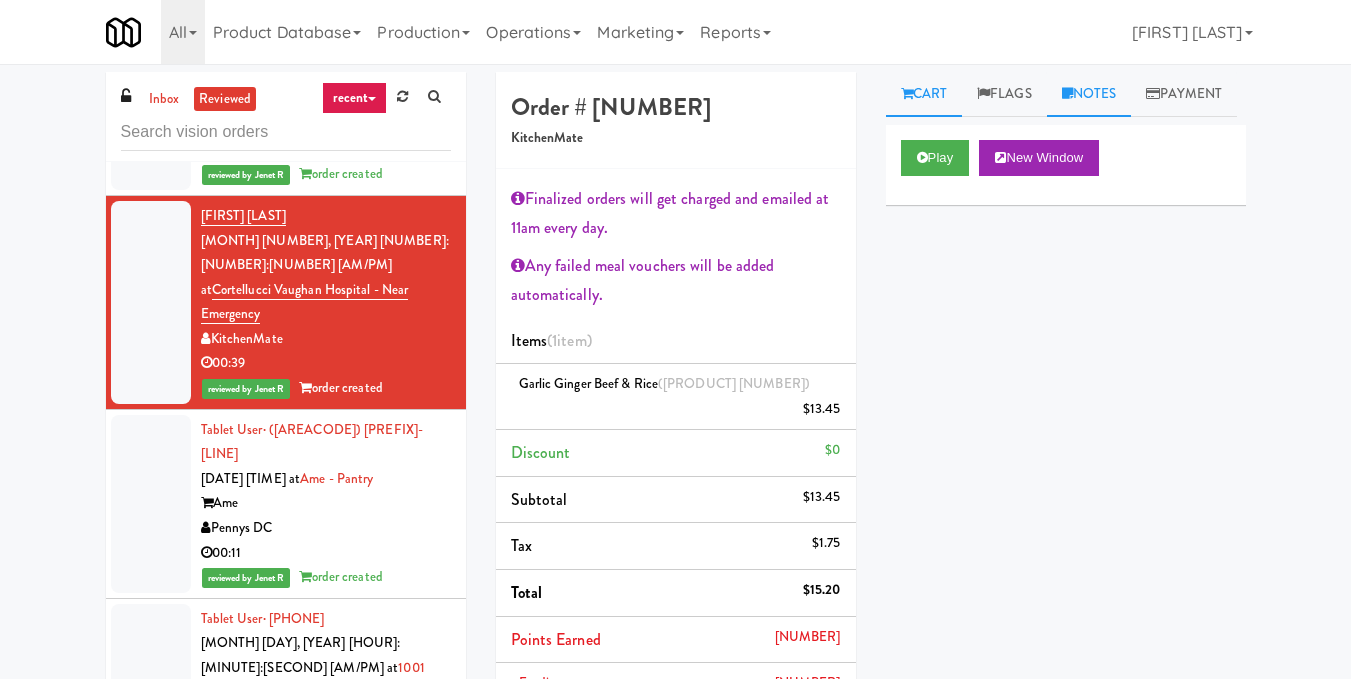 click on "Notes" at bounding box center (1089, 94) 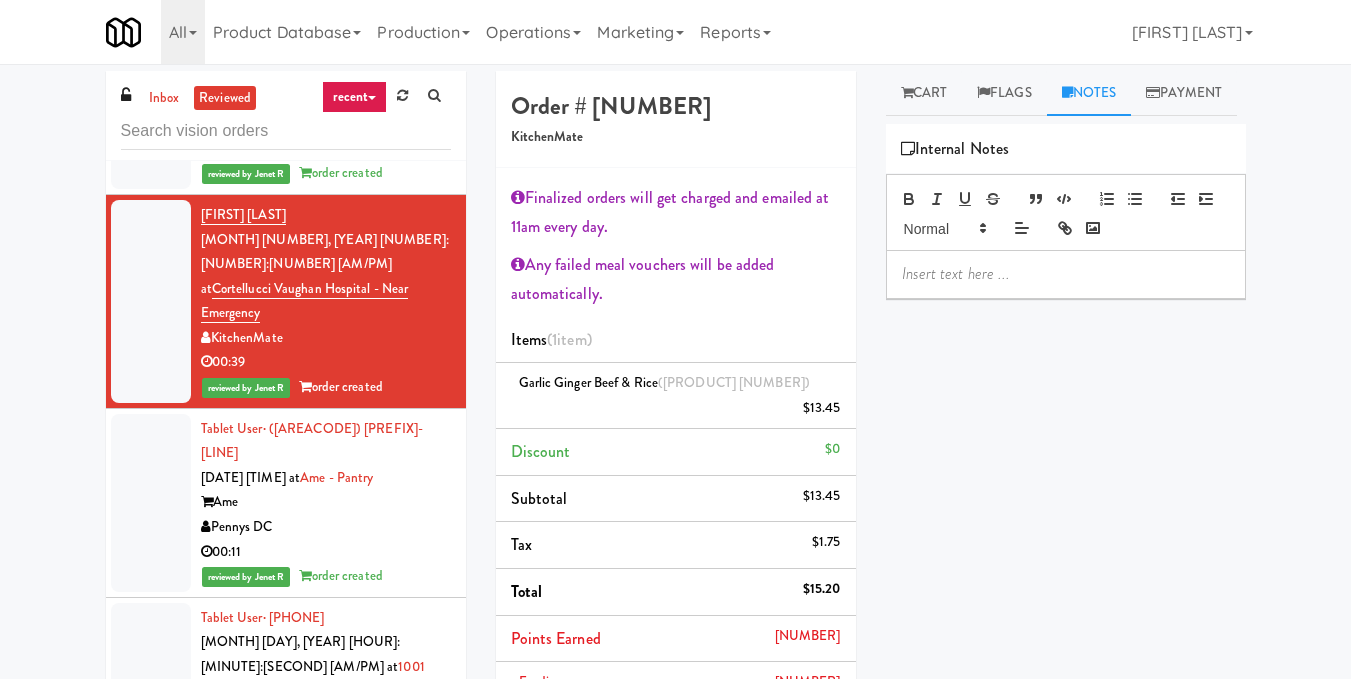 scroll, scrollTop: 0, scrollLeft: 0, axis: both 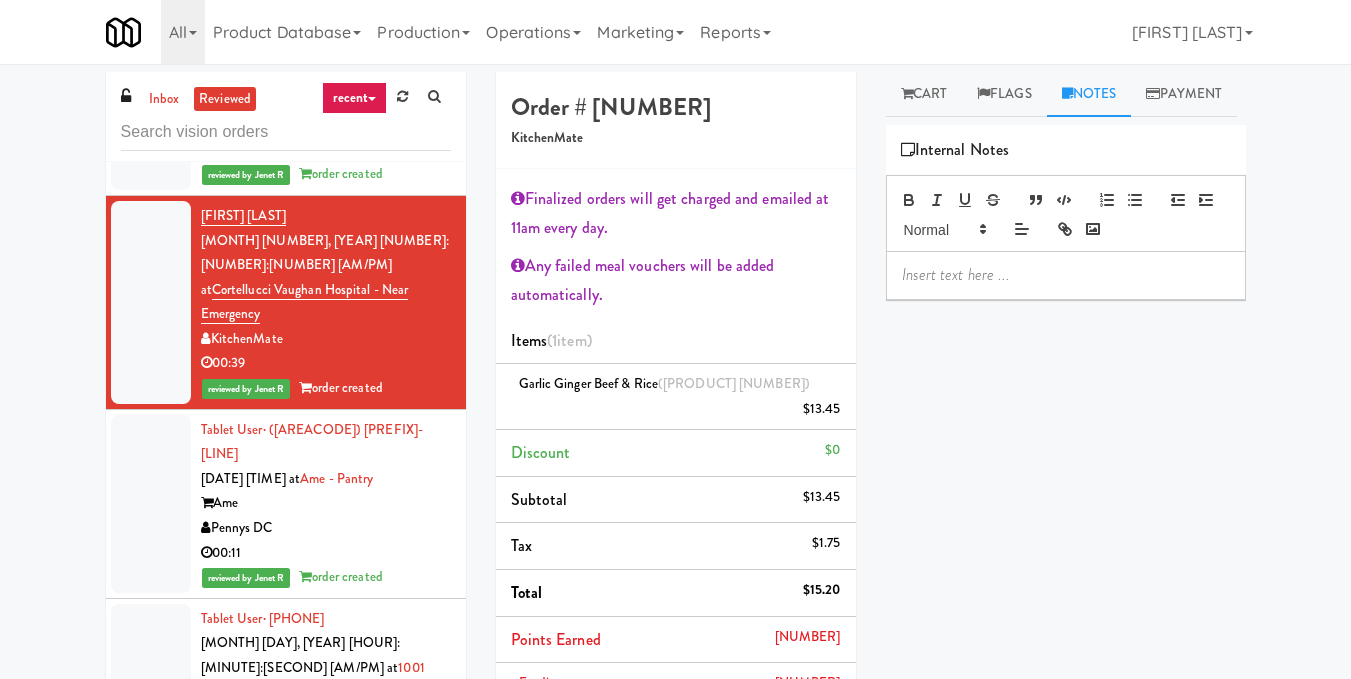 click at bounding box center [151, 302] 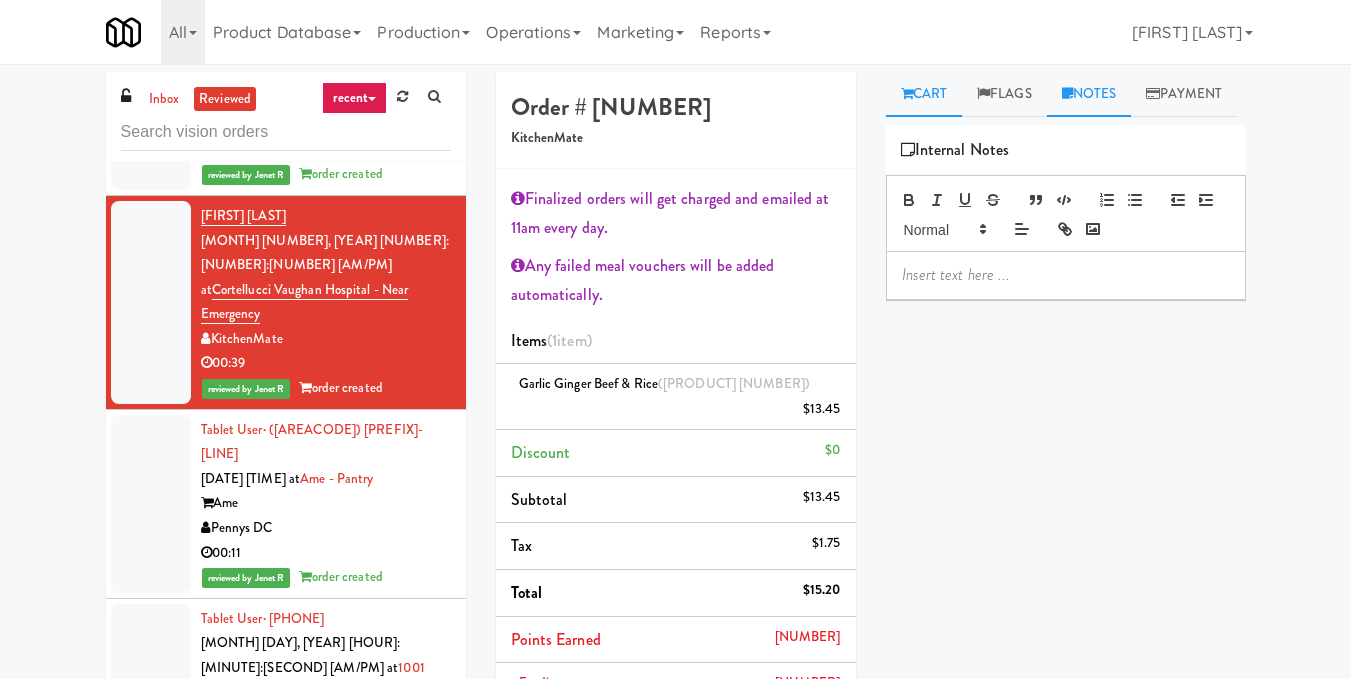 click on "Cart" at bounding box center (924, 94) 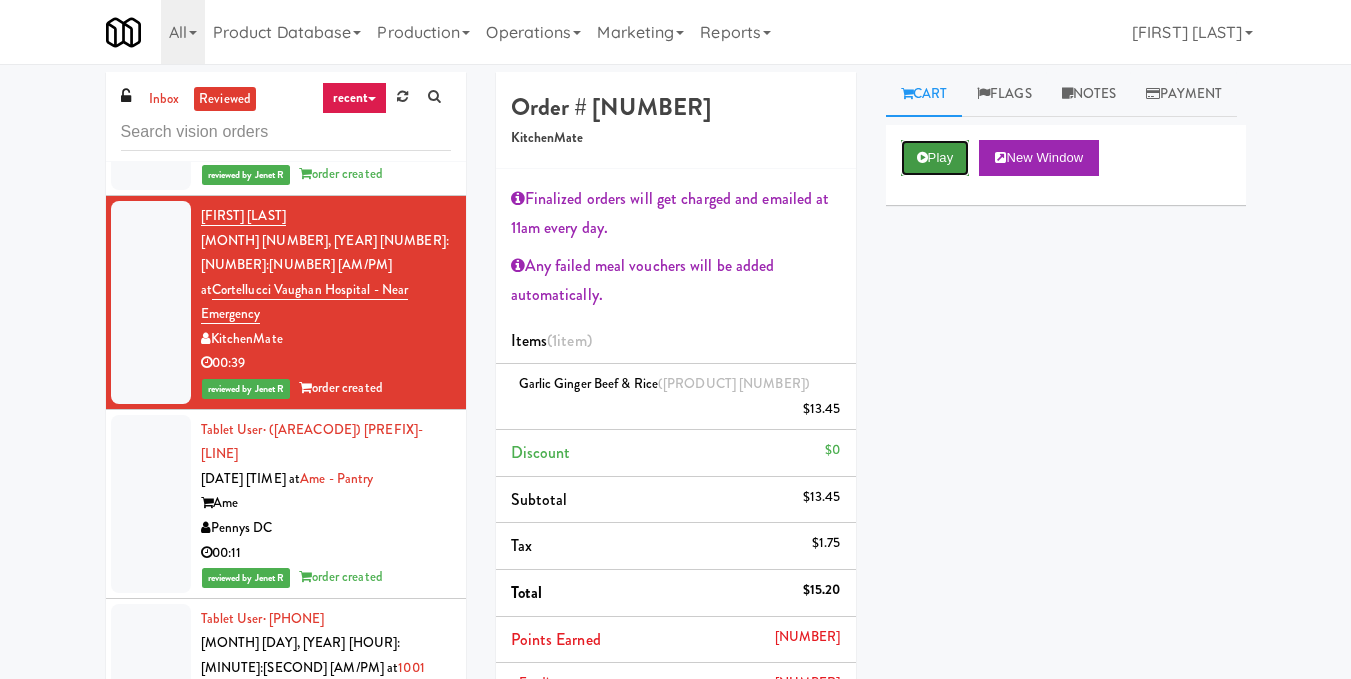click on "Play" at bounding box center [935, 158] 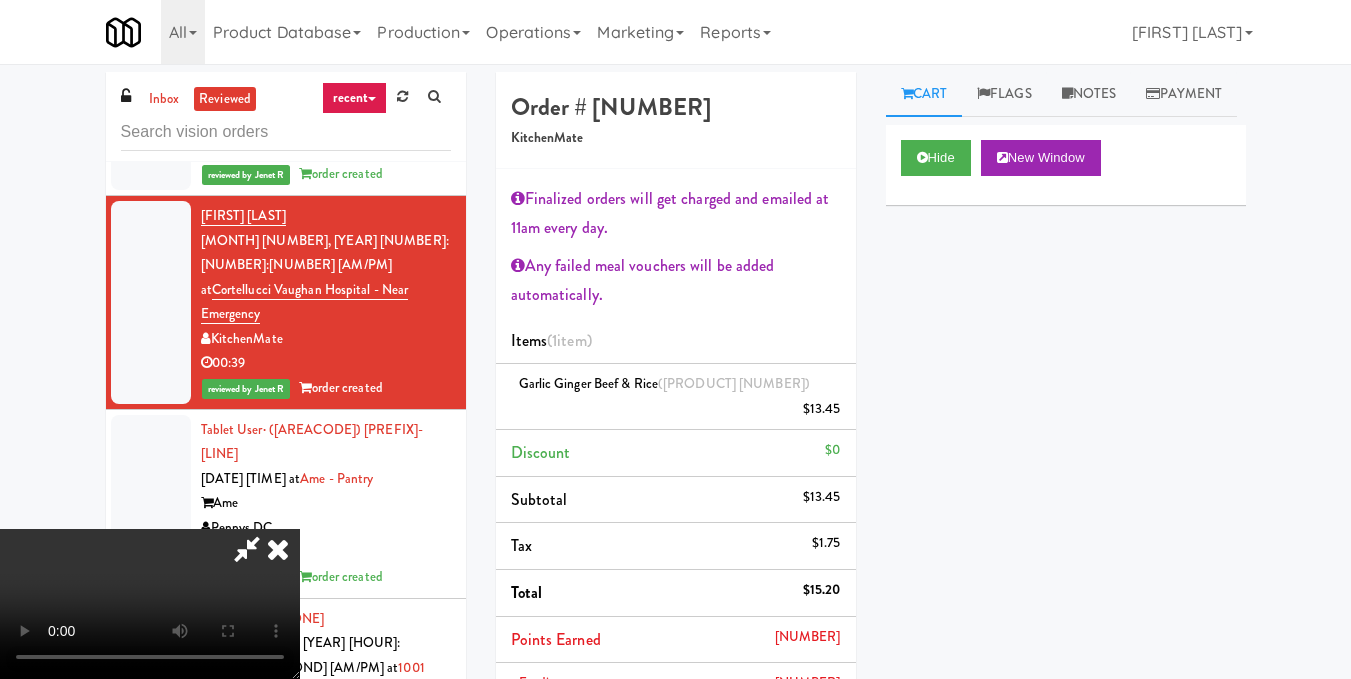 click at bounding box center (247, 549) 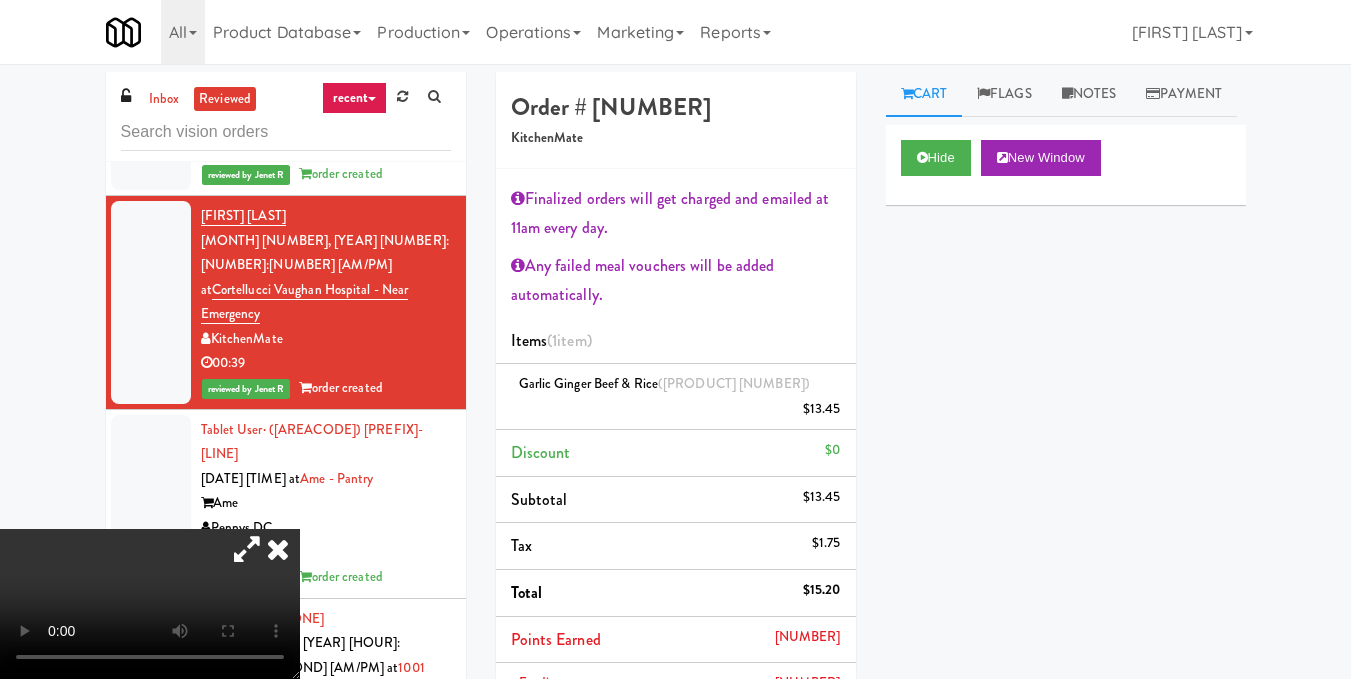 click at bounding box center [150, 604] 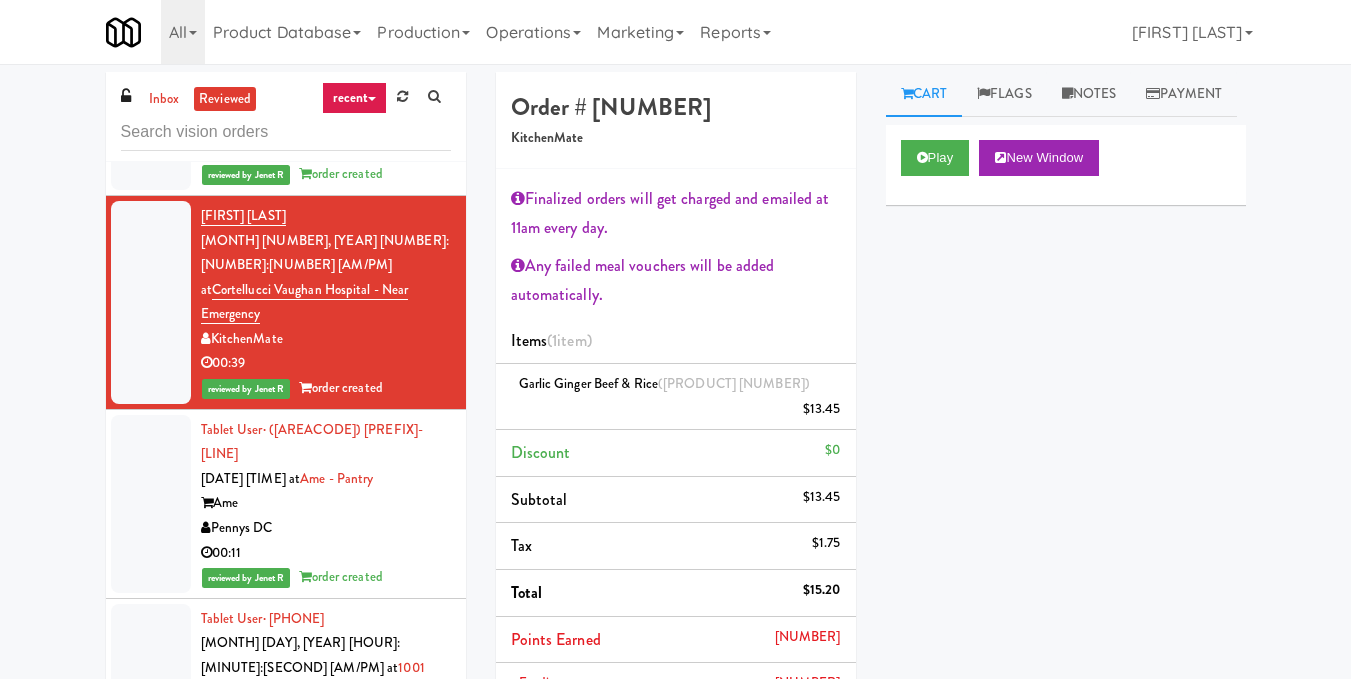 scroll, scrollTop: 3800, scrollLeft: 0, axis: vertical 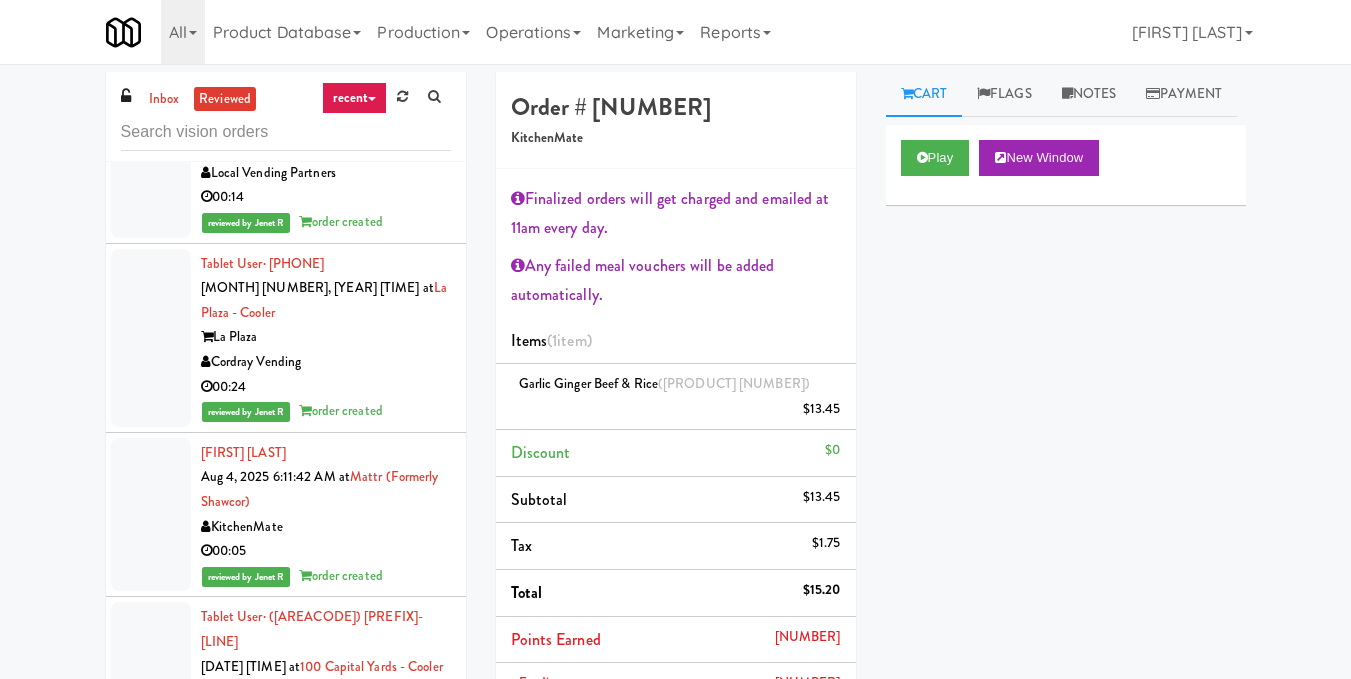click at bounding box center [151, 338] 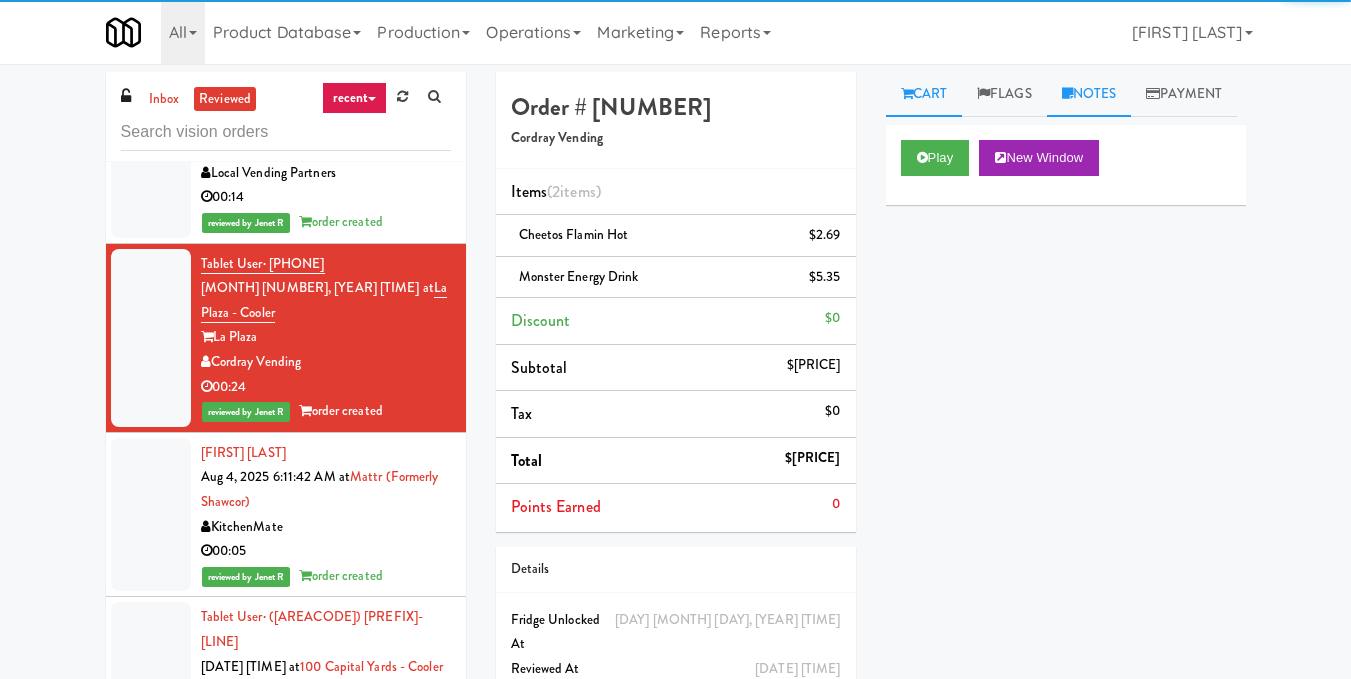 click on "Notes" at bounding box center (1089, 94) 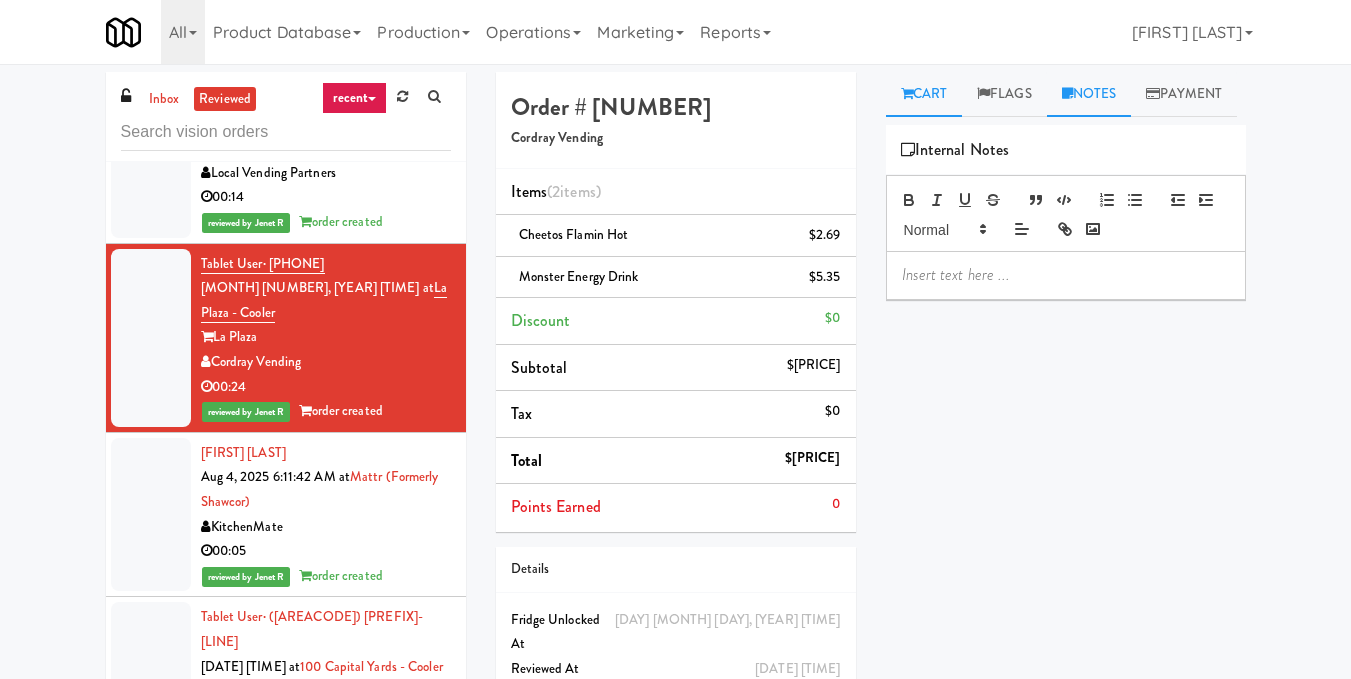 click on "Cart" at bounding box center [924, 94] 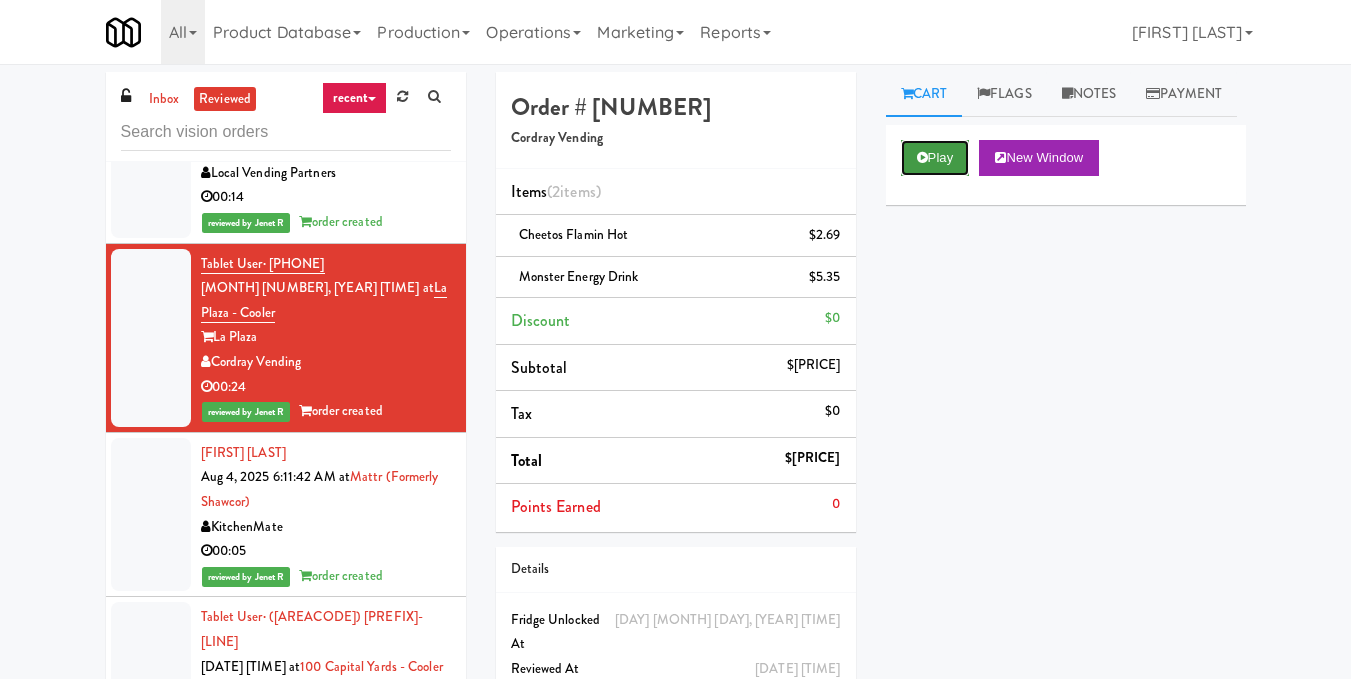 click on "Play" at bounding box center (935, 158) 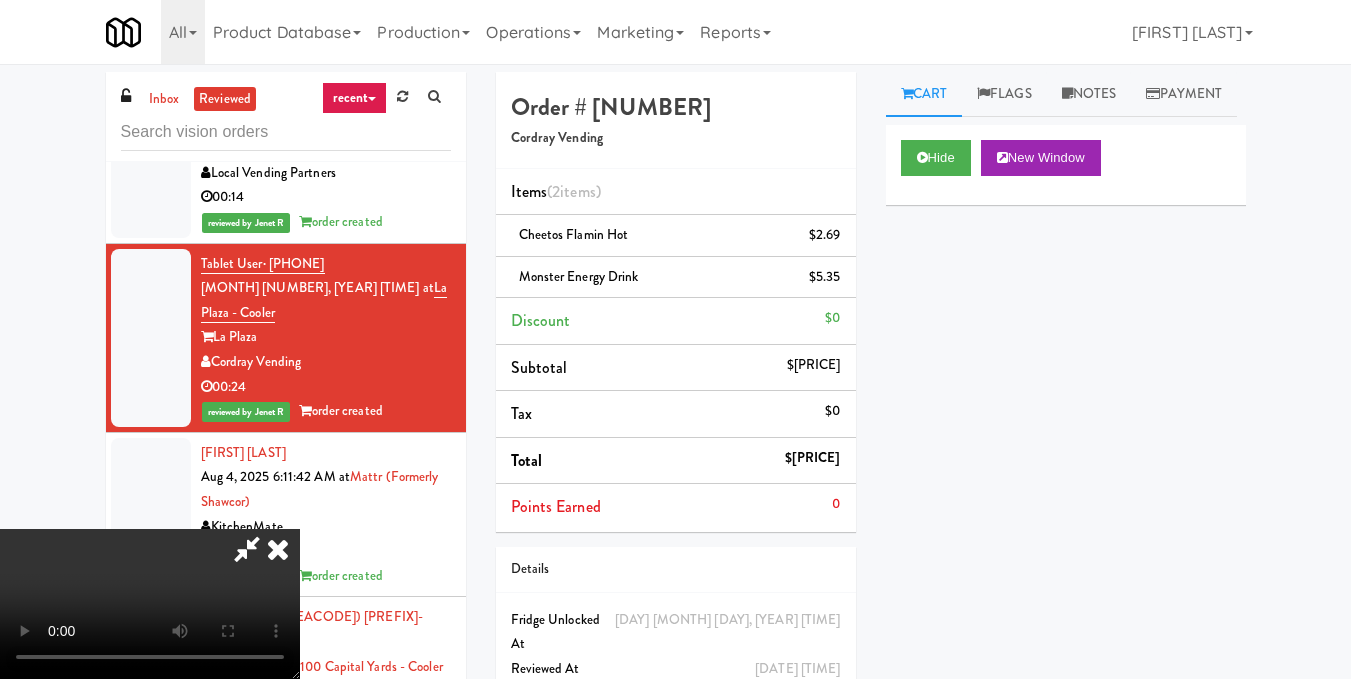 click at bounding box center (247, 549) 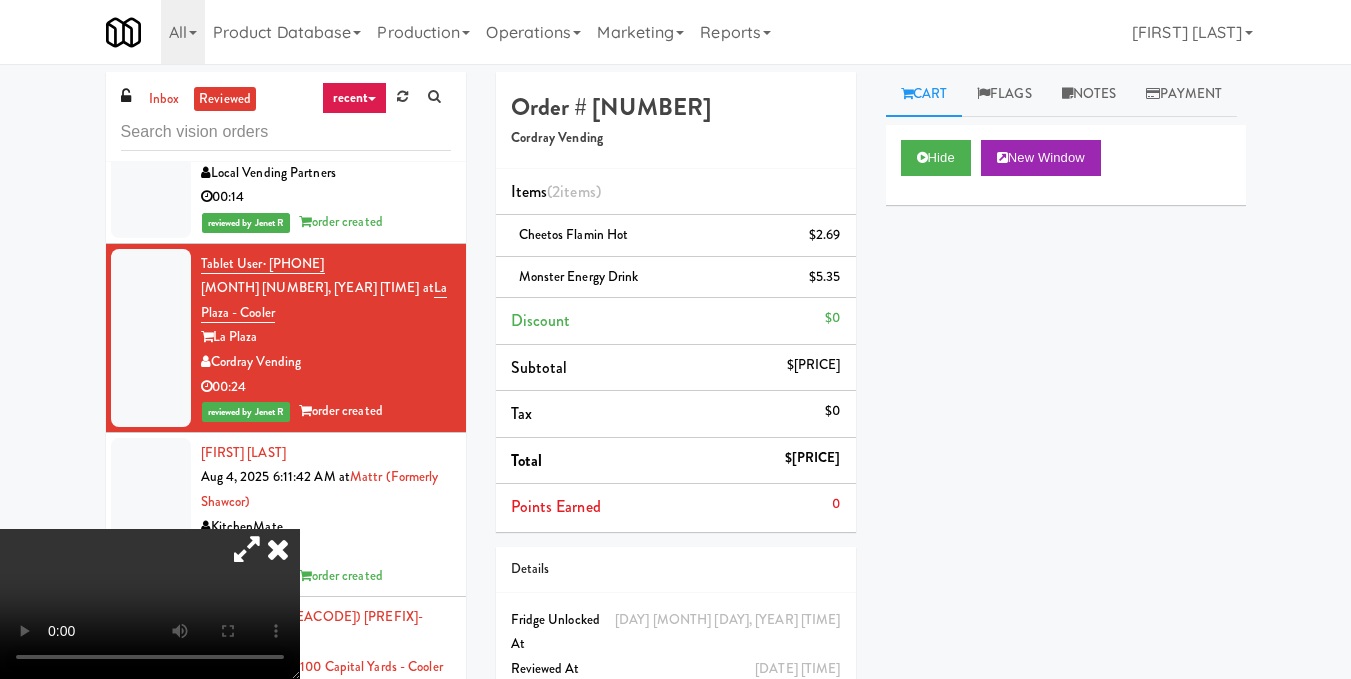 click at bounding box center [278, 549] 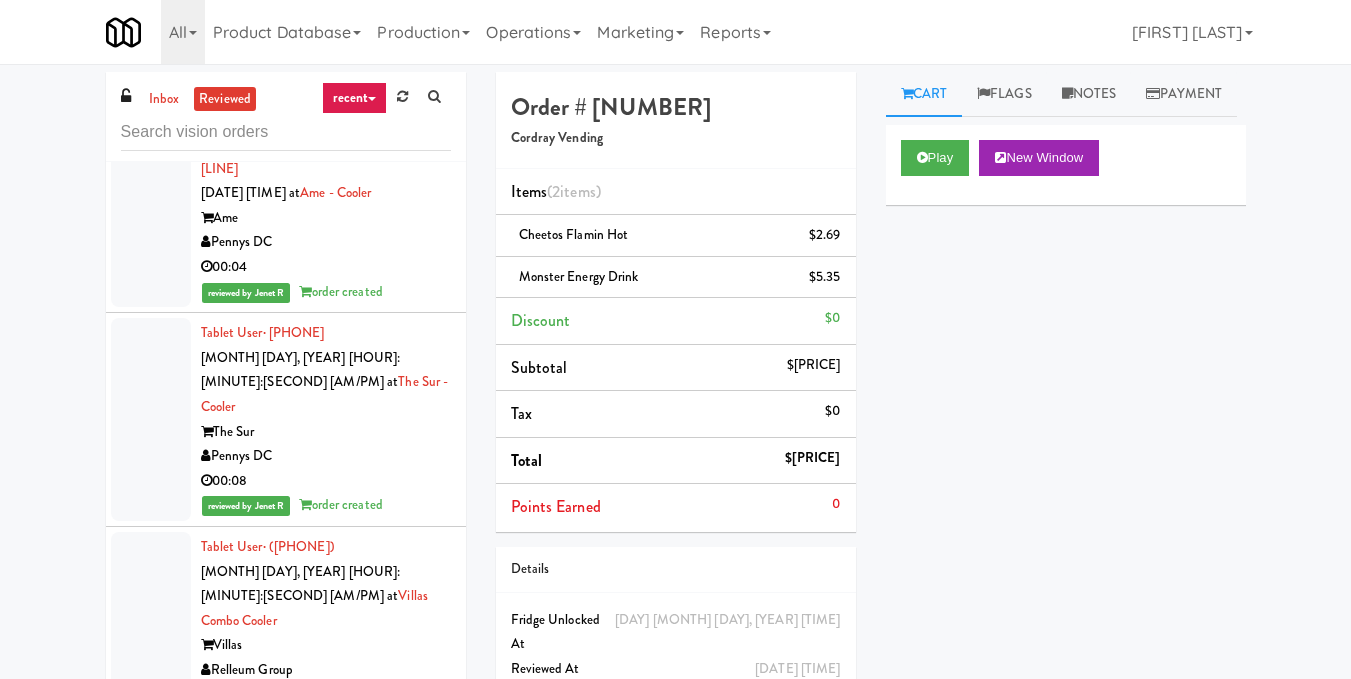scroll, scrollTop: 4945, scrollLeft: 0, axis: vertical 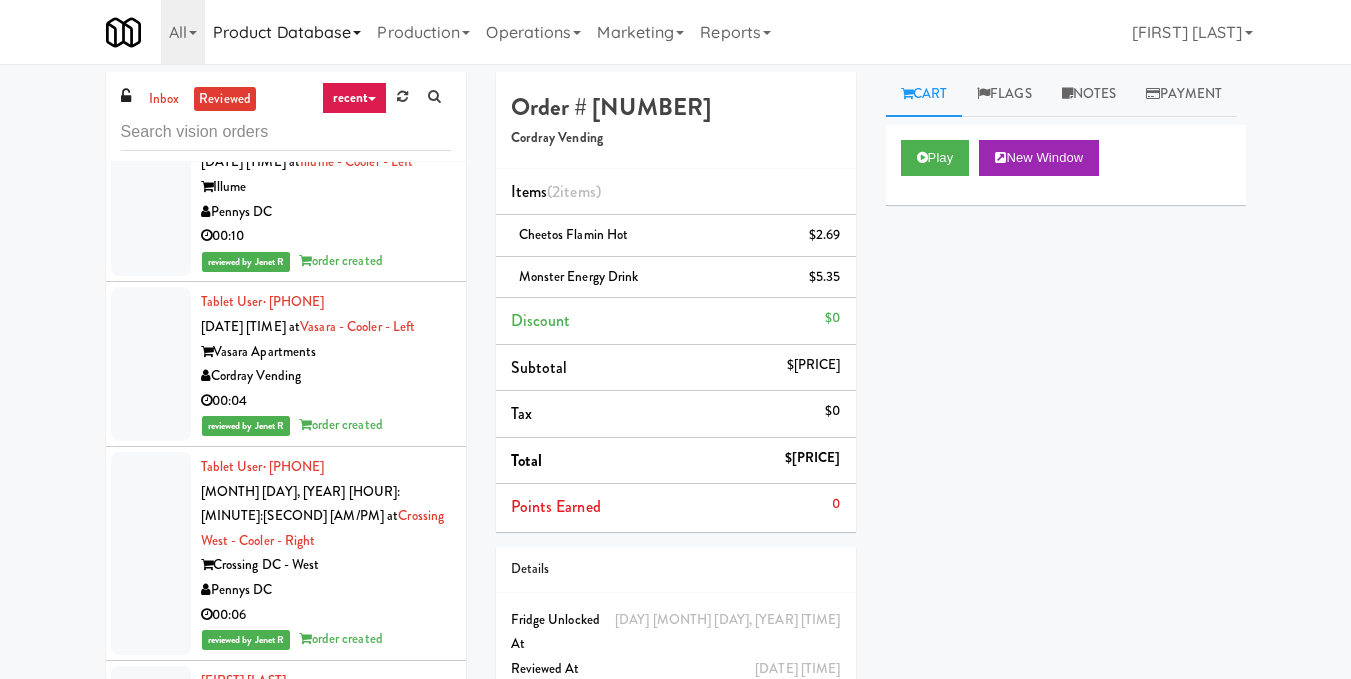 click on "Product Database" at bounding box center [287, 32] 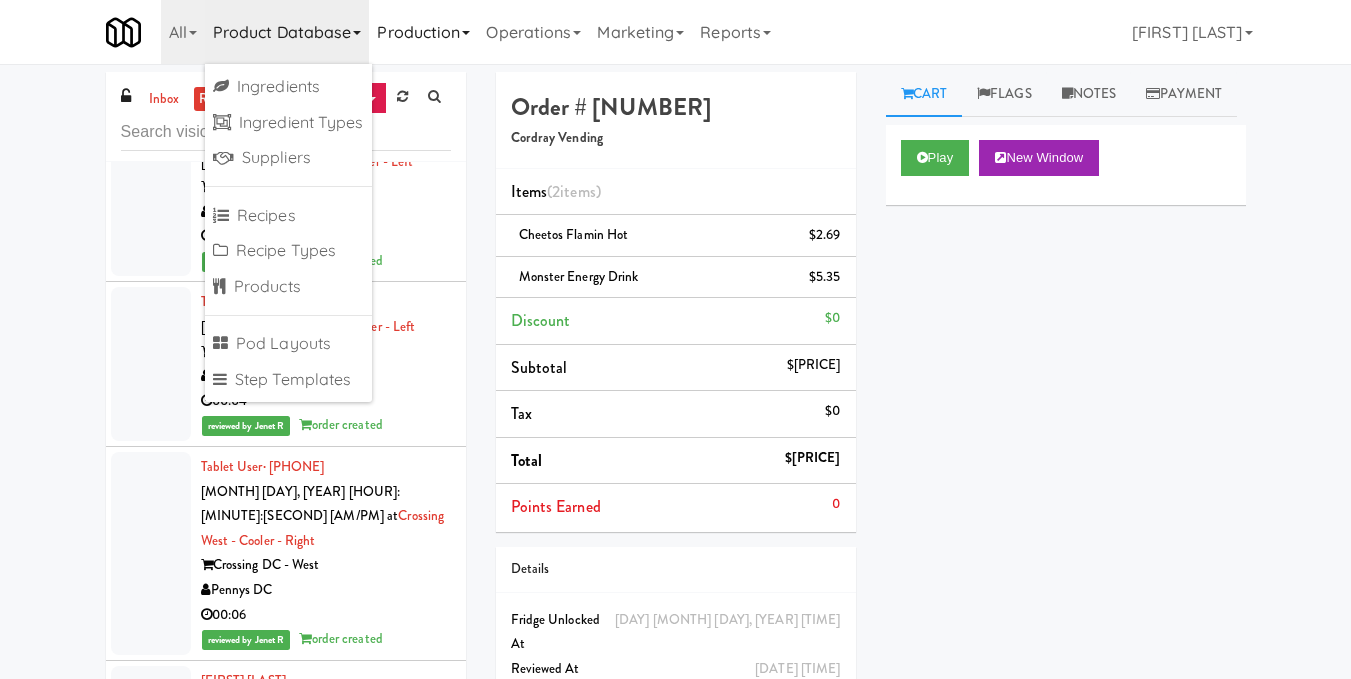 click on "Production" at bounding box center (423, 32) 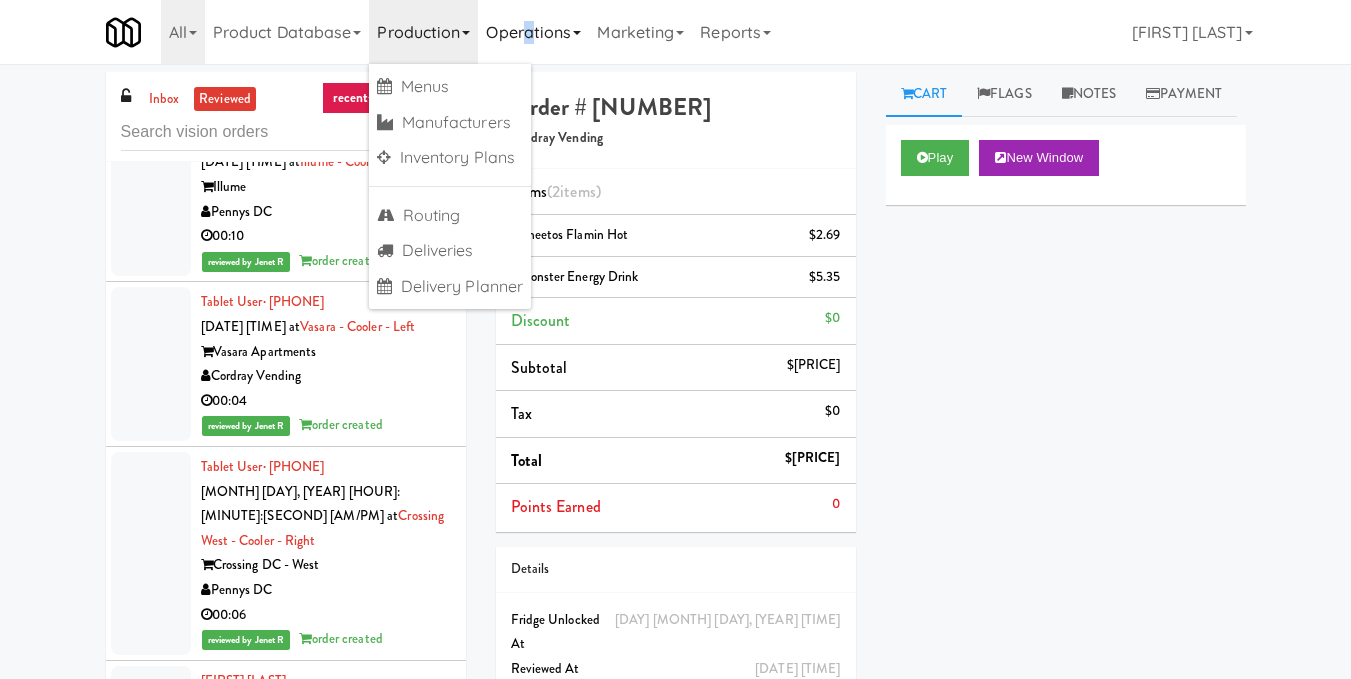 click on "Operations" at bounding box center (533, 32) 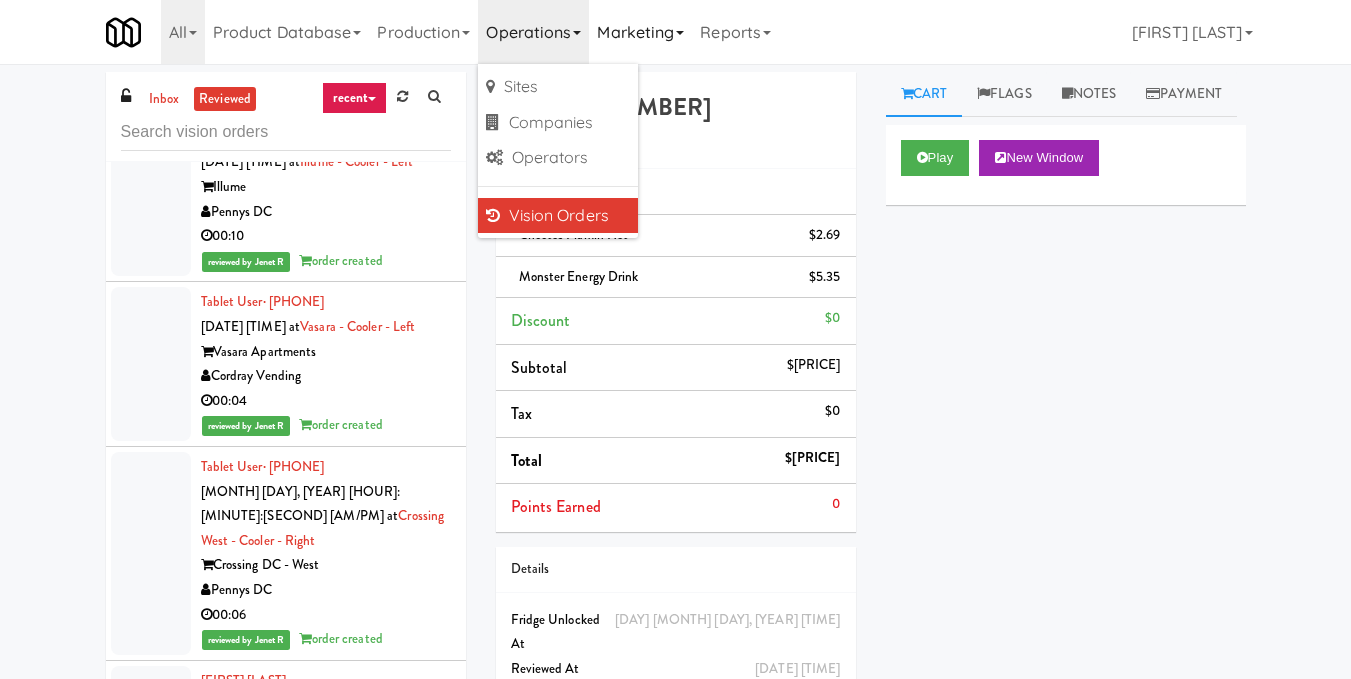 click on "Marketing" at bounding box center [640, 32] 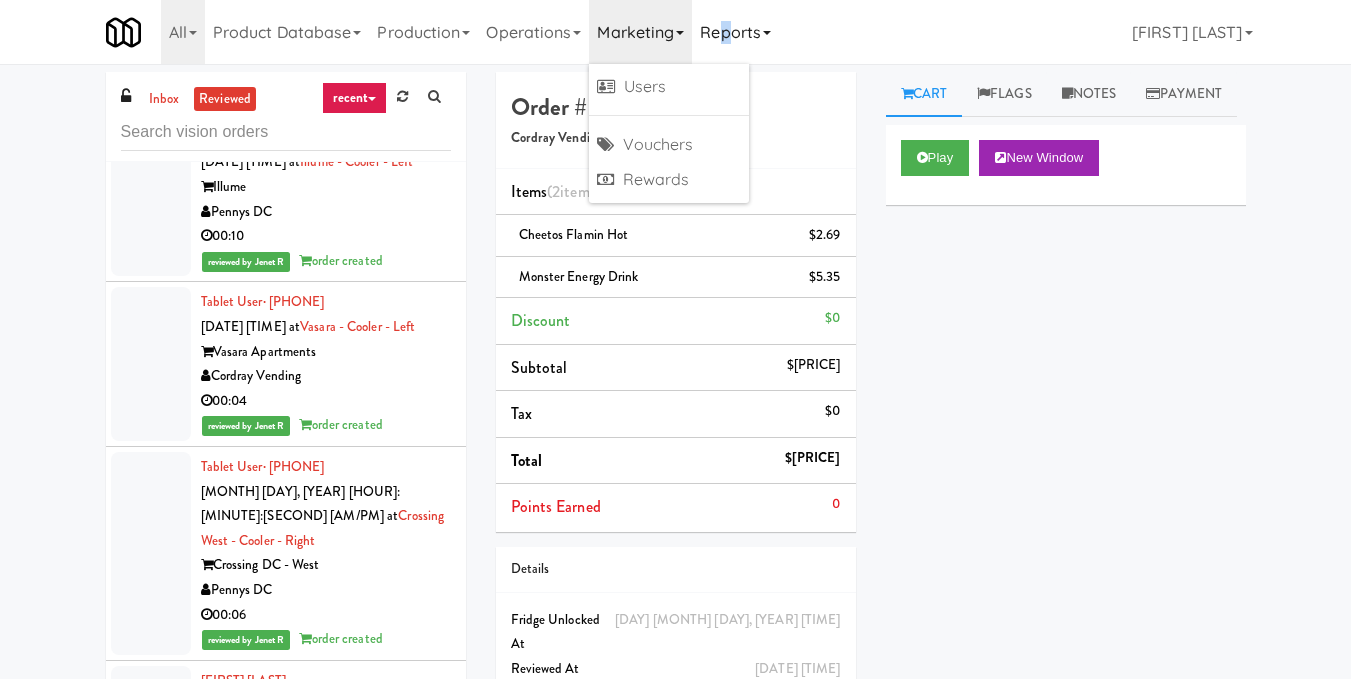 click on "Reports" at bounding box center (735, 32) 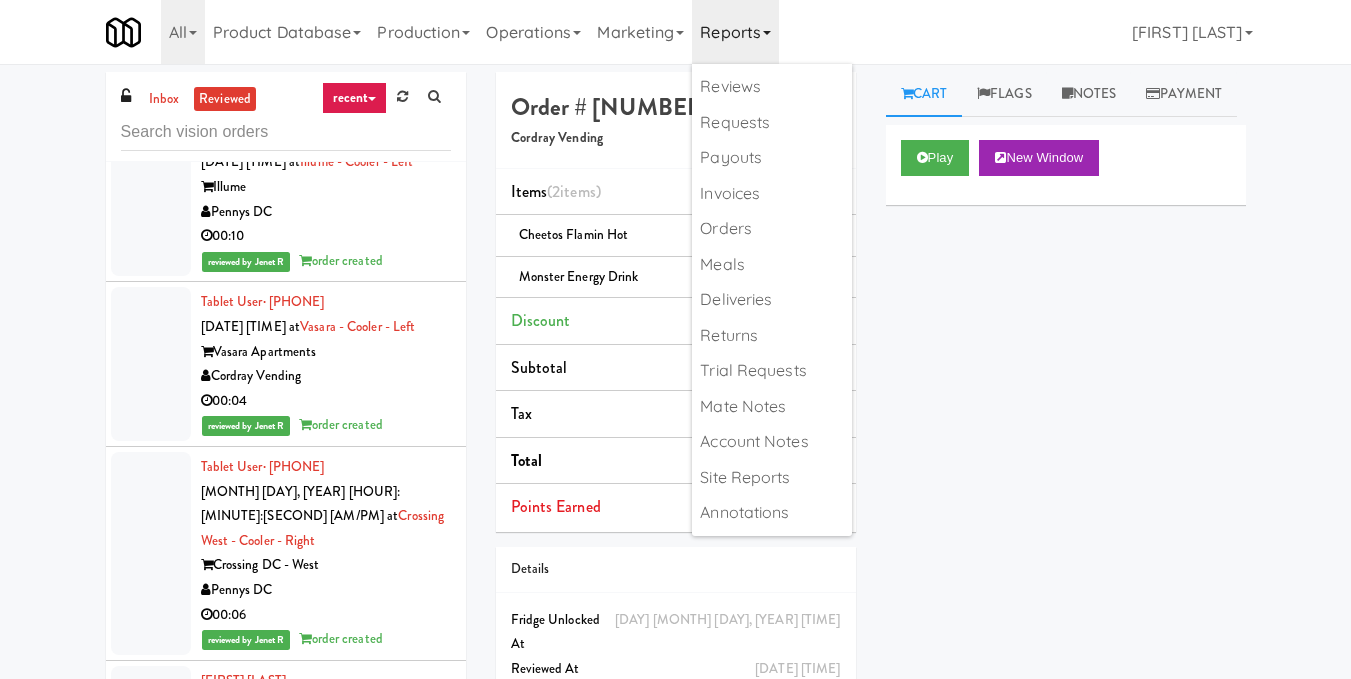 click on "Card Charged View Transaction Details Card [NUMBER] Transaction Ref [NUMBER] Preauth [PRICE] Brand VISA Number [CARD_NUMBER] Entry Mode ctls Card Issuer Checks Payout" at bounding box center [1066, 500] 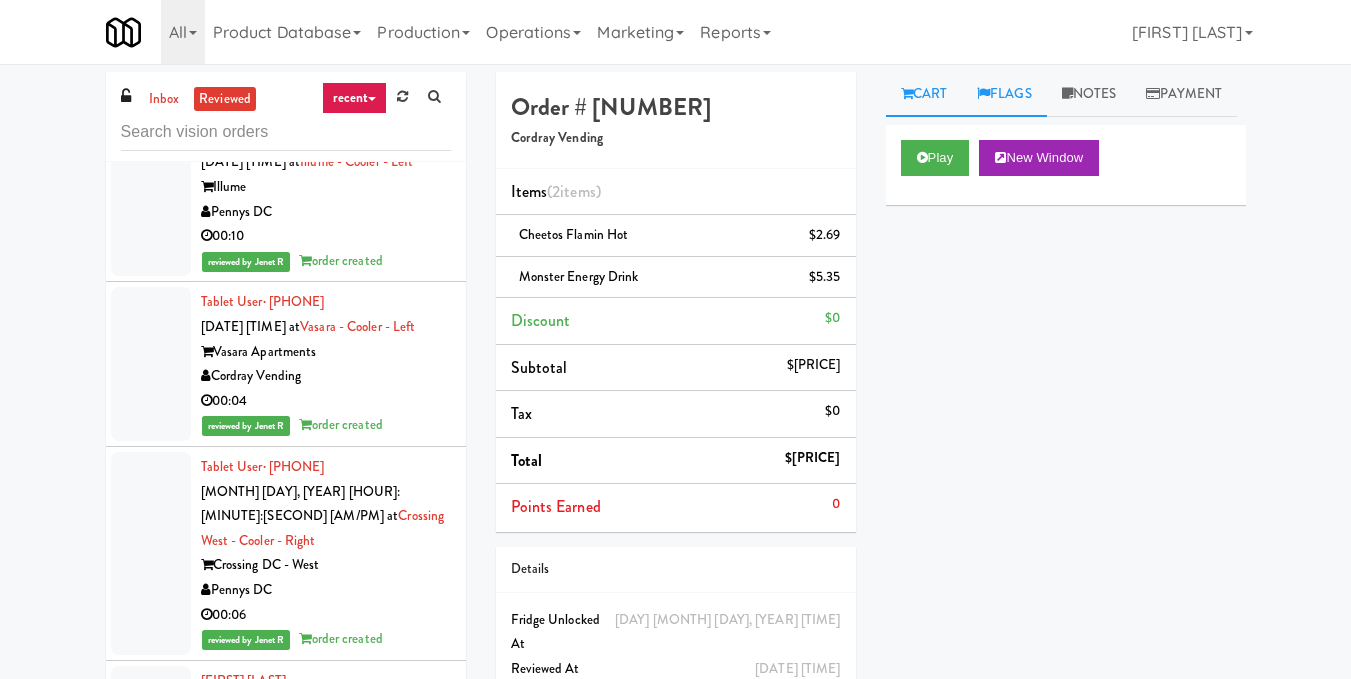 click on "Flags" at bounding box center (1004, 94) 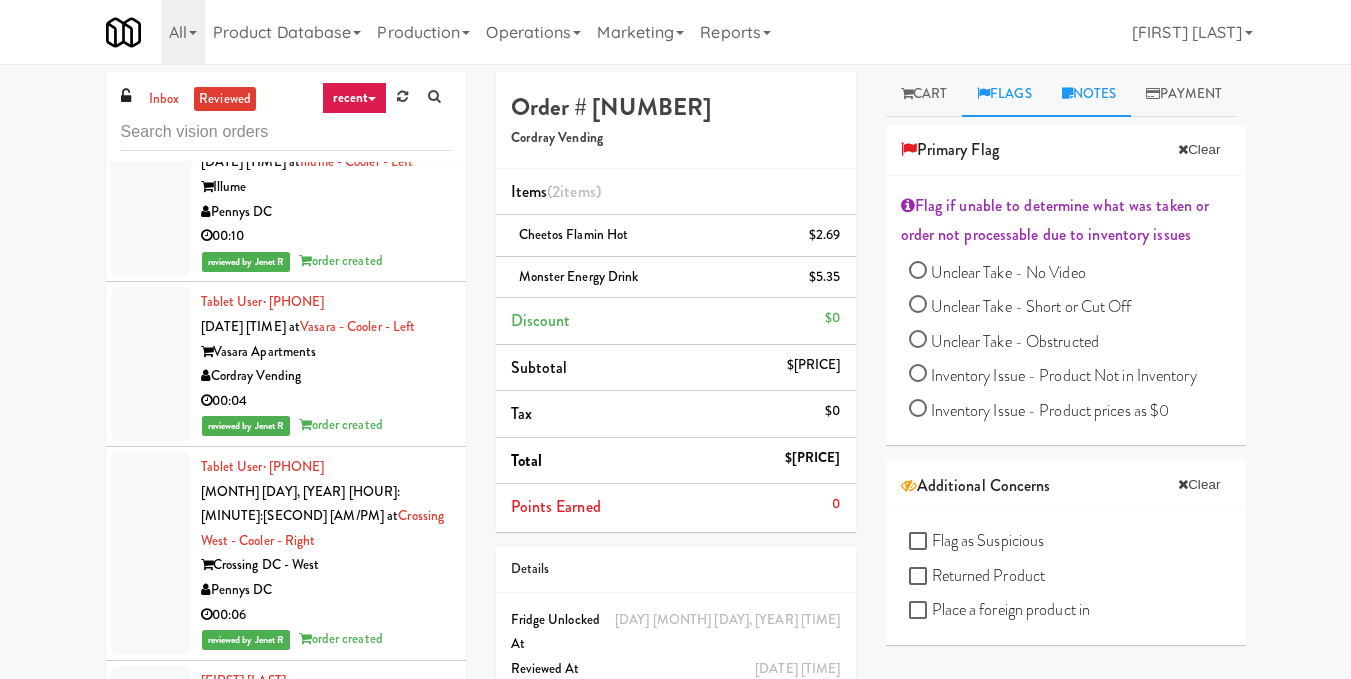 click on "Notes" at bounding box center (1089, 94) 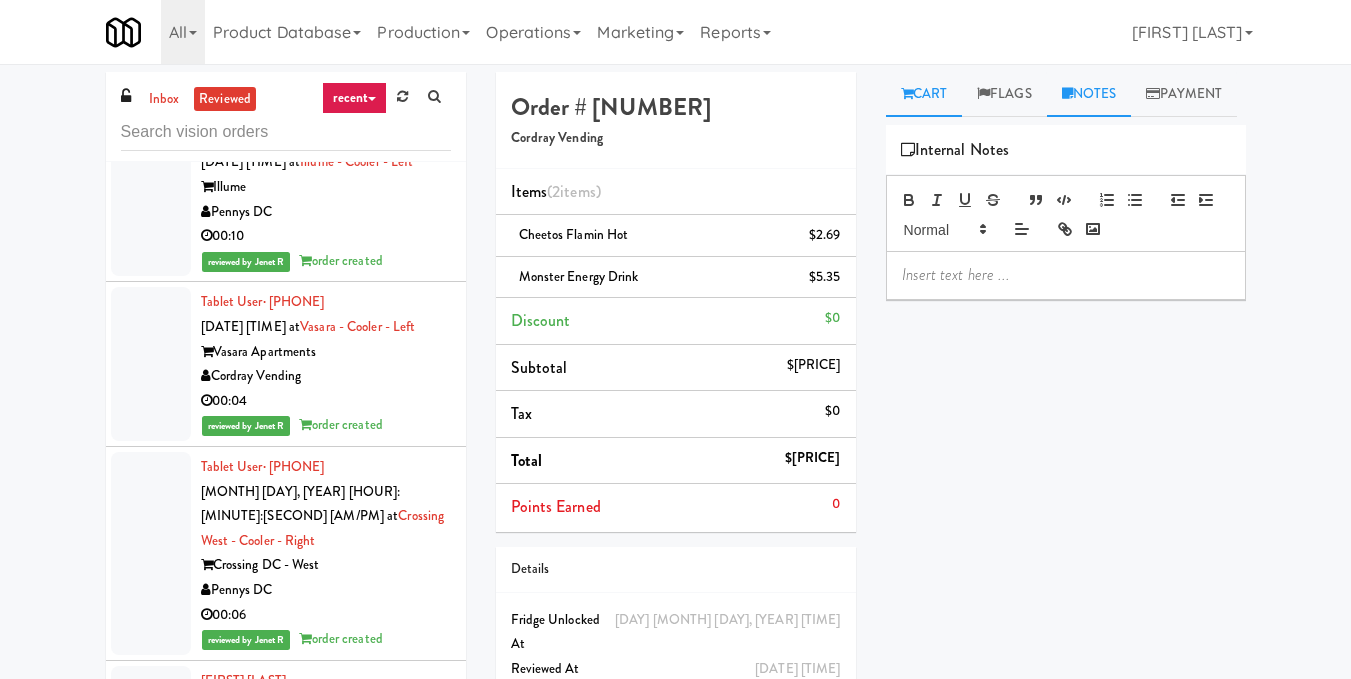 click on "Cart" at bounding box center [924, 94] 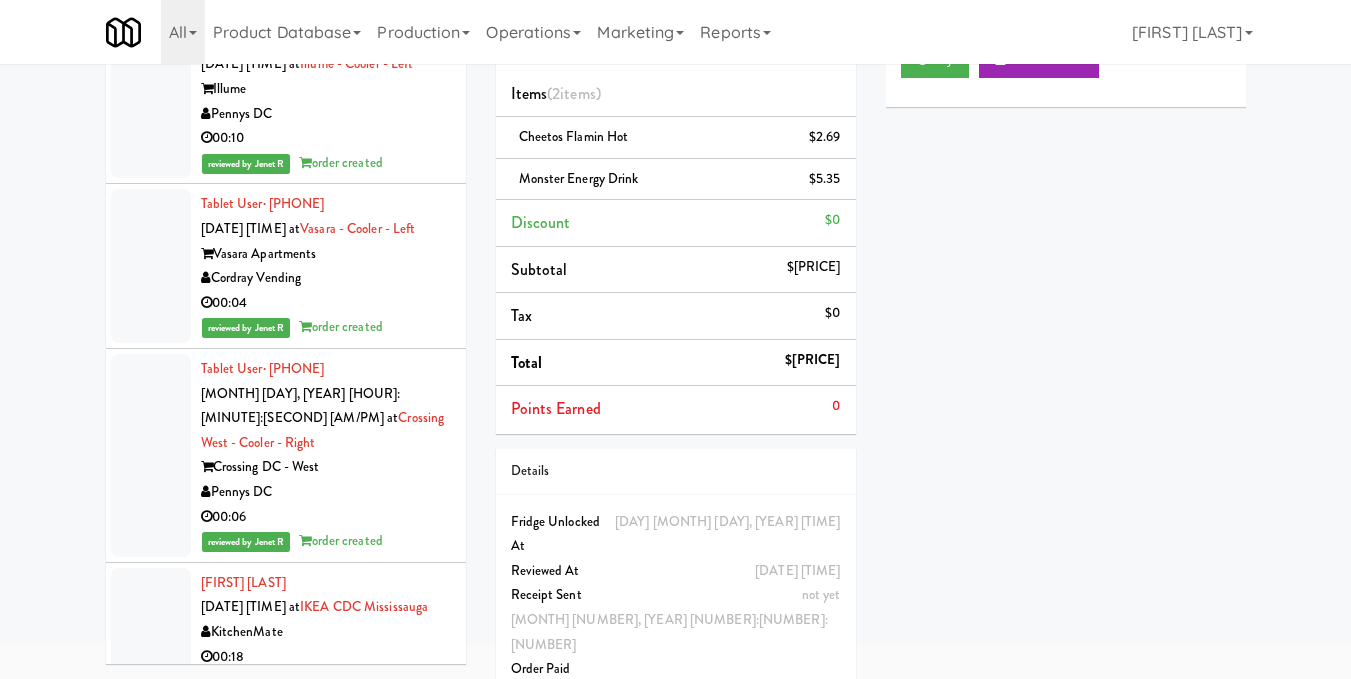 scroll, scrollTop: 0, scrollLeft: 0, axis: both 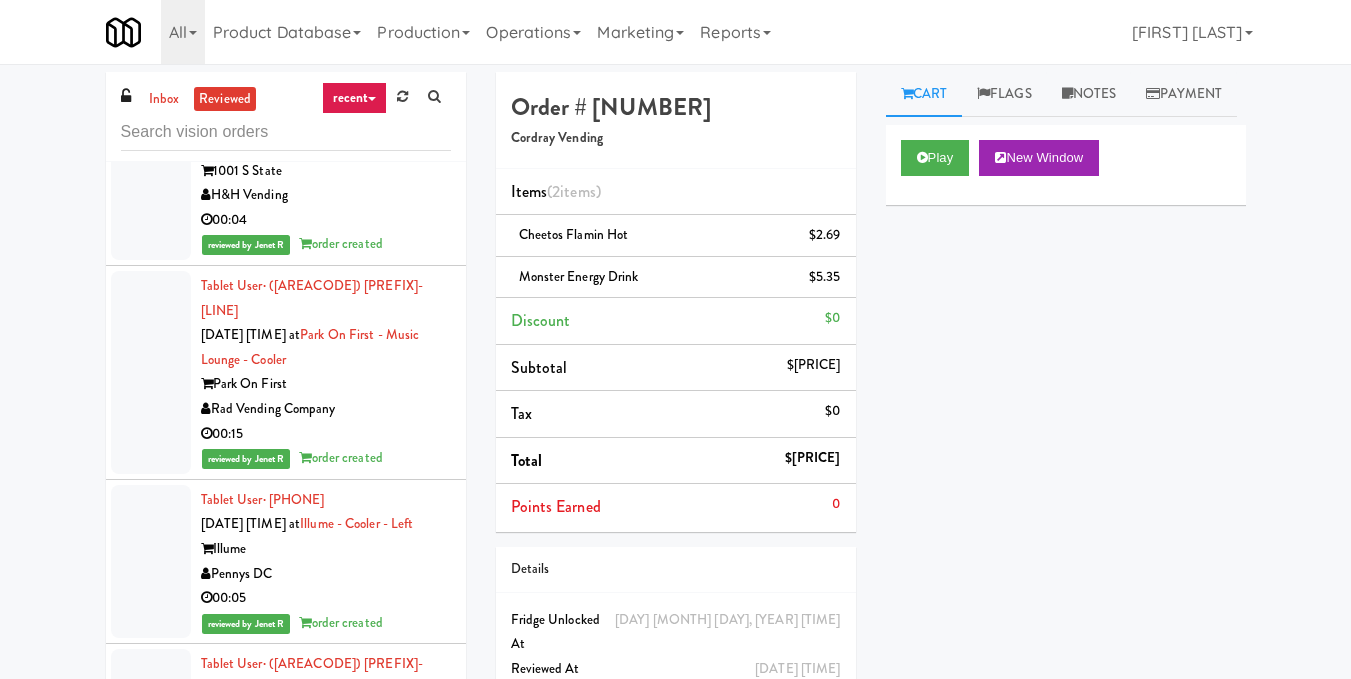 click on "recent" at bounding box center (355, 98) 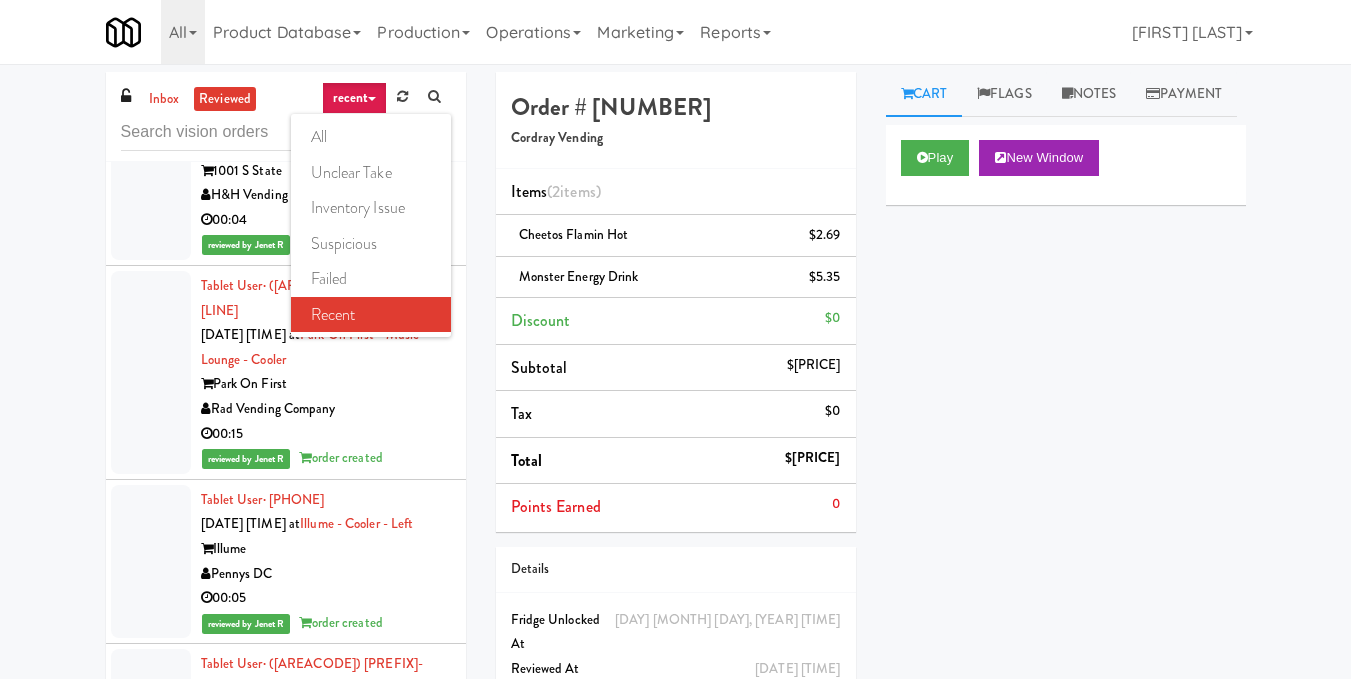 click on "recent" at bounding box center (355, 98) 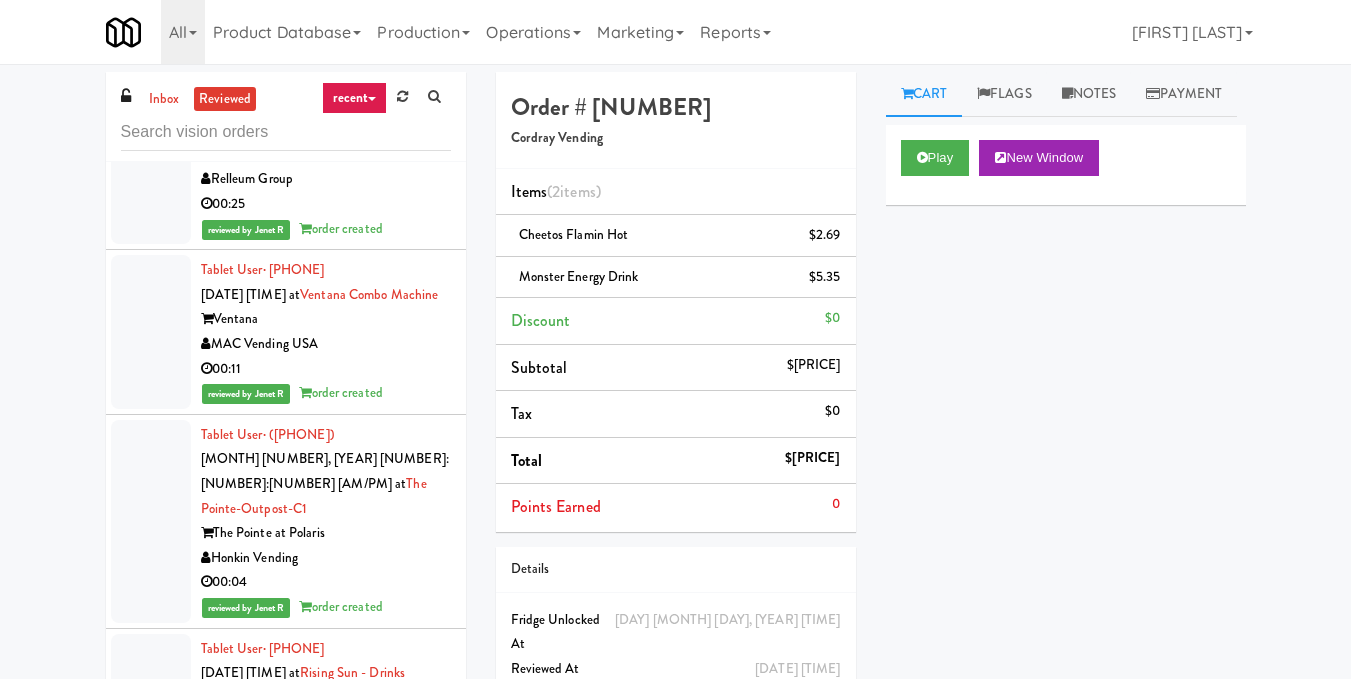scroll, scrollTop: 10700, scrollLeft: 0, axis: vertical 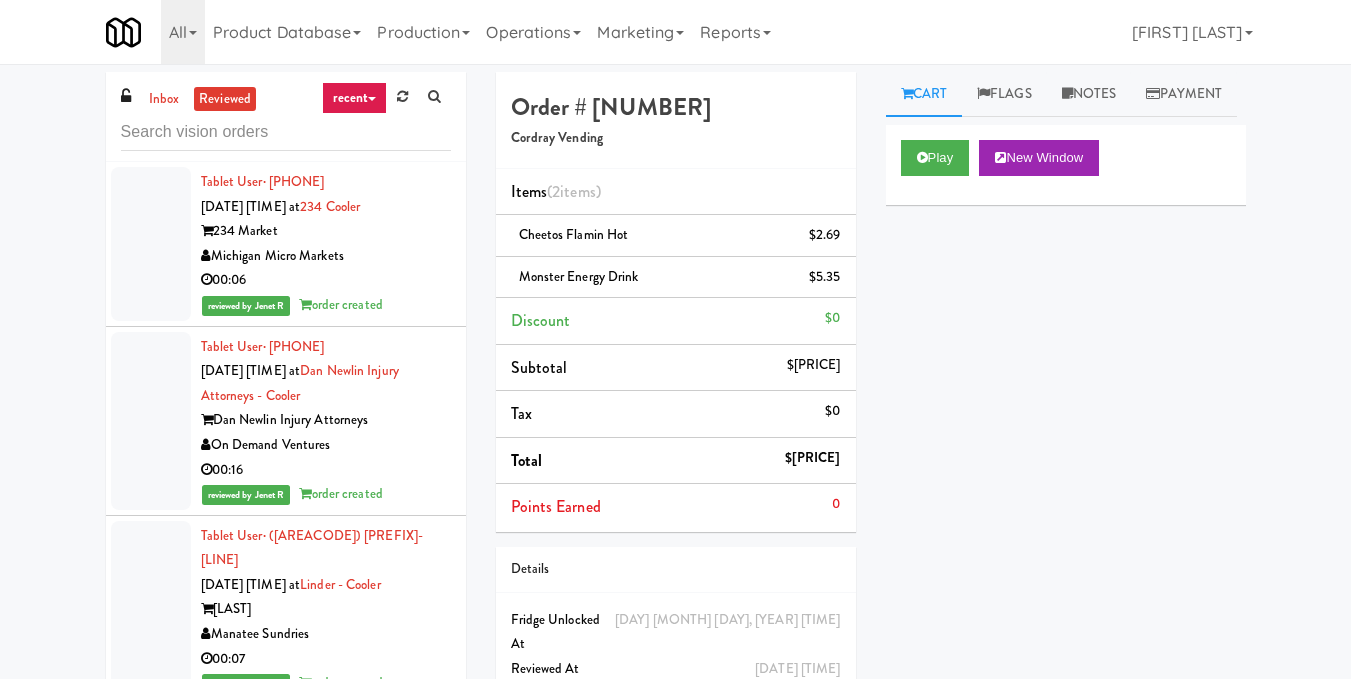 click on "recent" at bounding box center [355, 98] 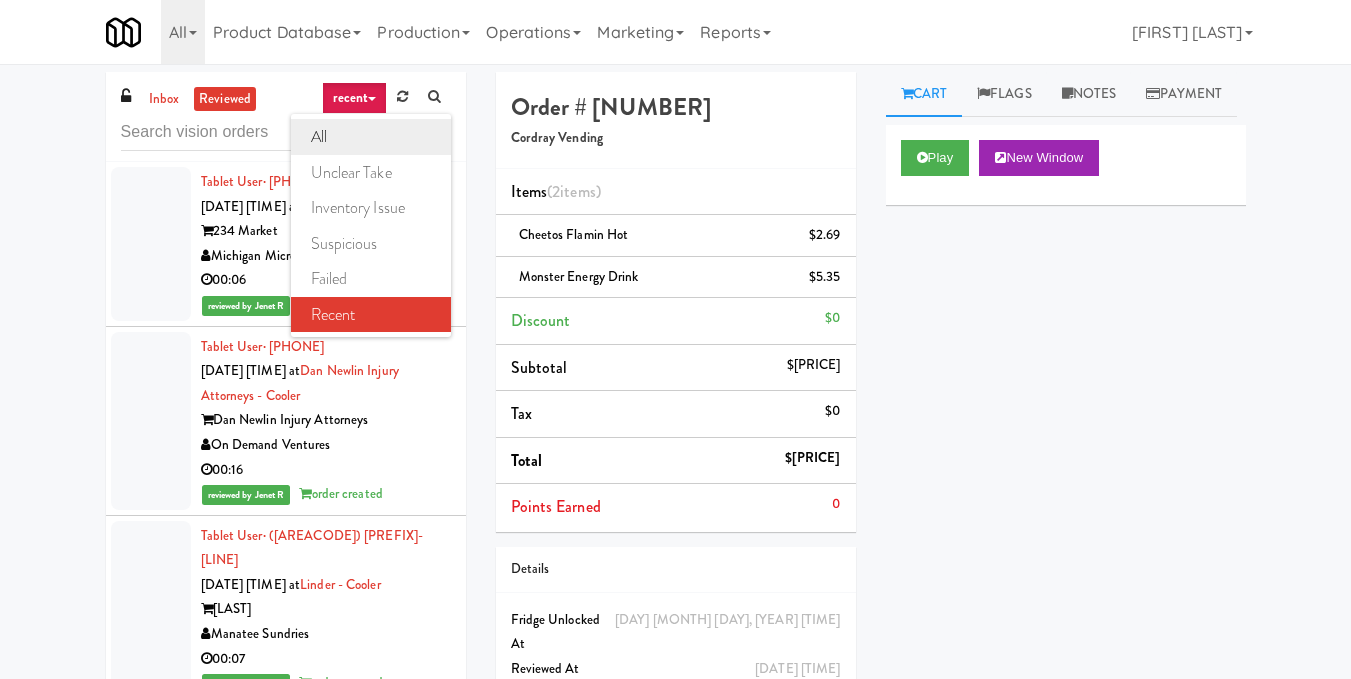 click on "all" at bounding box center (371, 137) 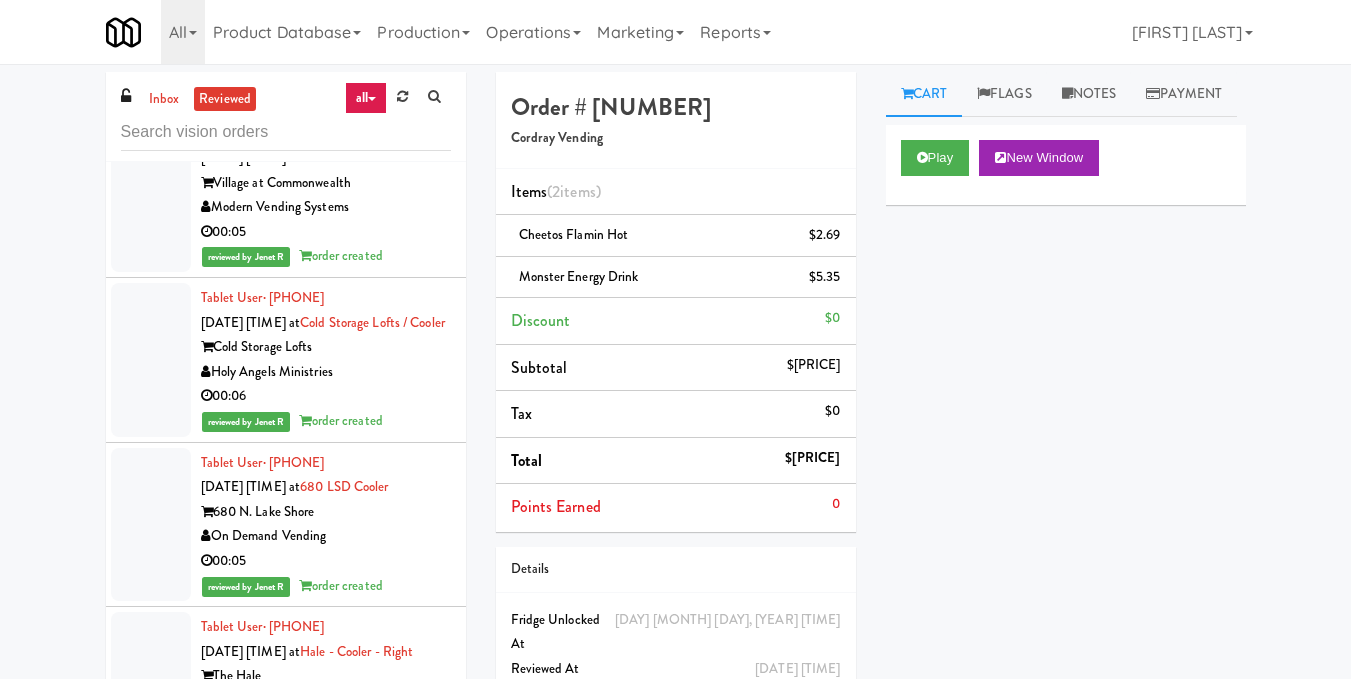 scroll, scrollTop: 7412, scrollLeft: 0, axis: vertical 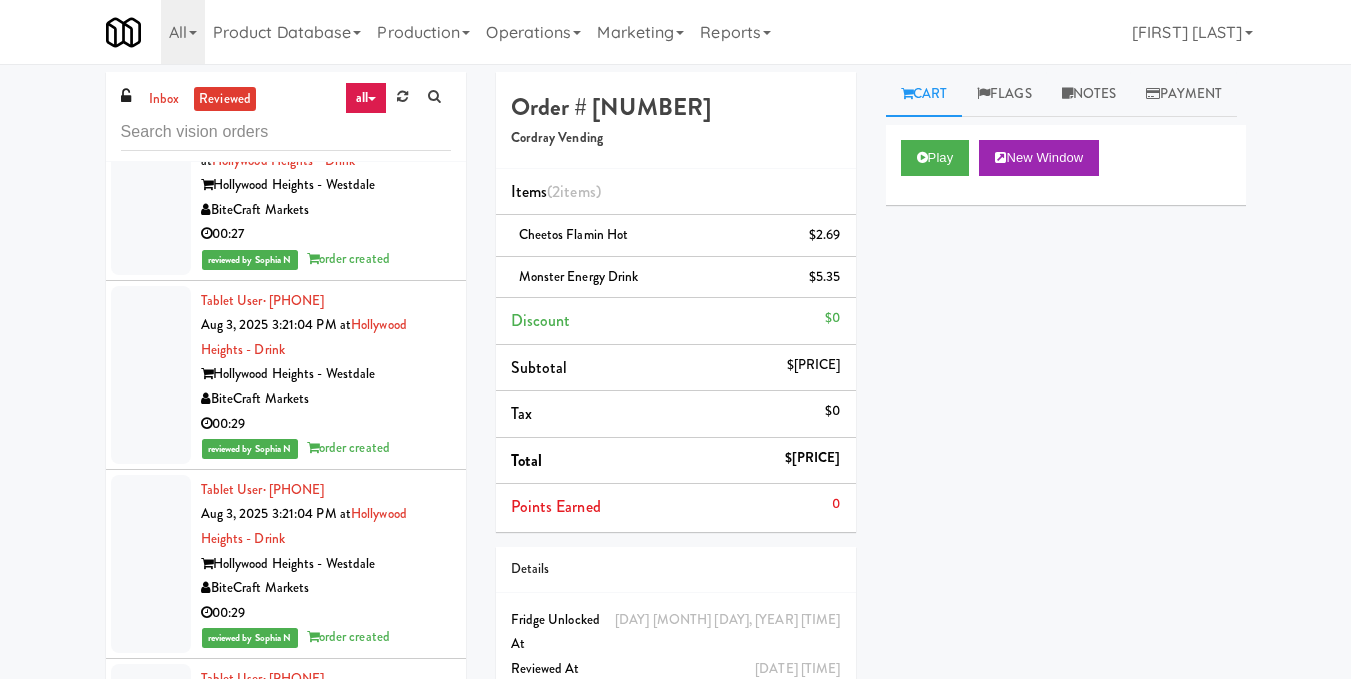 click on "BiteCraft Markets" at bounding box center [326, -4] 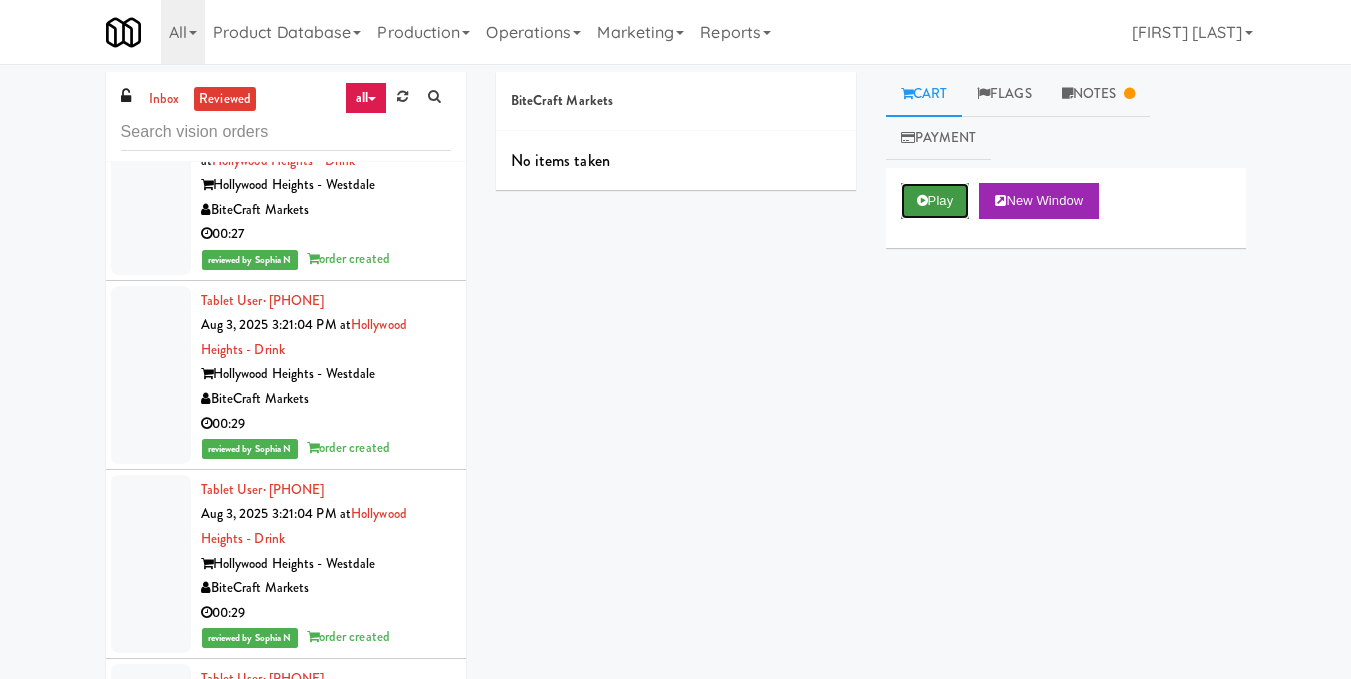 click on "Play" at bounding box center (935, 201) 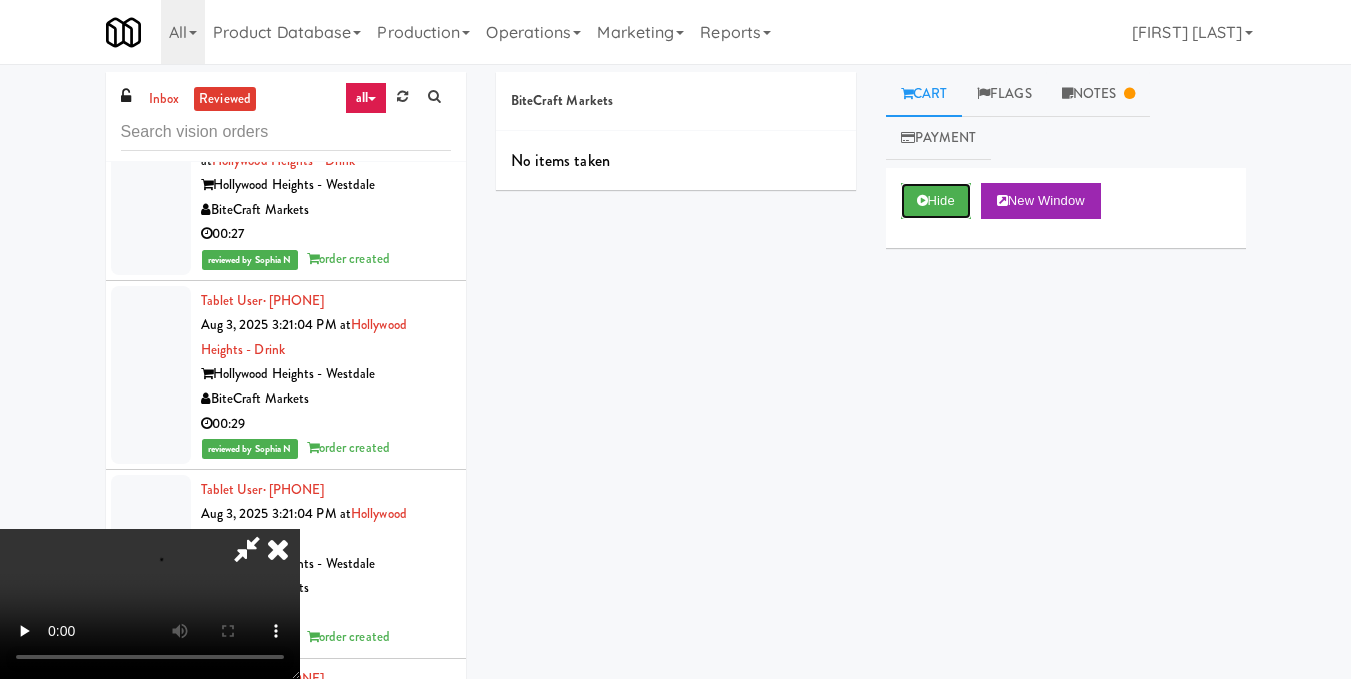 scroll, scrollTop: 225, scrollLeft: 0, axis: vertical 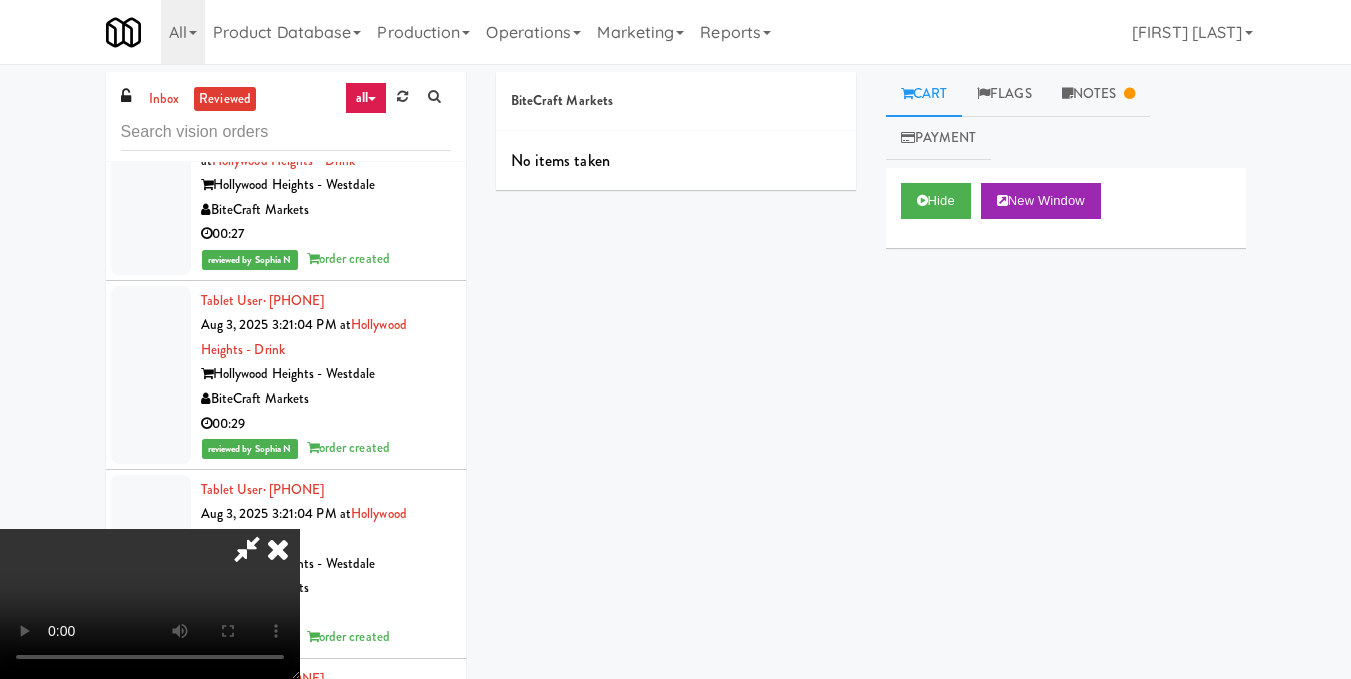 click at bounding box center [278, 549] 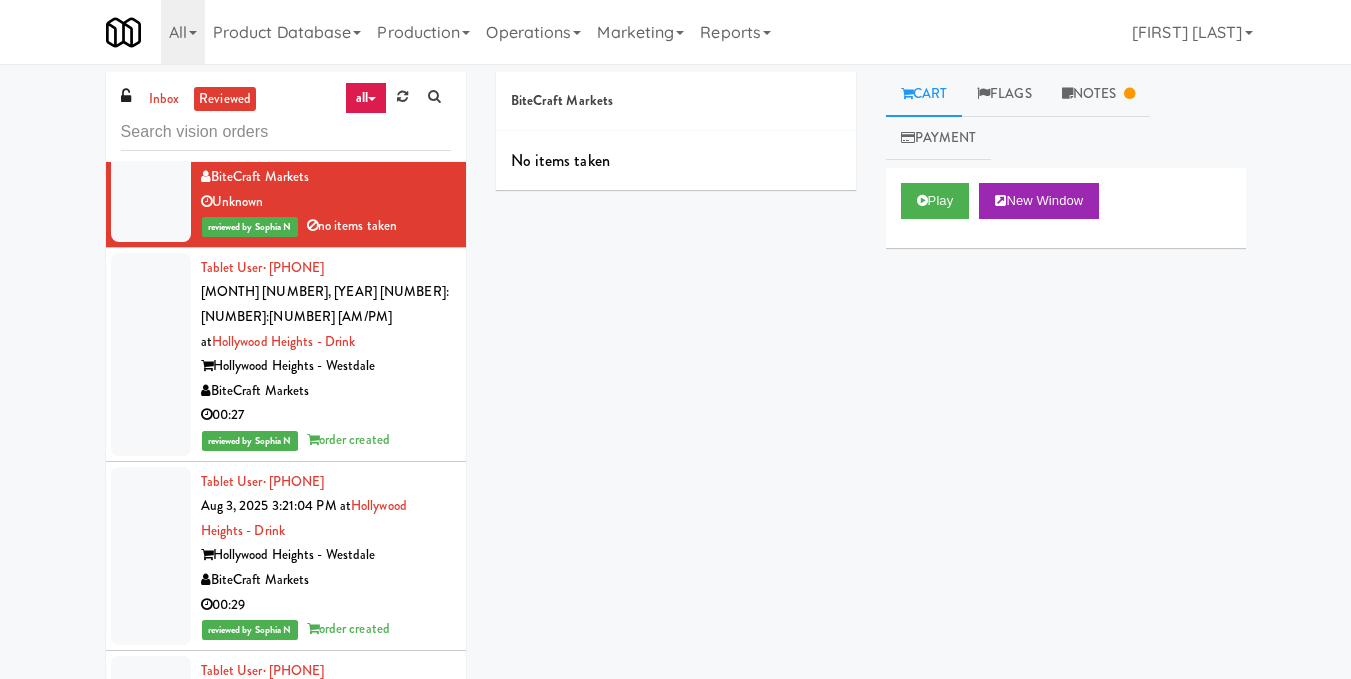 scroll, scrollTop: 43783, scrollLeft: 0, axis: vertical 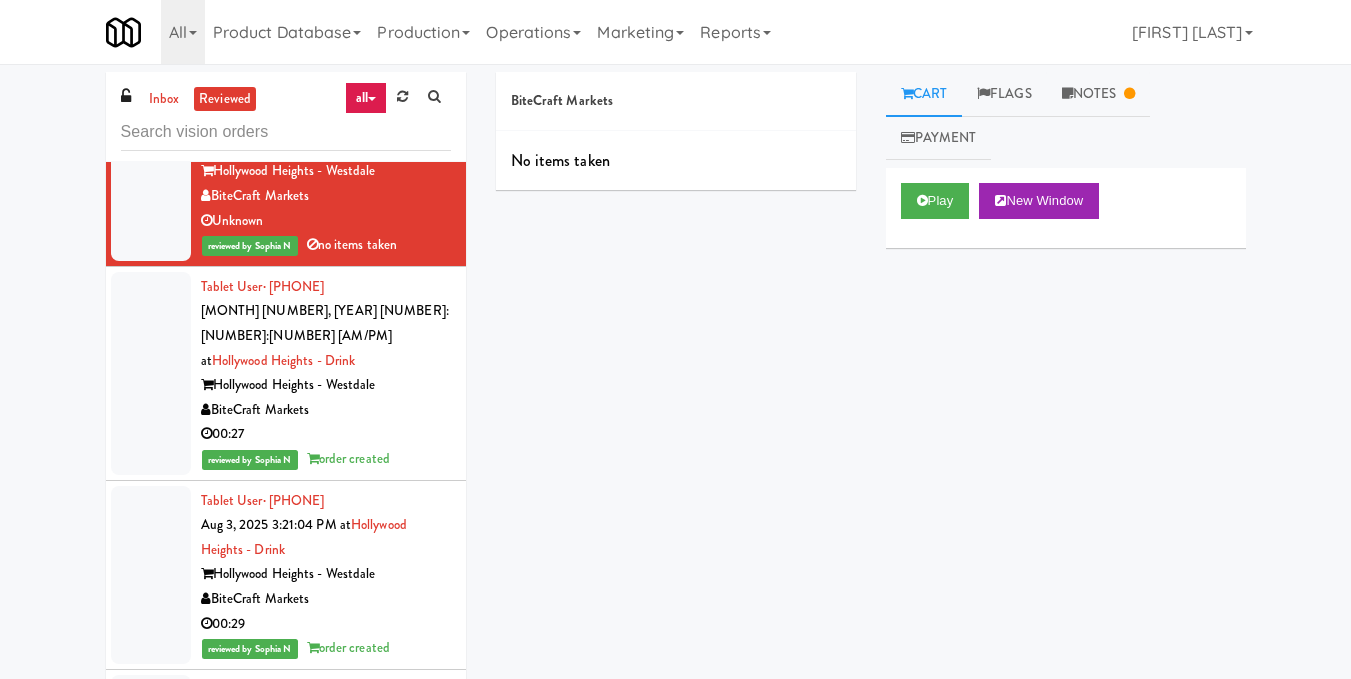 drag, startPoint x: 309, startPoint y: 529, endPoint x: 223, endPoint y: 409, distance: 147.63469 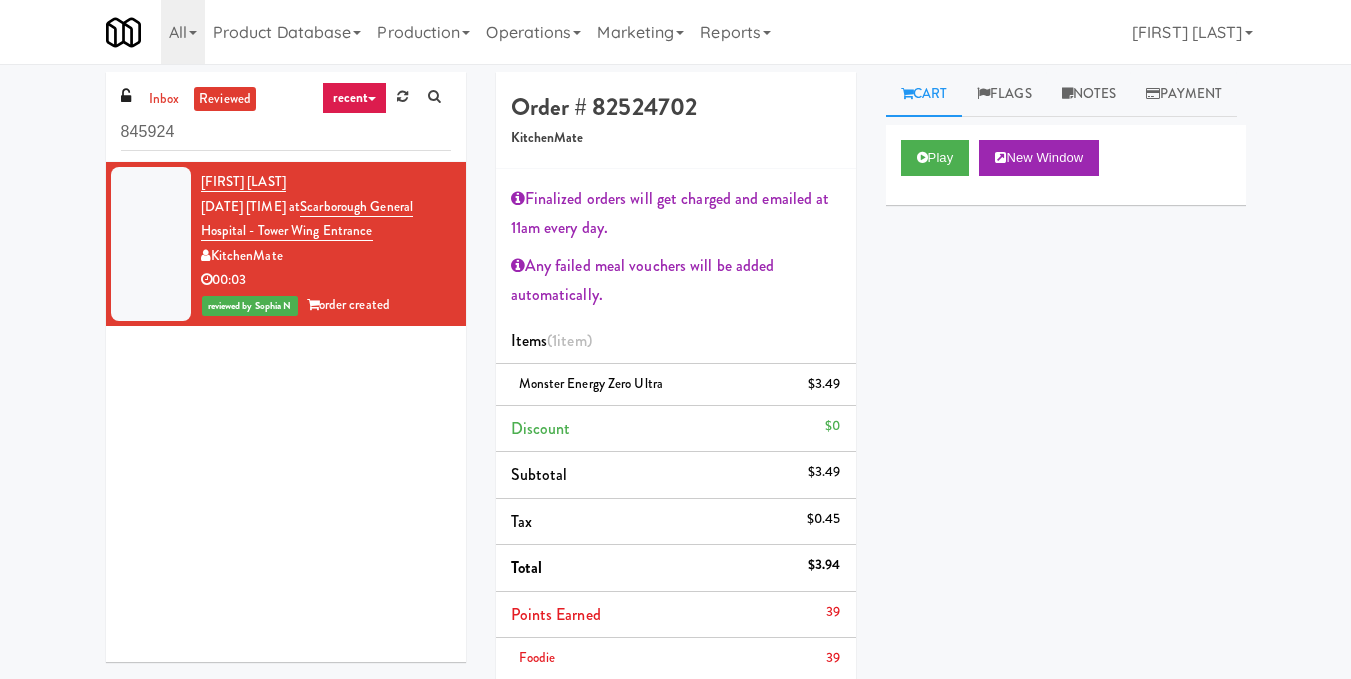 drag, startPoint x: 316, startPoint y: 360, endPoint x: 52, endPoint y: 229, distance: 294.71512 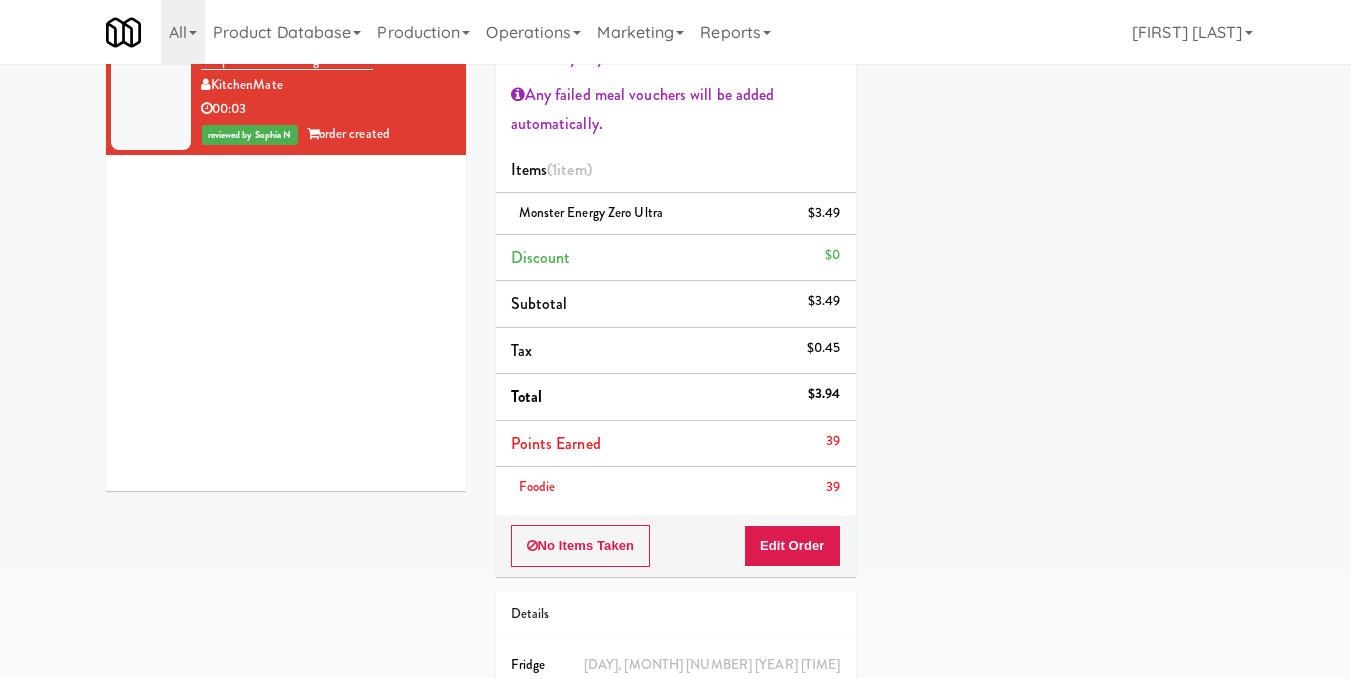 scroll, scrollTop: 0, scrollLeft: 0, axis: both 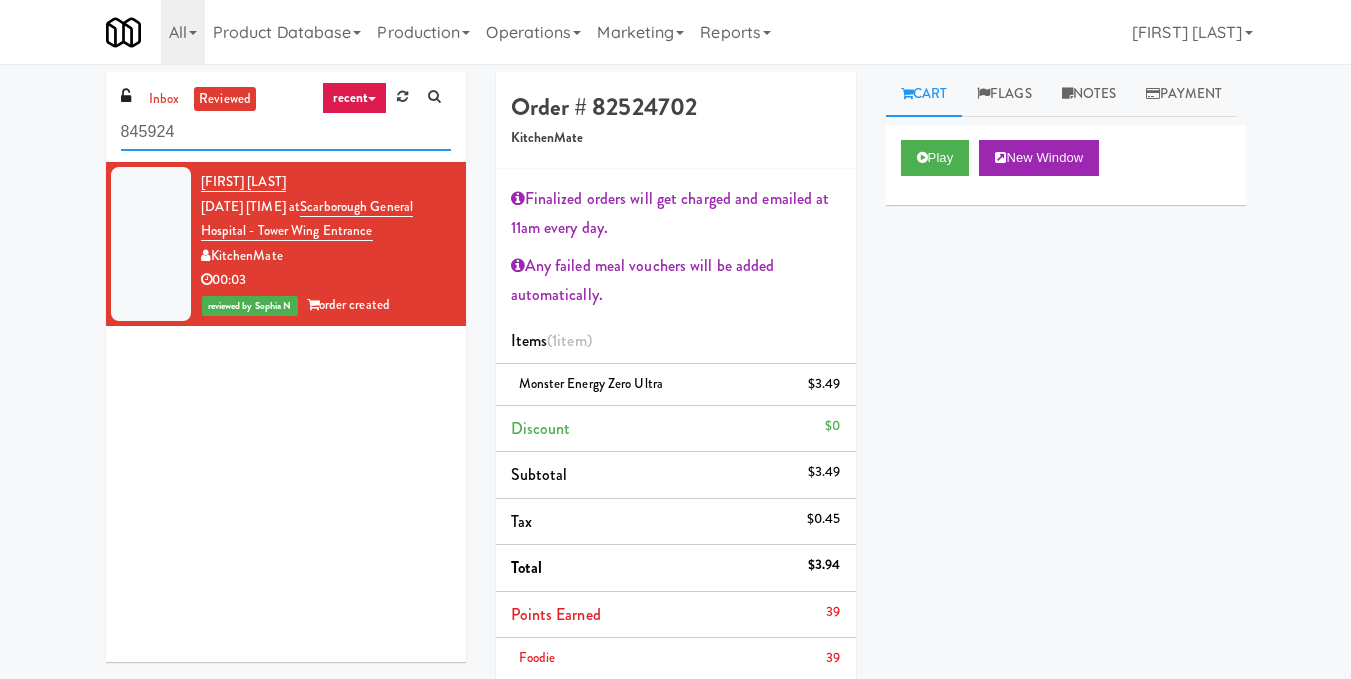 drag, startPoint x: 236, startPoint y: 135, endPoint x: 109, endPoint y: 136, distance: 127.00394 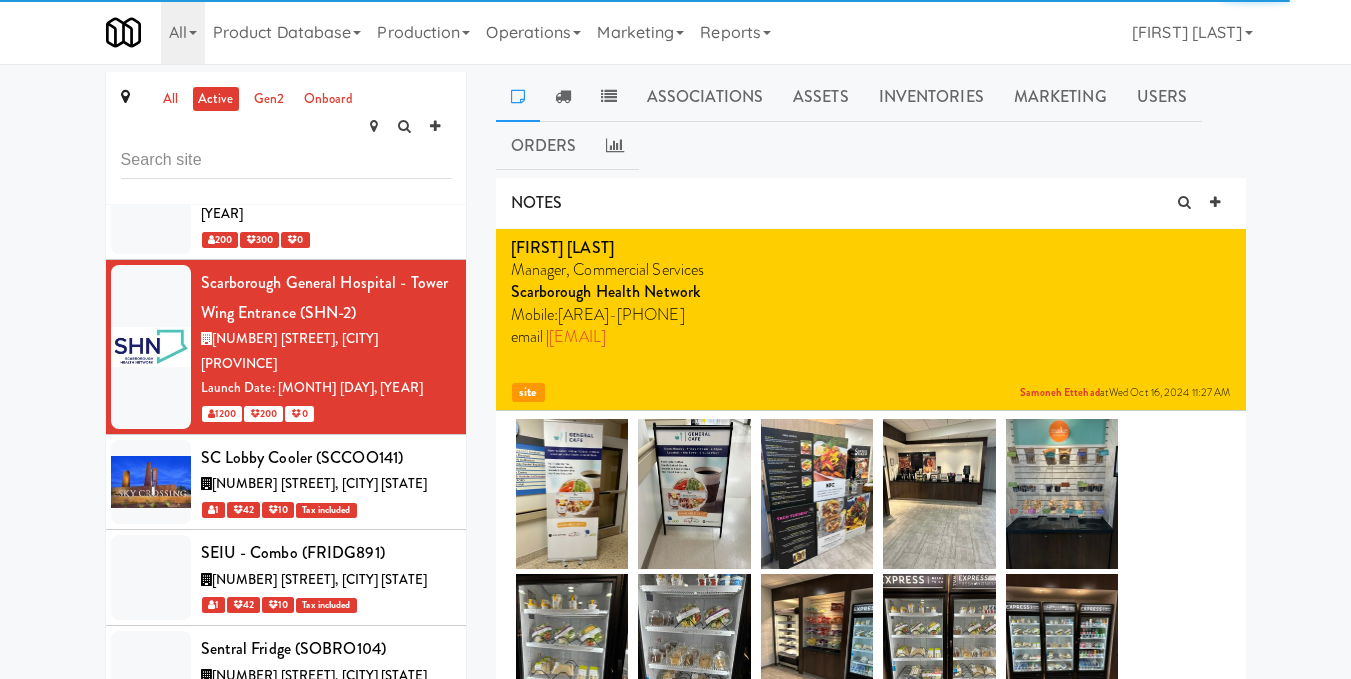 scroll, scrollTop: 68341, scrollLeft: 0, axis: vertical 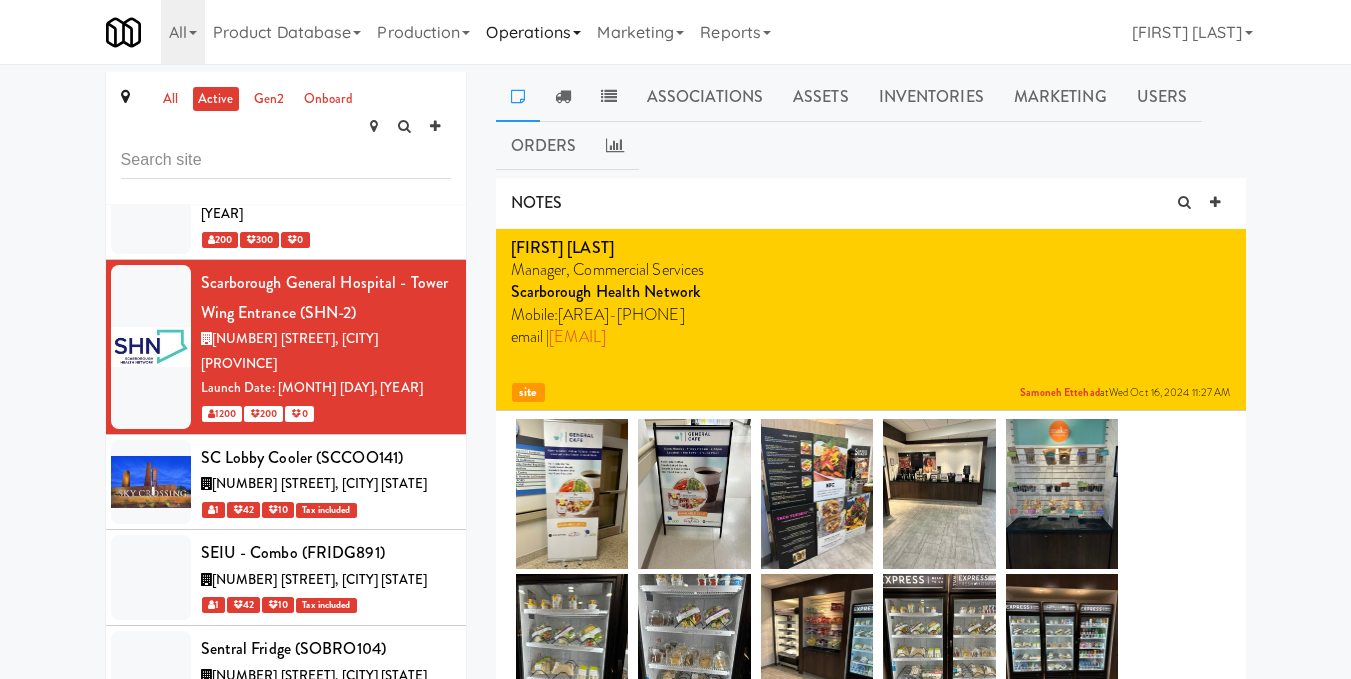 click on "Operations" at bounding box center (533, 32) 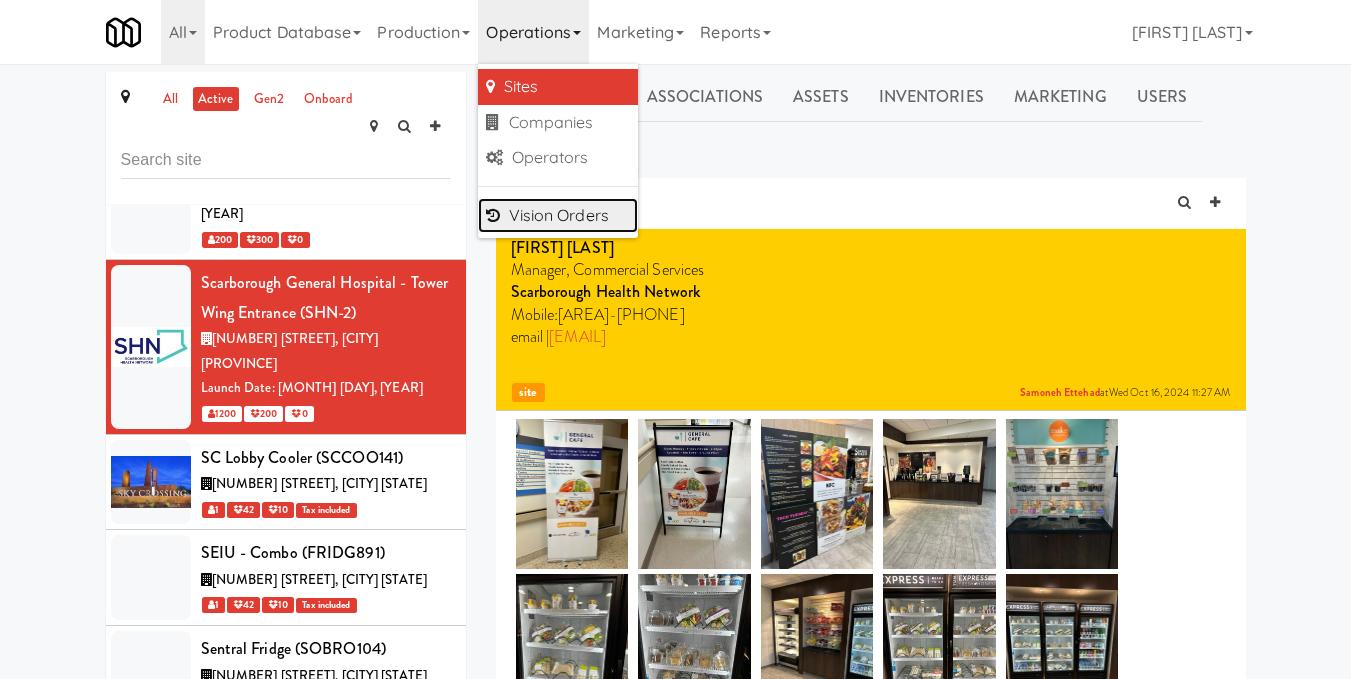 click on "Vision Orders" at bounding box center (558, 216) 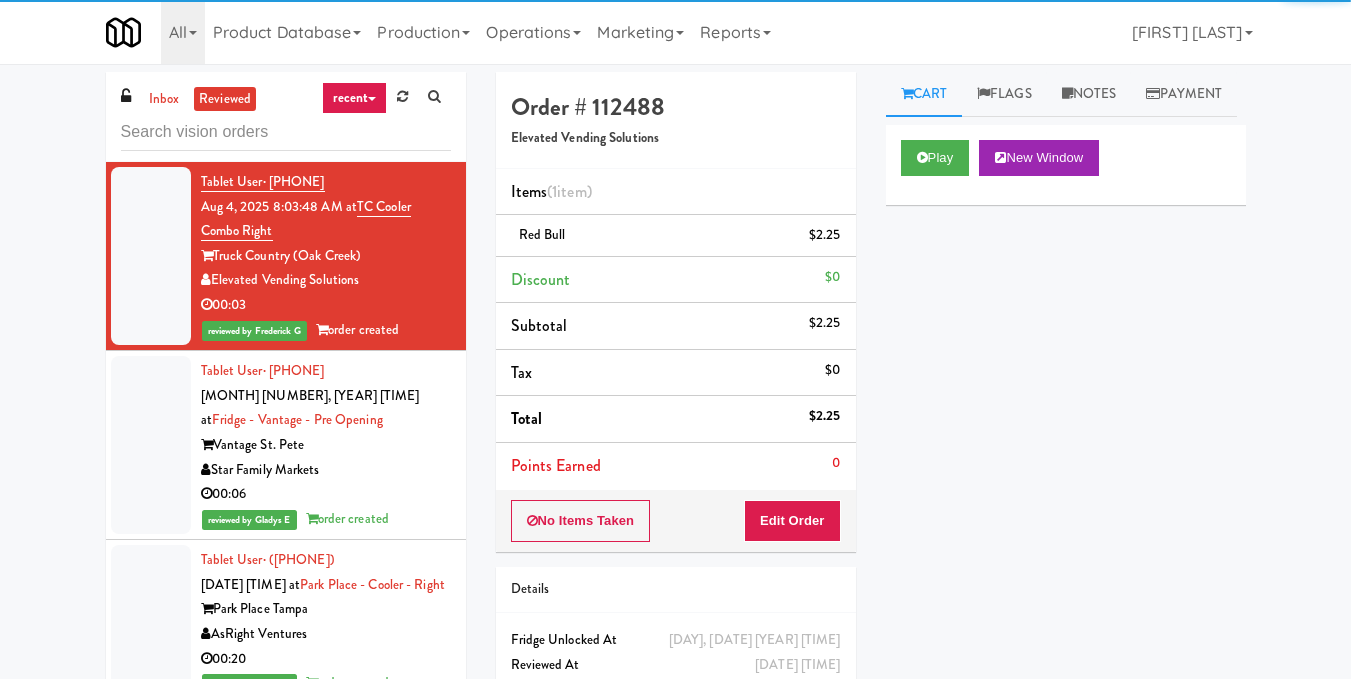 click on "recent" at bounding box center [355, 98] 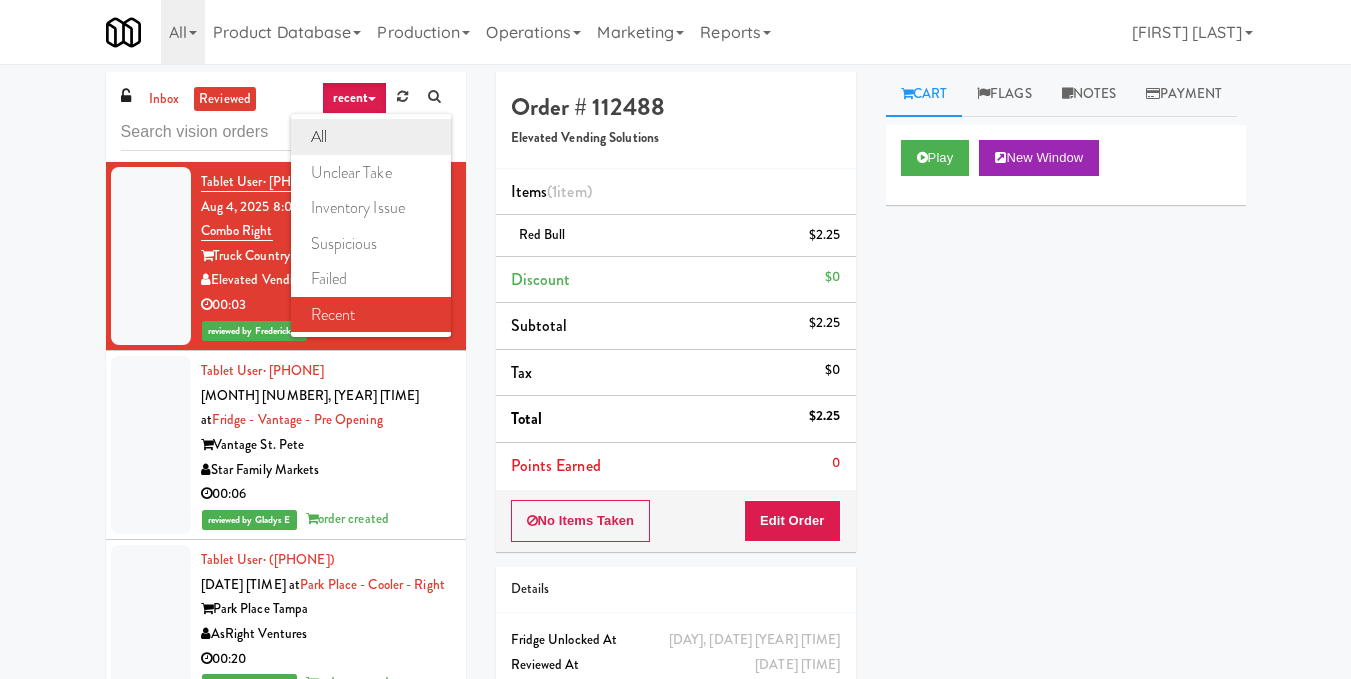 click on "all" at bounding box center [371, 137] 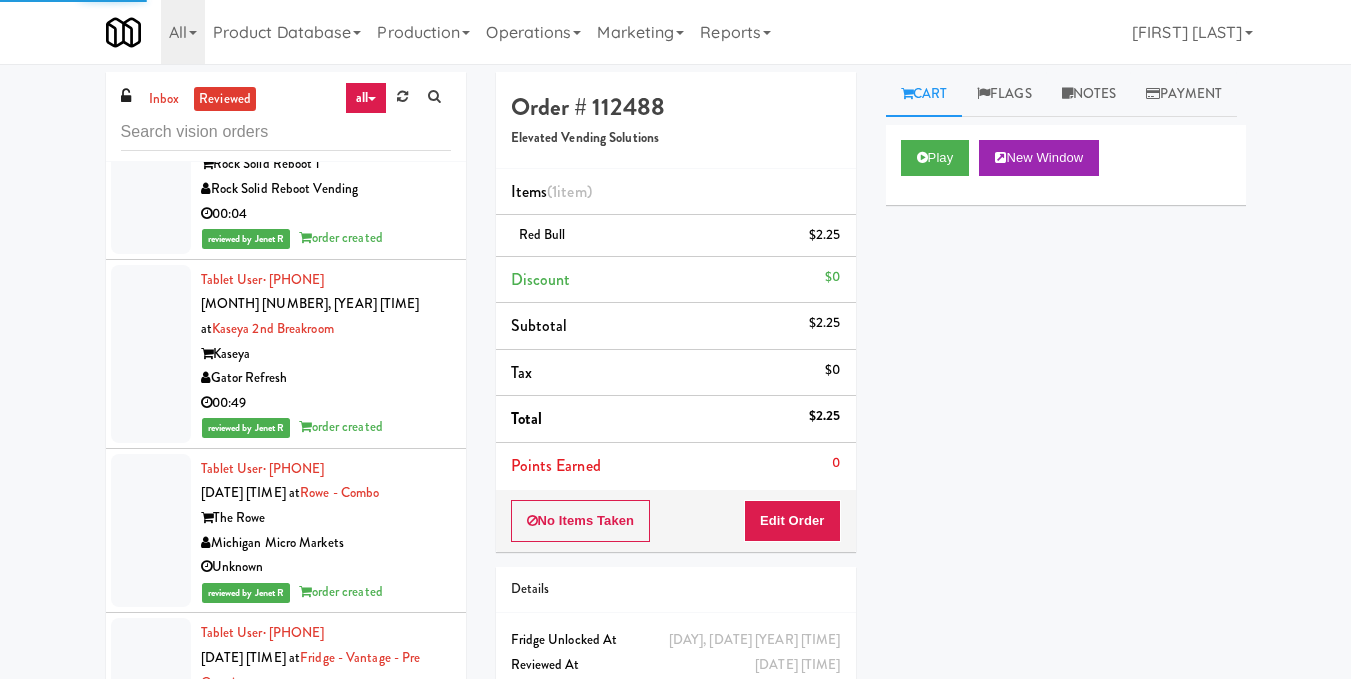 scroll, scrollTop: 6255, scrollLeft: 0, axis: vertical 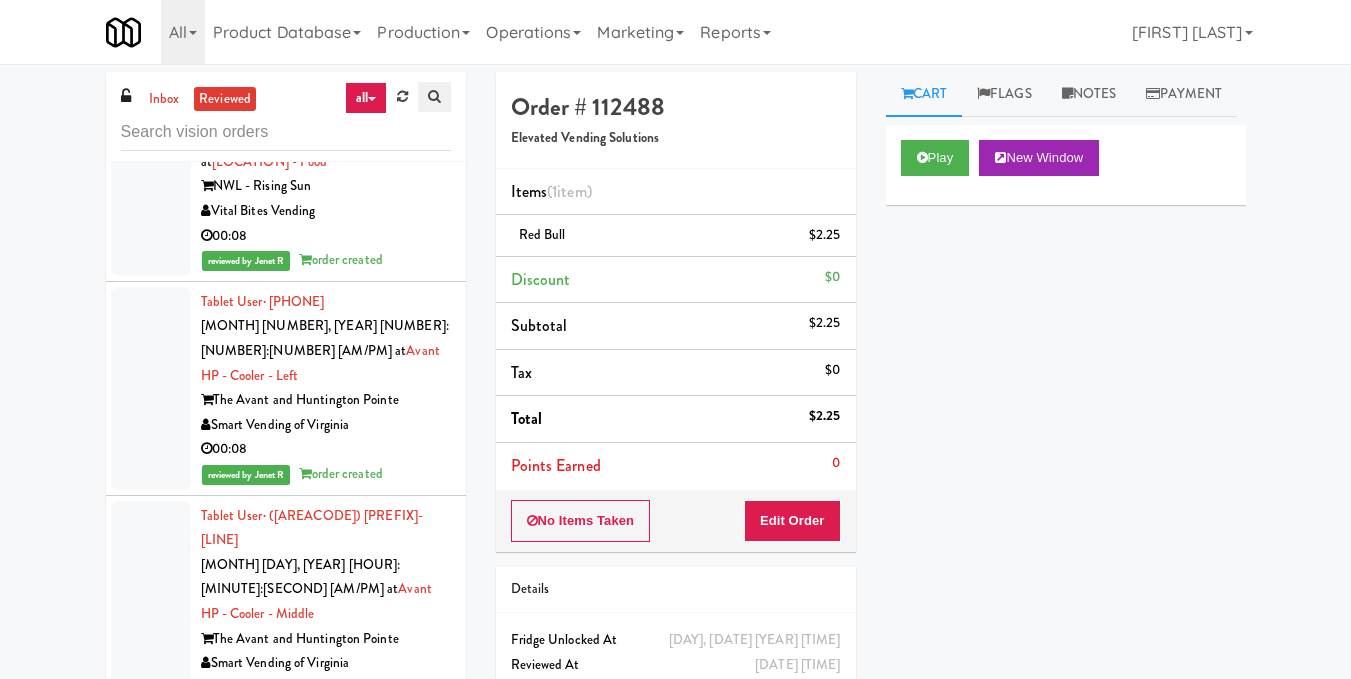 click at bounding box center (434, 96) 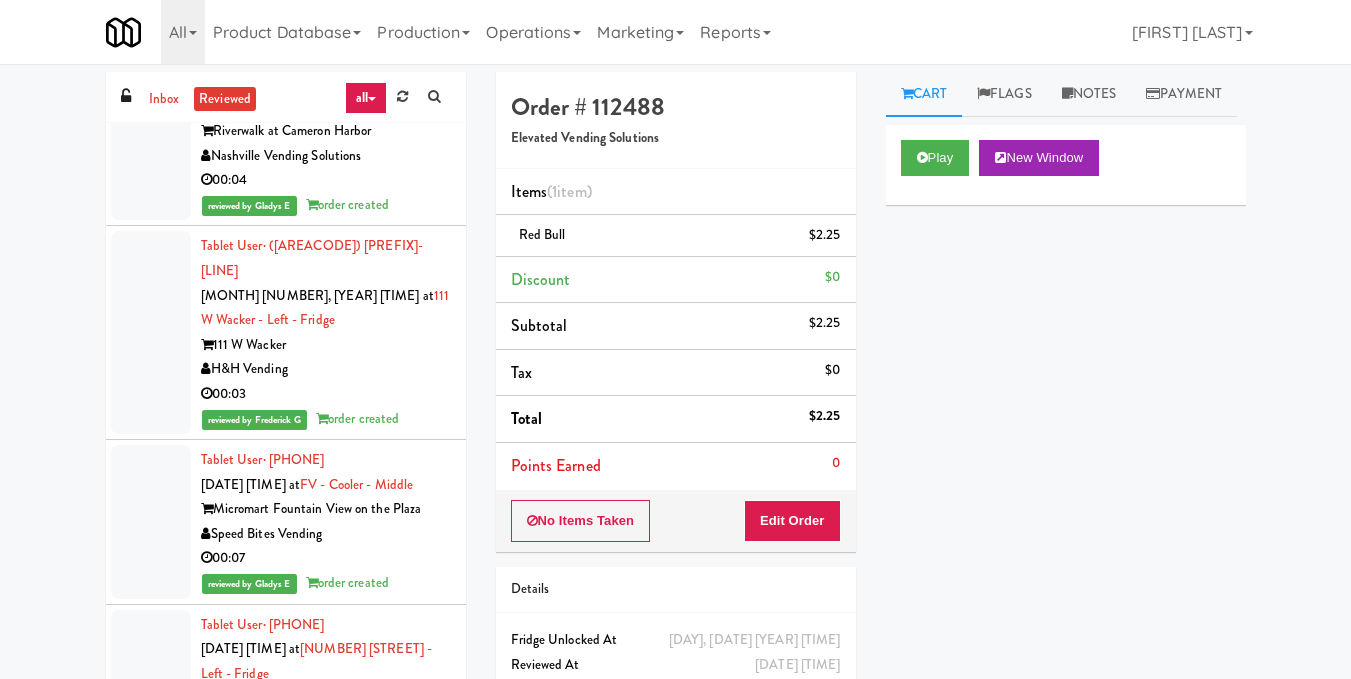 scroll, scrollTop: 4944, scrollLeft: 0, axis: vertical 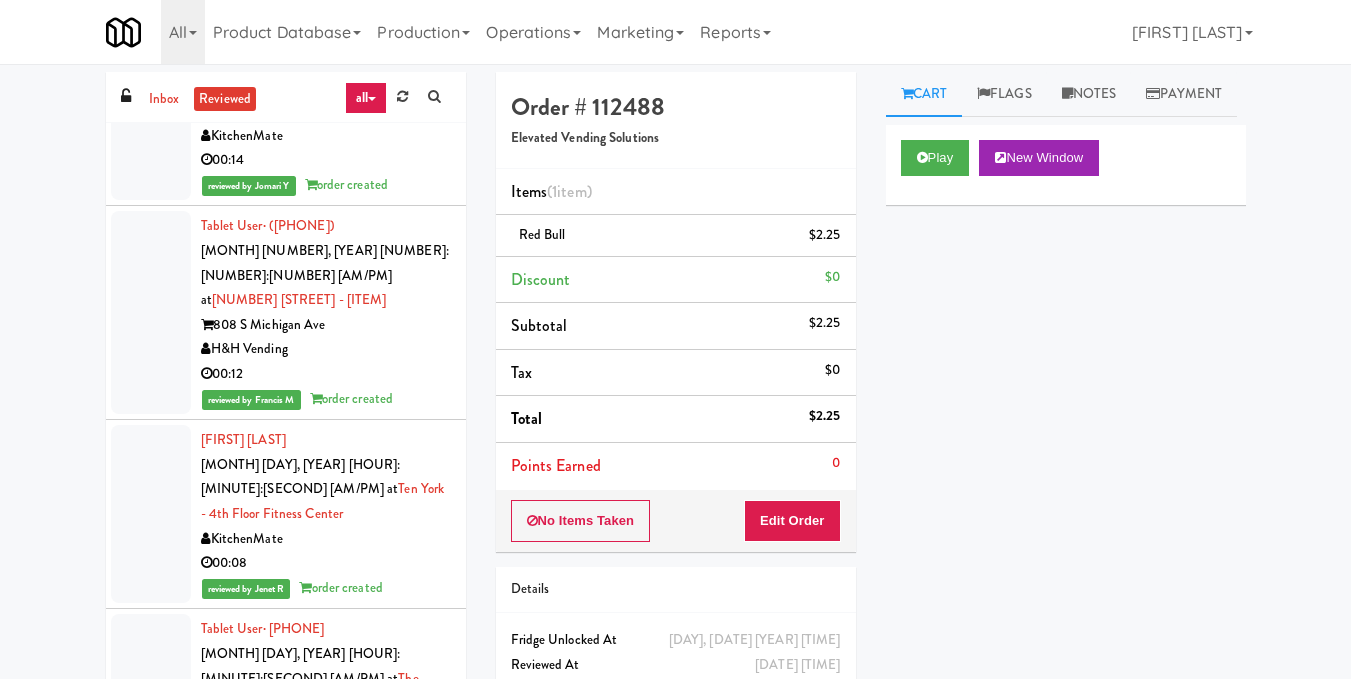 click on "KitchenMate" at bounding box center (326, 539) 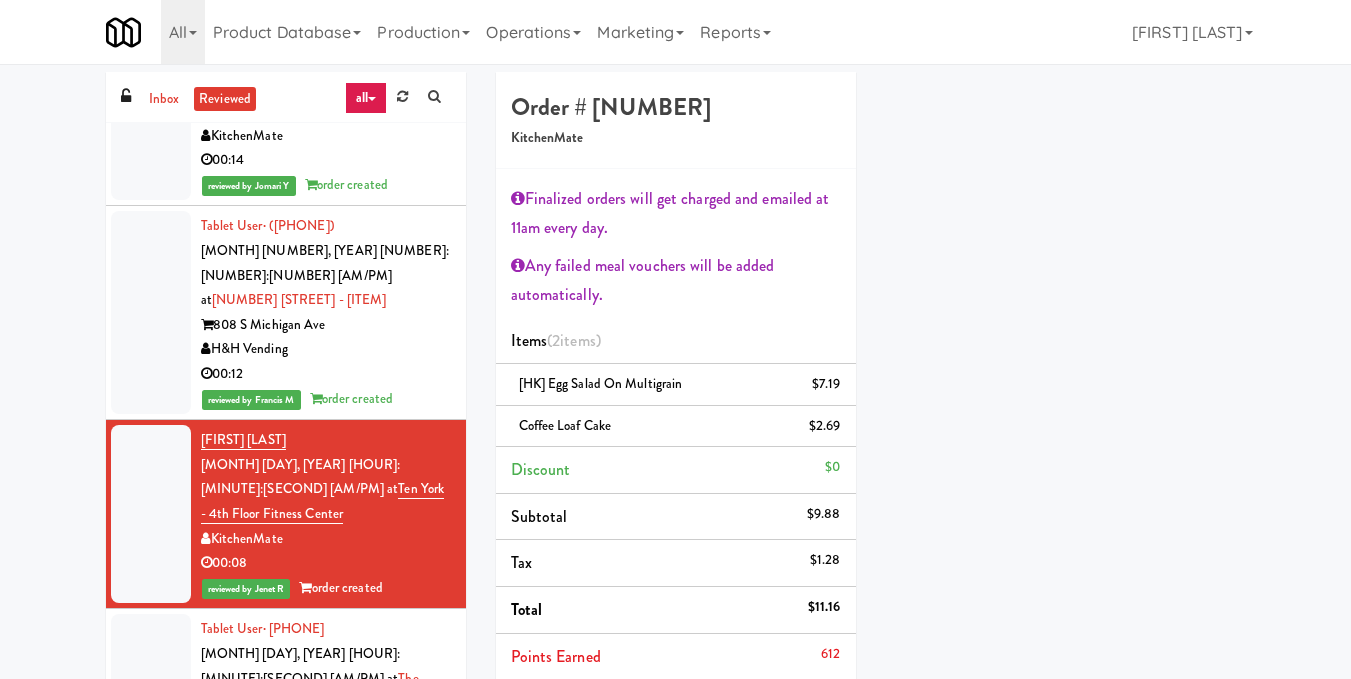scroll, scrollTop: 247, scrollLeft: 0, axis: vertical 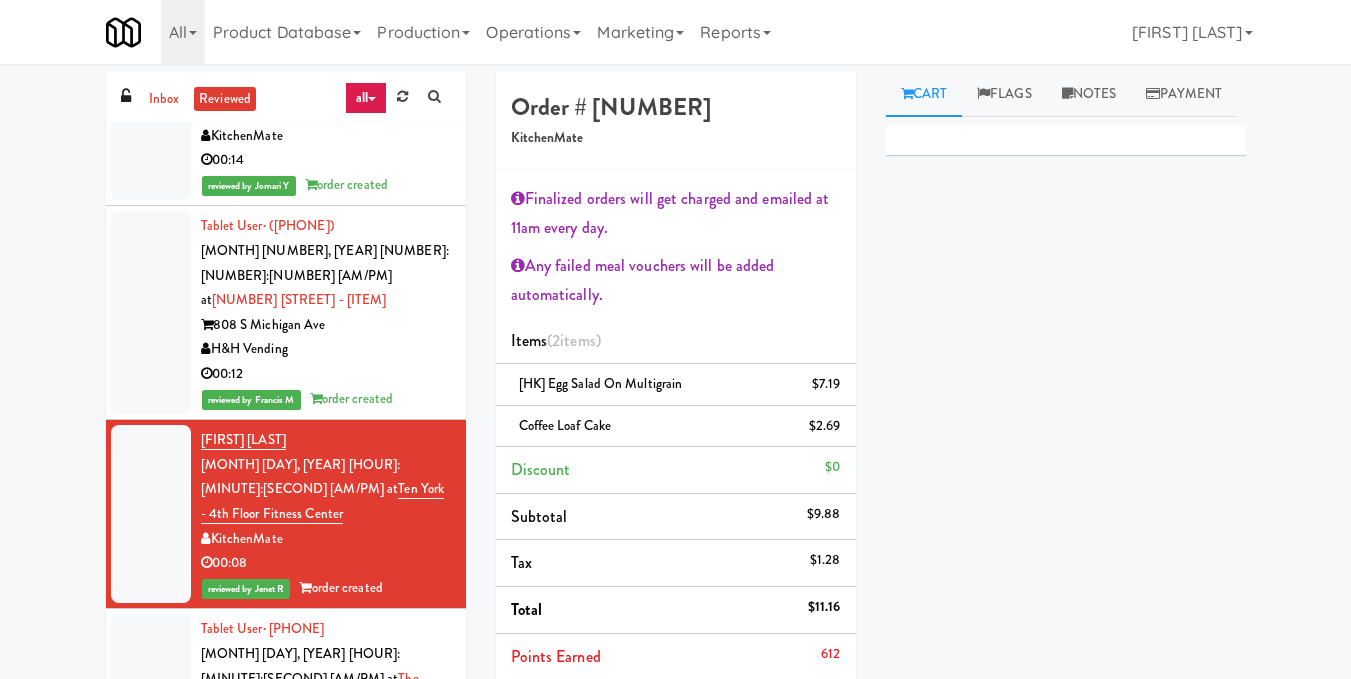 click on "00:12" at bounding box center [326, 374] 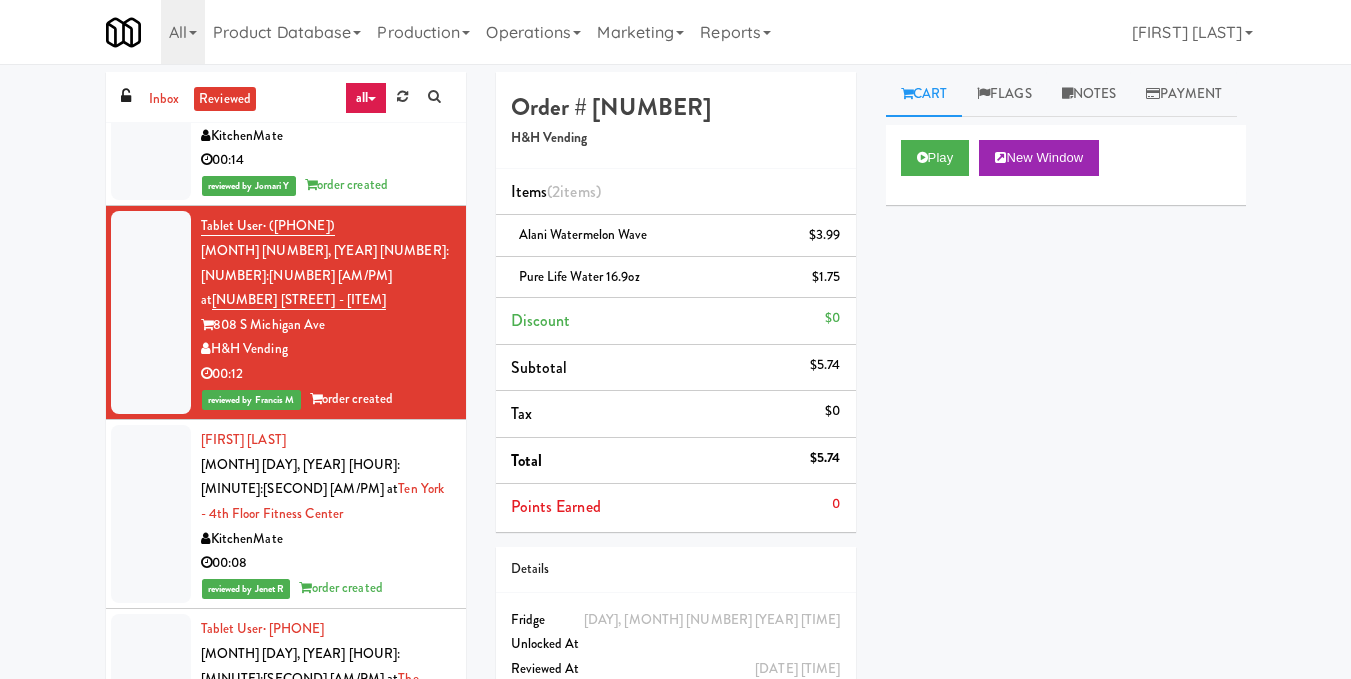 click on "00:08" at bounding box center [326, 563] 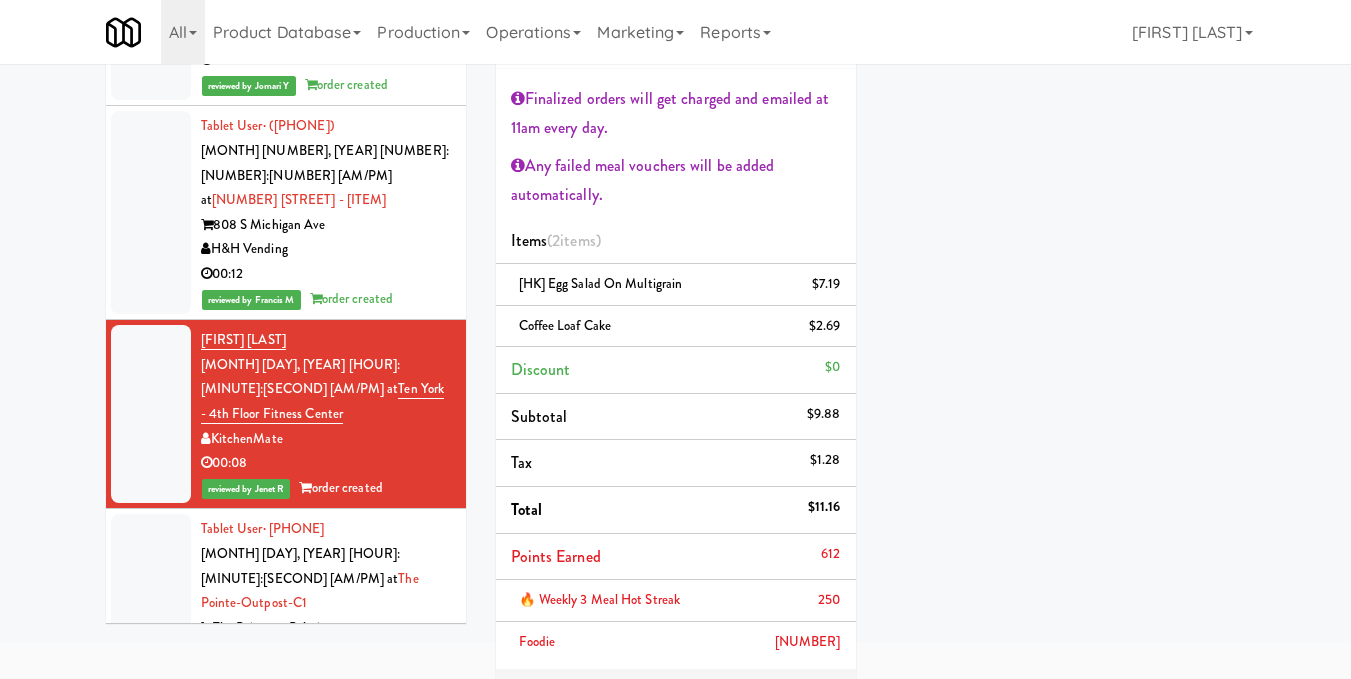 scroll, scrollTop: 0, scrollLeft: 0, axis: both 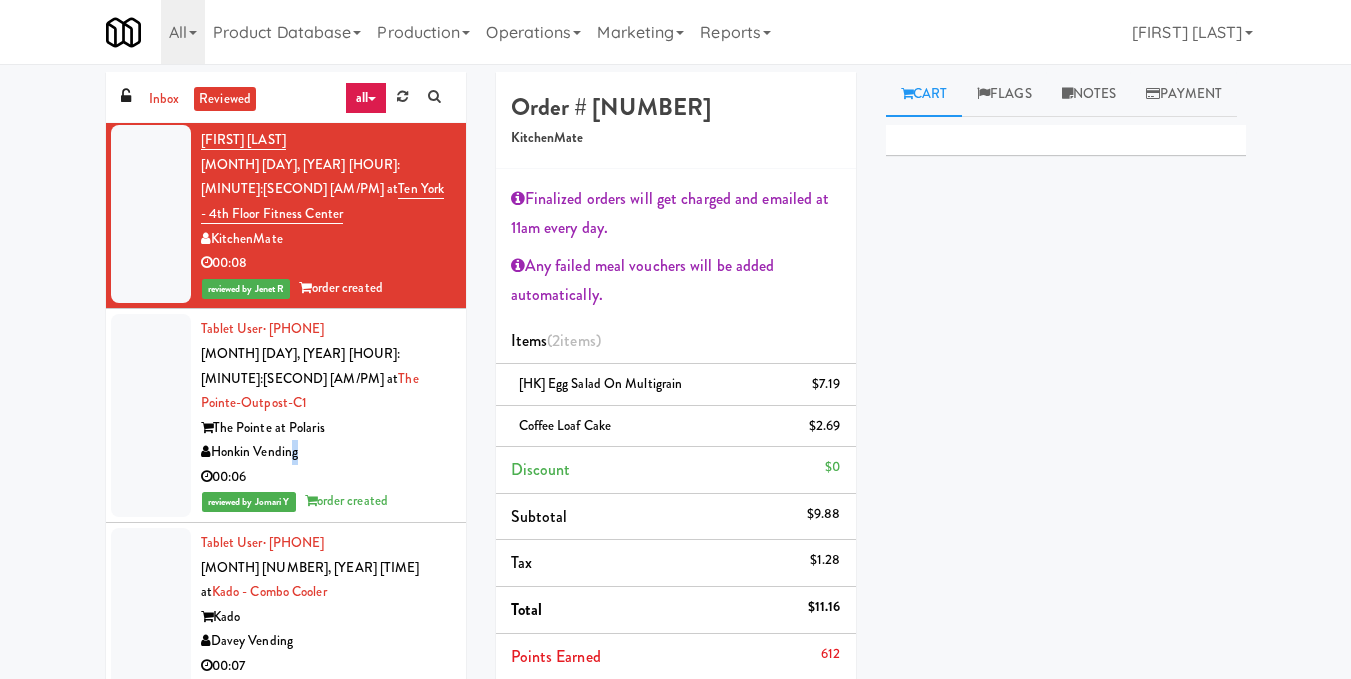 click on "Honkin Vending" at bounding box center [326, 452] 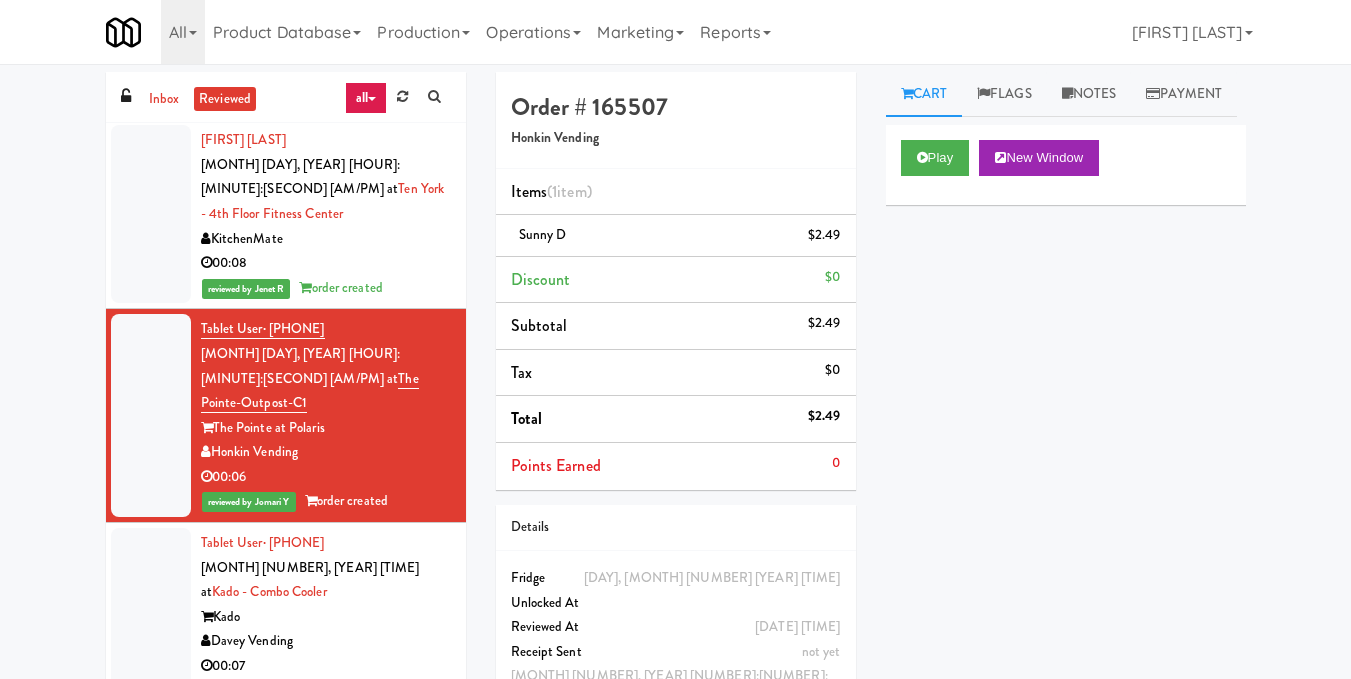 click on "Honkin Vending" at bounding box center [326, 452] 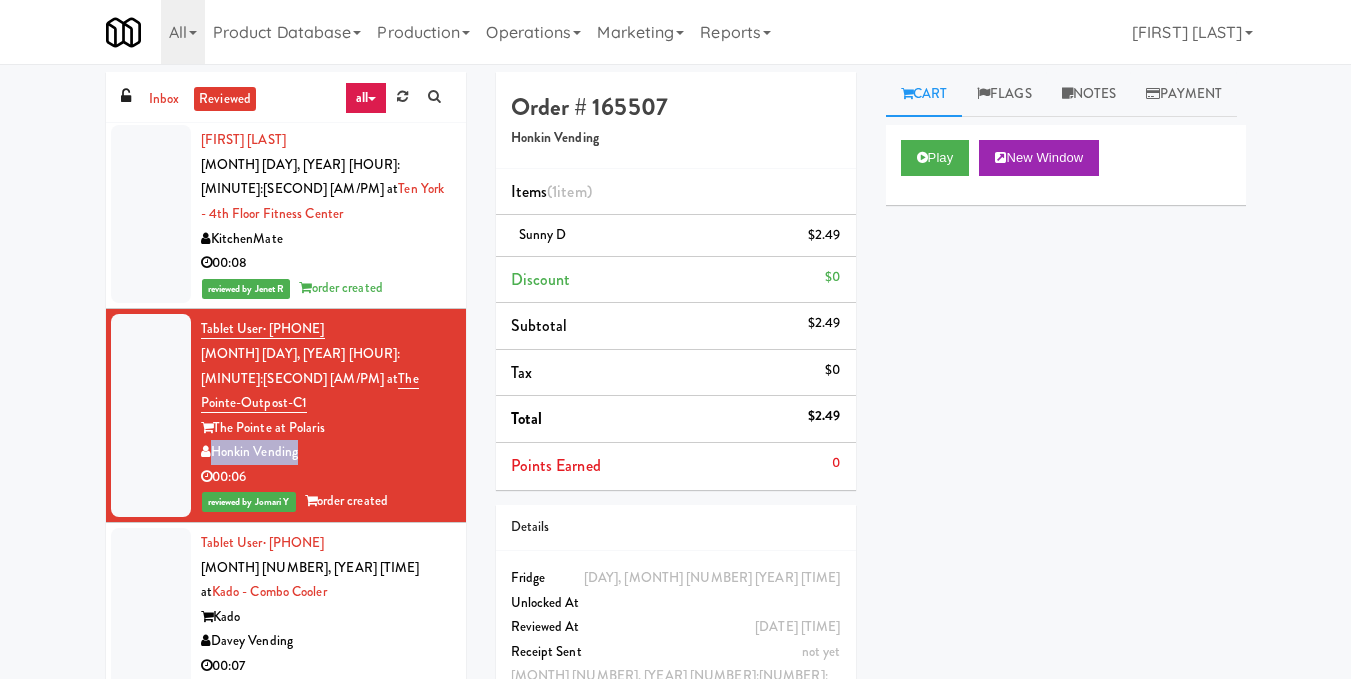 drag, startPoint x: 293, startPoint y: 351, endPoint x: 198, endPoint y: 353, distance: 95.02105 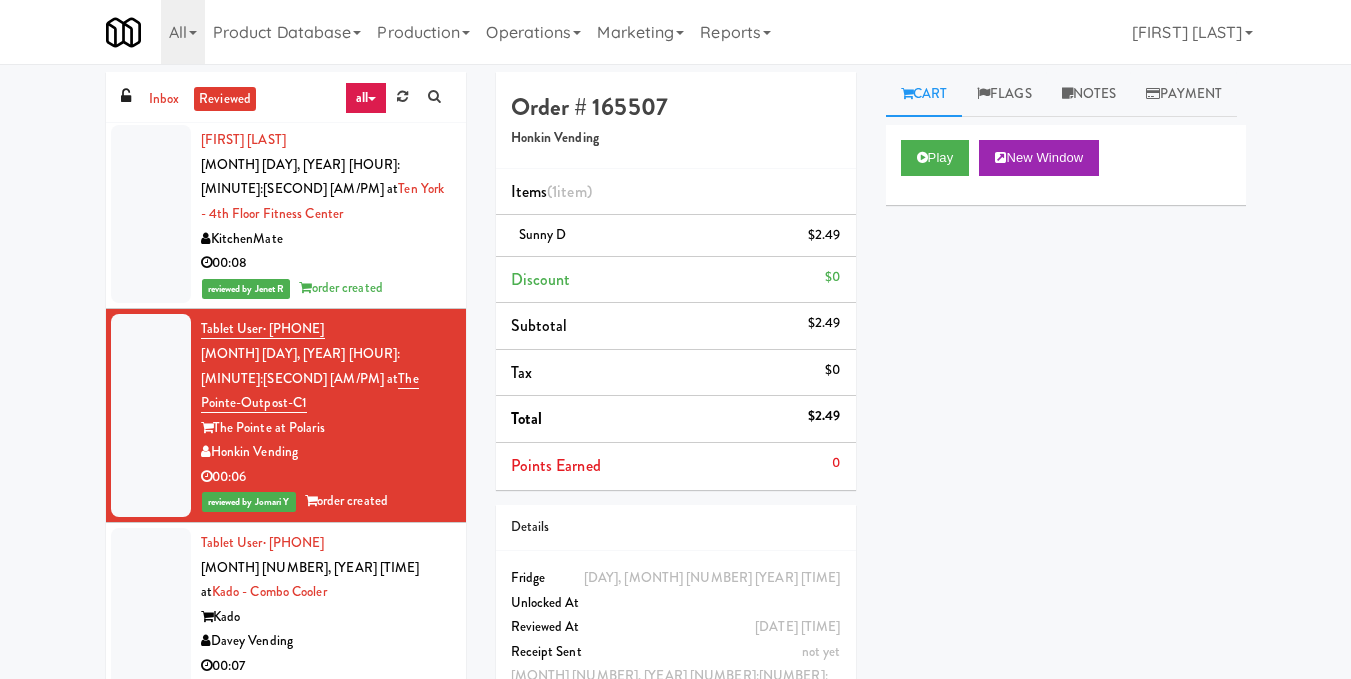 click on "Honkin Vending" at bounding box center (326, 452) 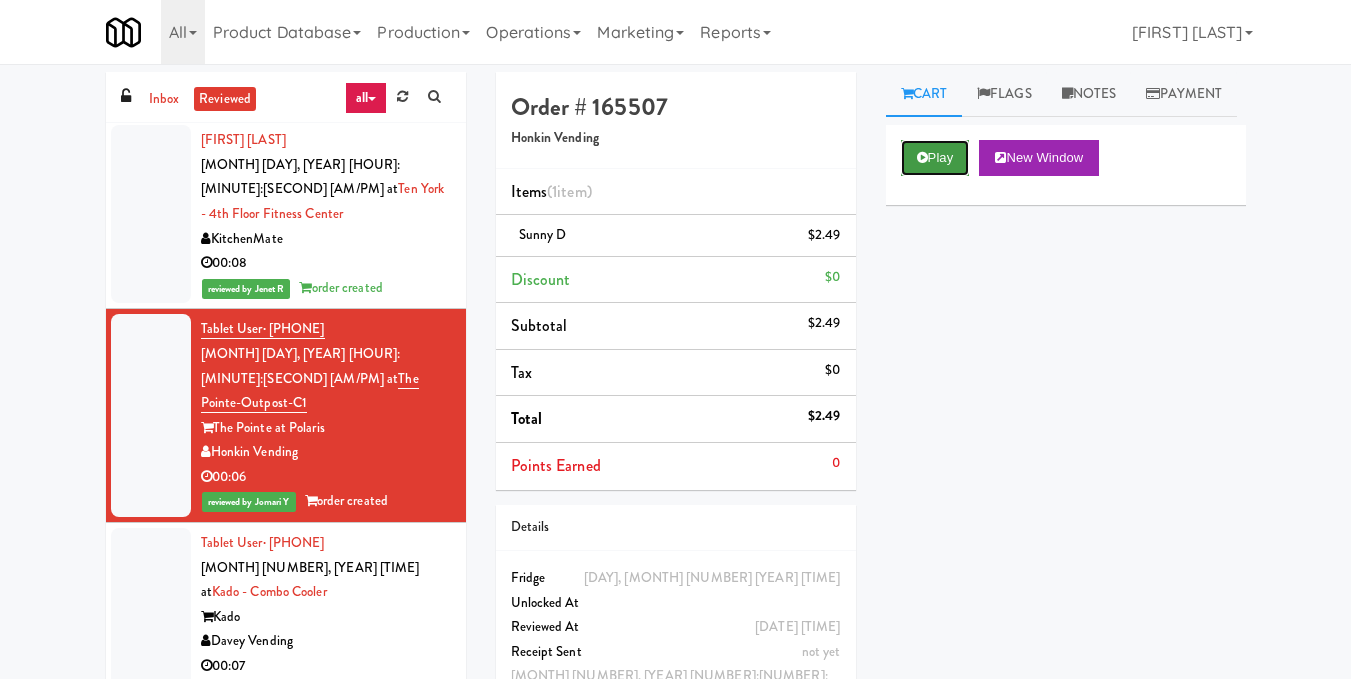 click at bounding box center [922, 157] 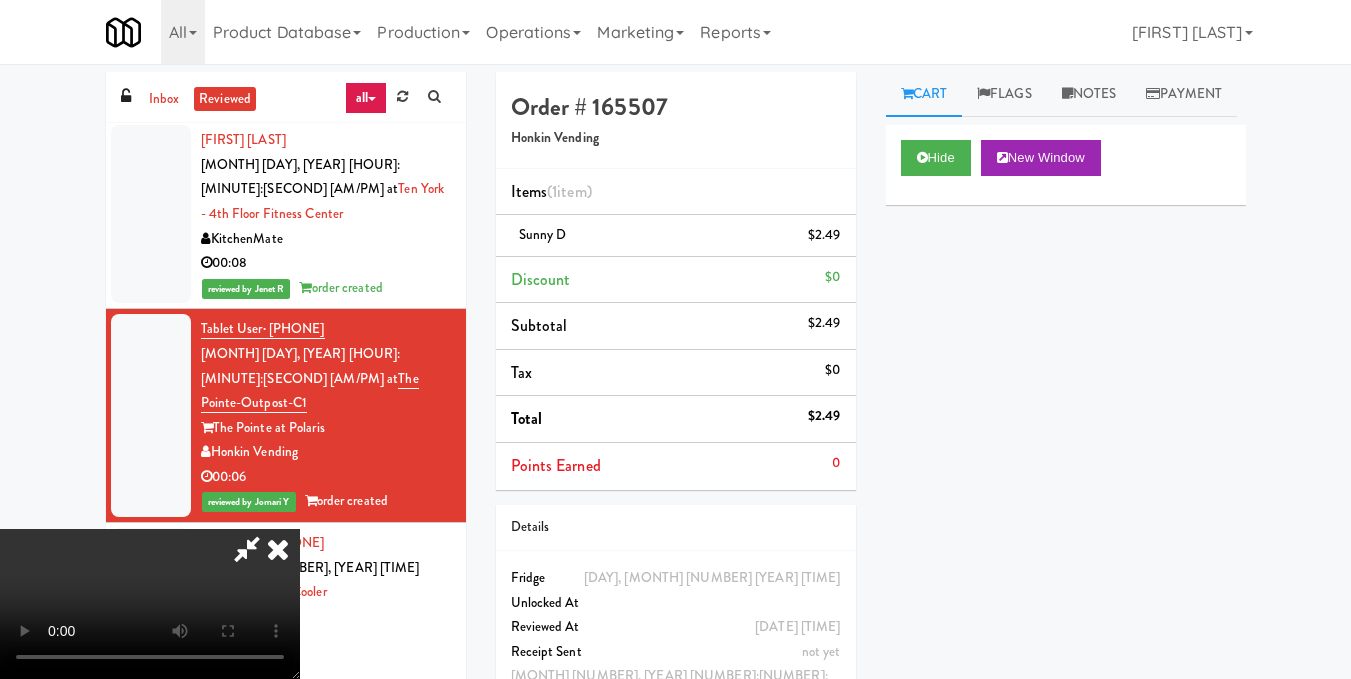 click at bounding box center (150, 604) 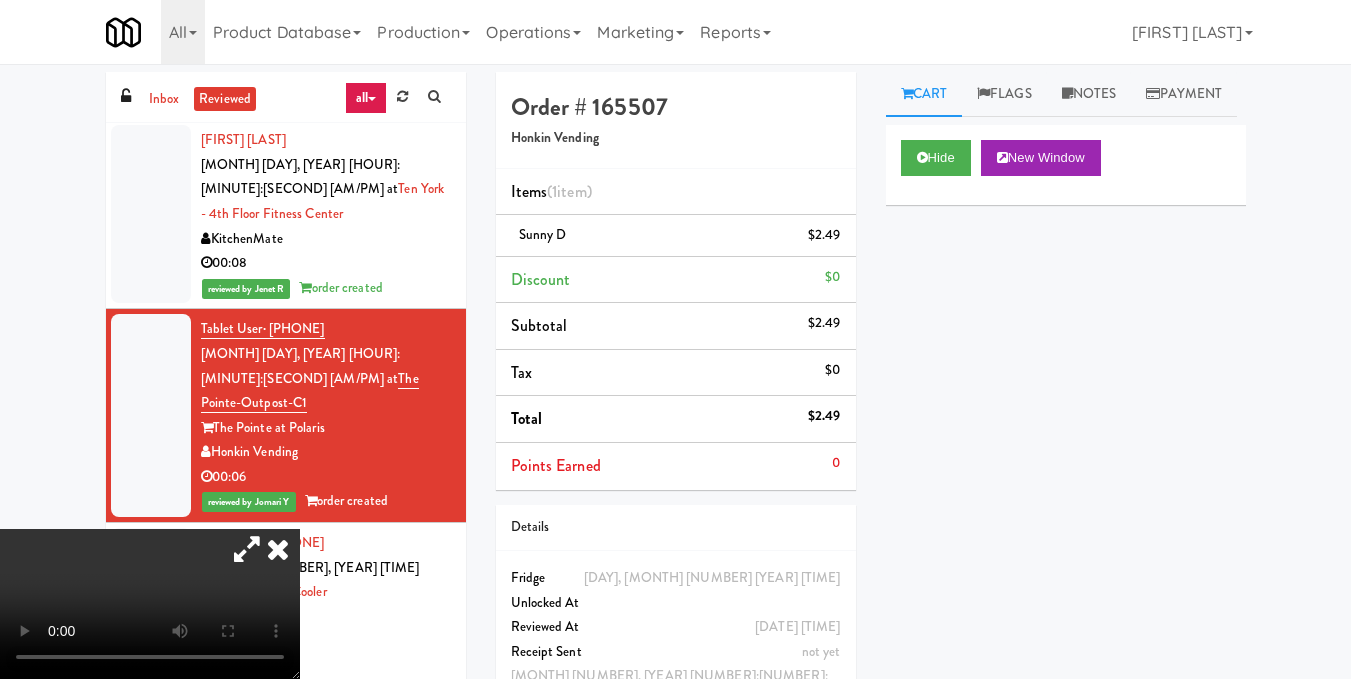 click on "Hide New Window Primary Flag Clear Flag if unable to determine what was taken or order not processable due to inventory issues Unclear Take - No Video Unclear Take - Short or Cut Off Unclear Take - Obstructed Inventory Issue - Product Not in Inventory Inventory Issue - Product prices as $0 Additional Concerns Clear Flag as Suspicious Returned Product Place a foreign product in Internal Notes Card Charged View Transaction Details Card [CREDIT CARD] Transaction Ref [NUMBER] Preauth 10.00 Brand VISA Number [CREDIT CARD] Entry Mode ctls Card Issuer Checks Payout" at bounding box center (1066, 500) 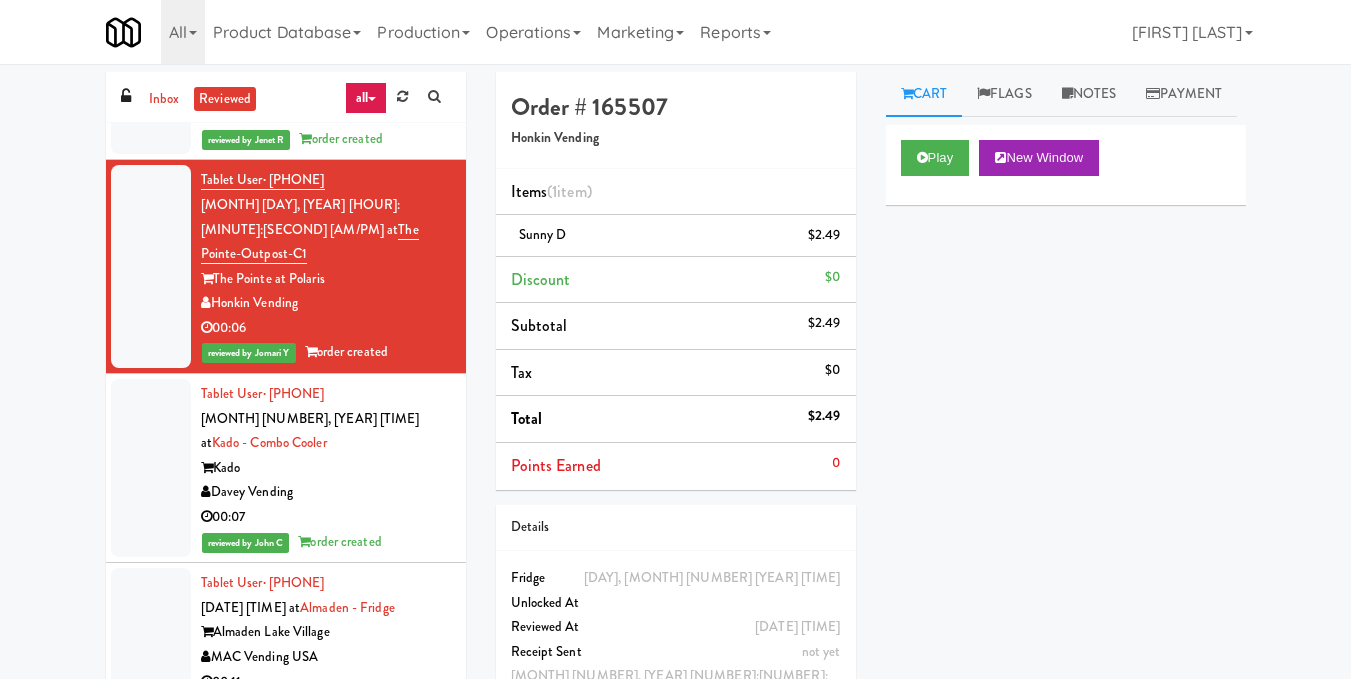 scroll, scrollTop: 92728, scrollLeft: 0, axis: vertical 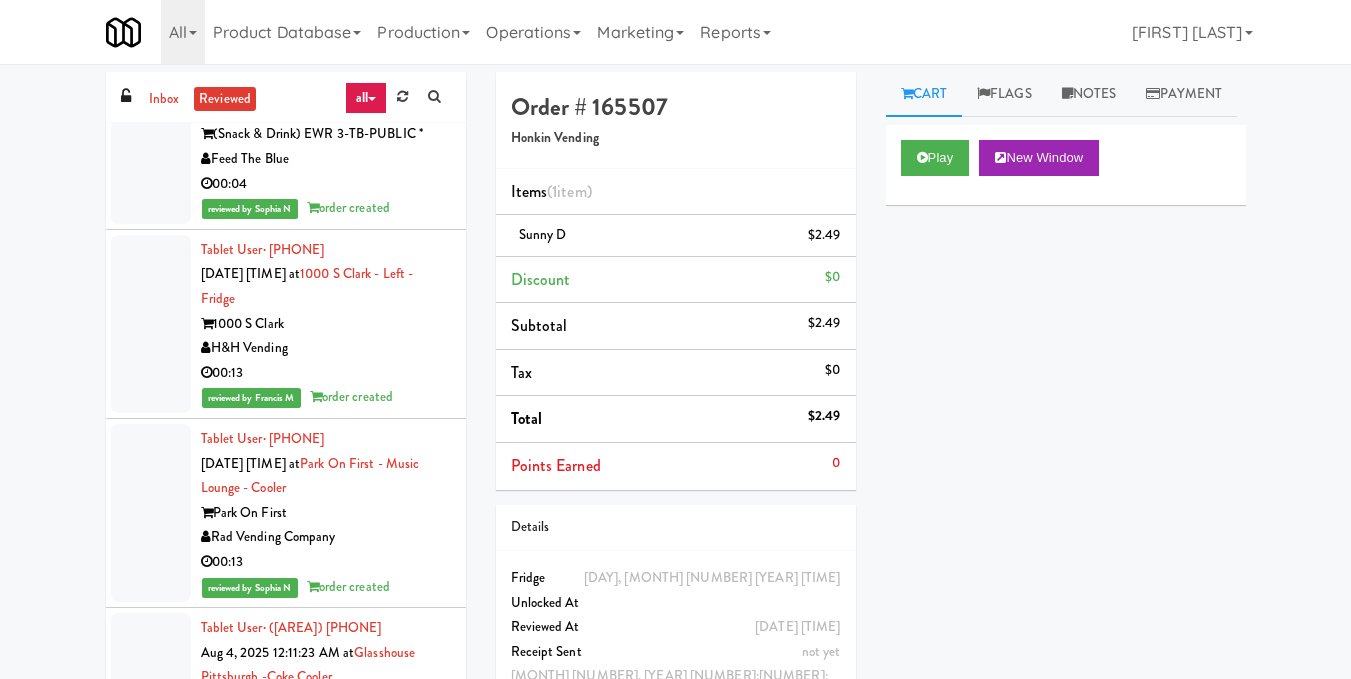click on "Tablet User · ([AREACODE]) [PREFIX]-[LINE] [MONTH] [DAY], [YEAR] [HOUR]:[MINUTE]:[SECOND] [AM/PM] at [LOCATION] [LOCATION] [COMPANY] [NUMBER]:[MINUTE] reviewed by [FIRST] [LAST] order created" at bounding box center (326, 513) 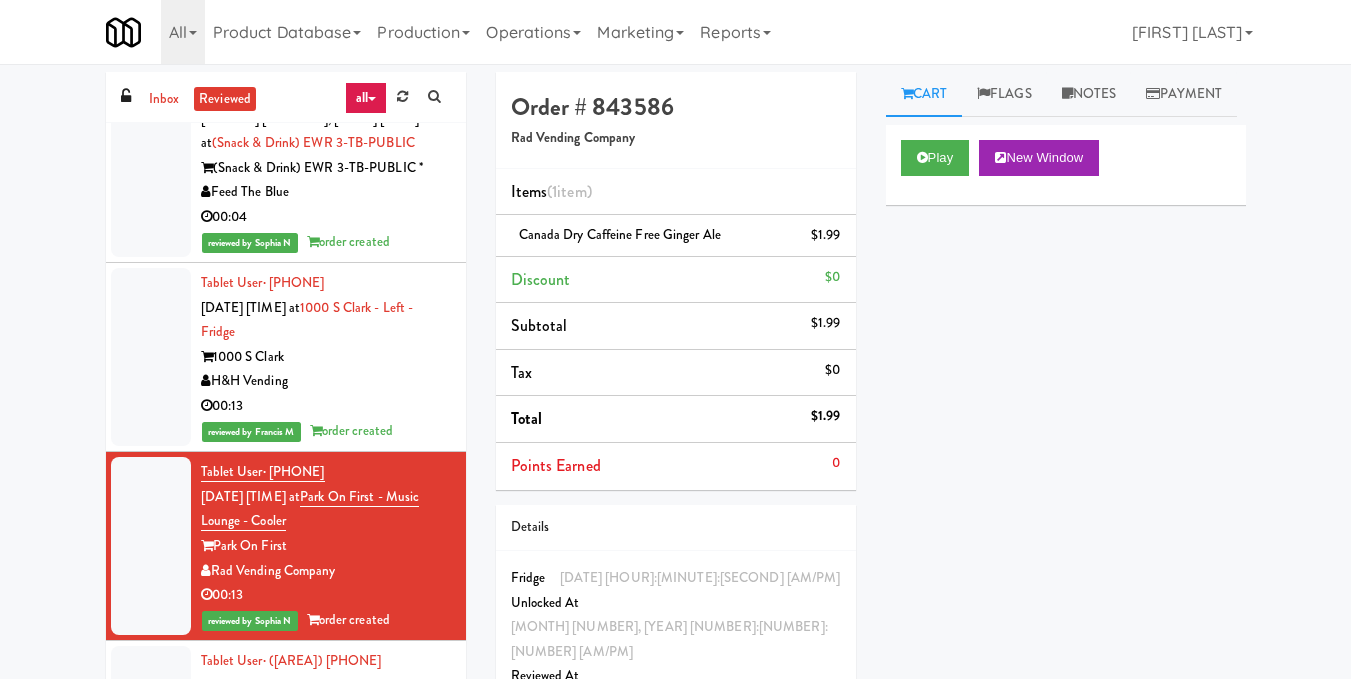 scroll, scrollTop: 98714, scrollLeft: 0, axis: vertical 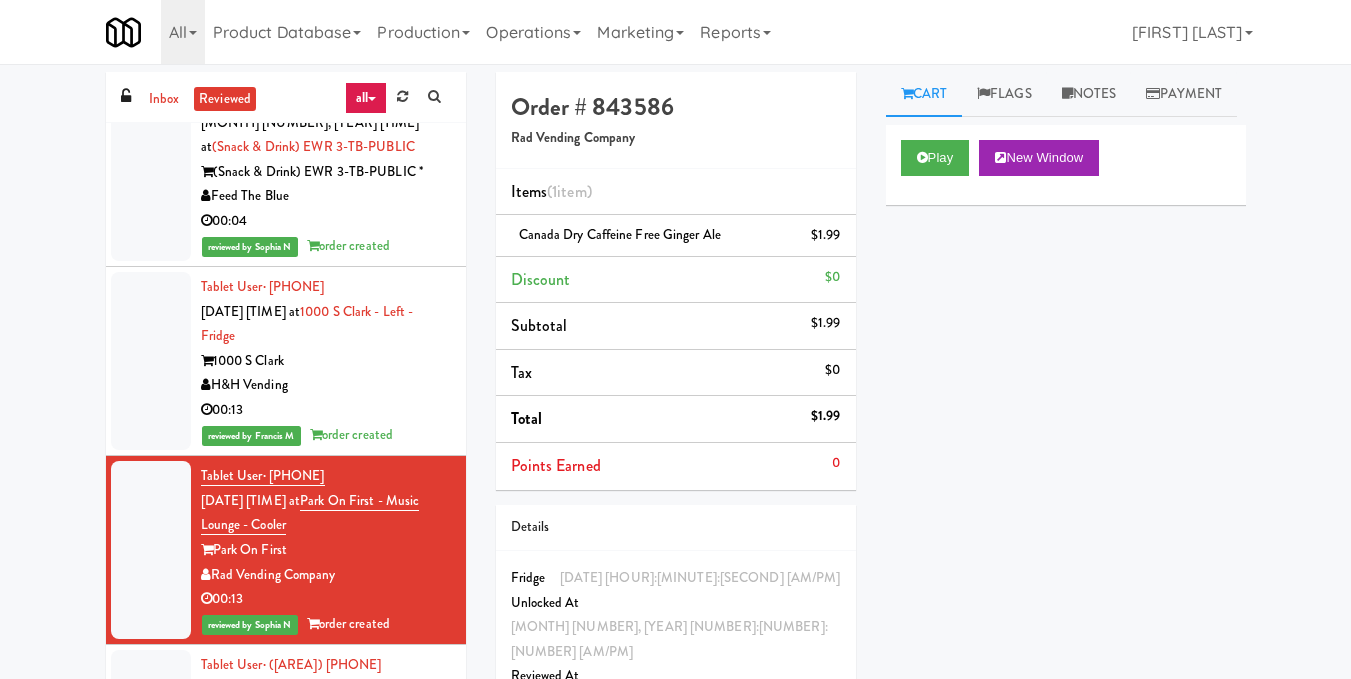 drag, startPoint x: 337, startPoint y: 496, endPoint x: 212, endPoint y: 498, distance: 125.016 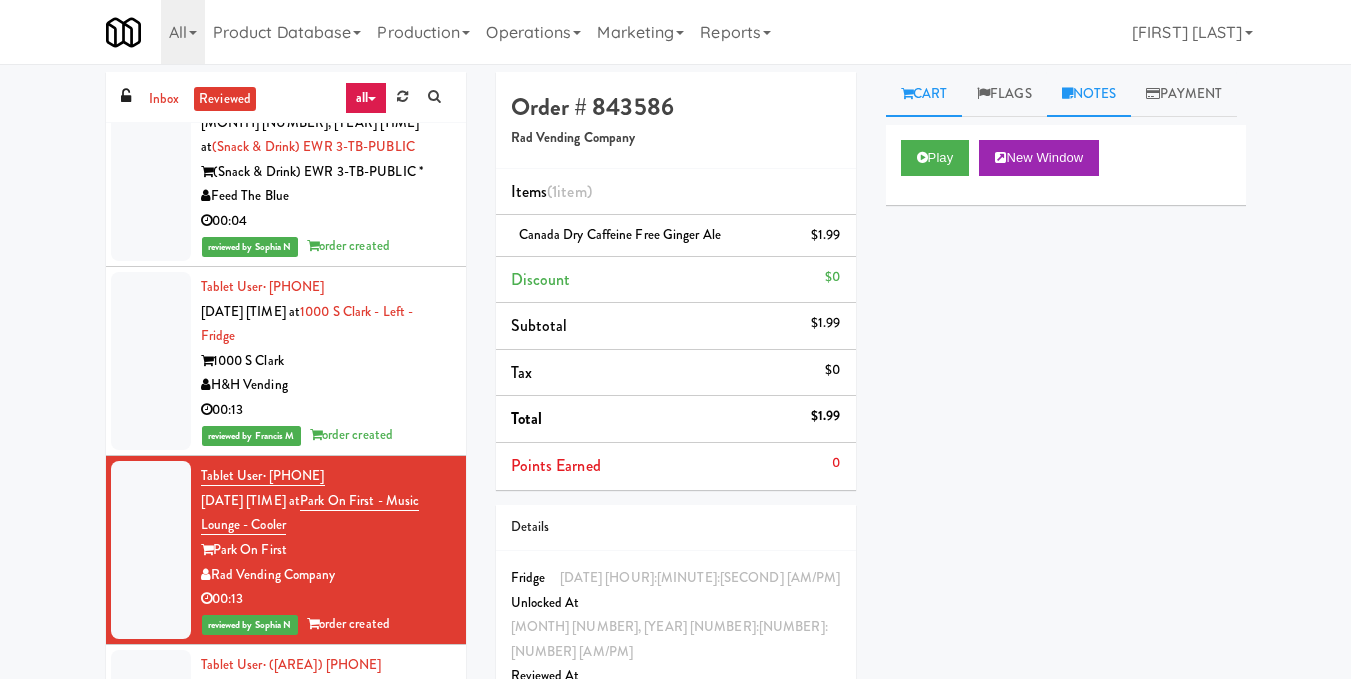 click on "Notes" at bounding box center [1089, 94] 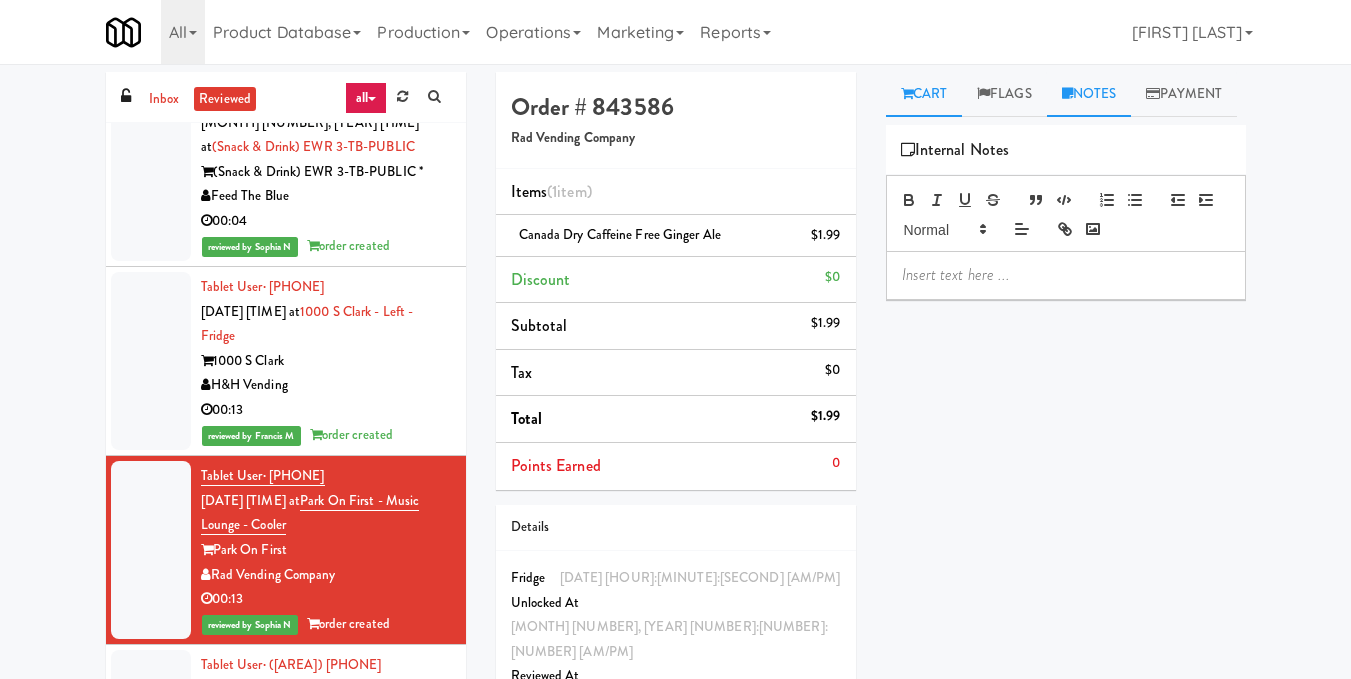 click on "Cart" at bounding box center [924, 94] 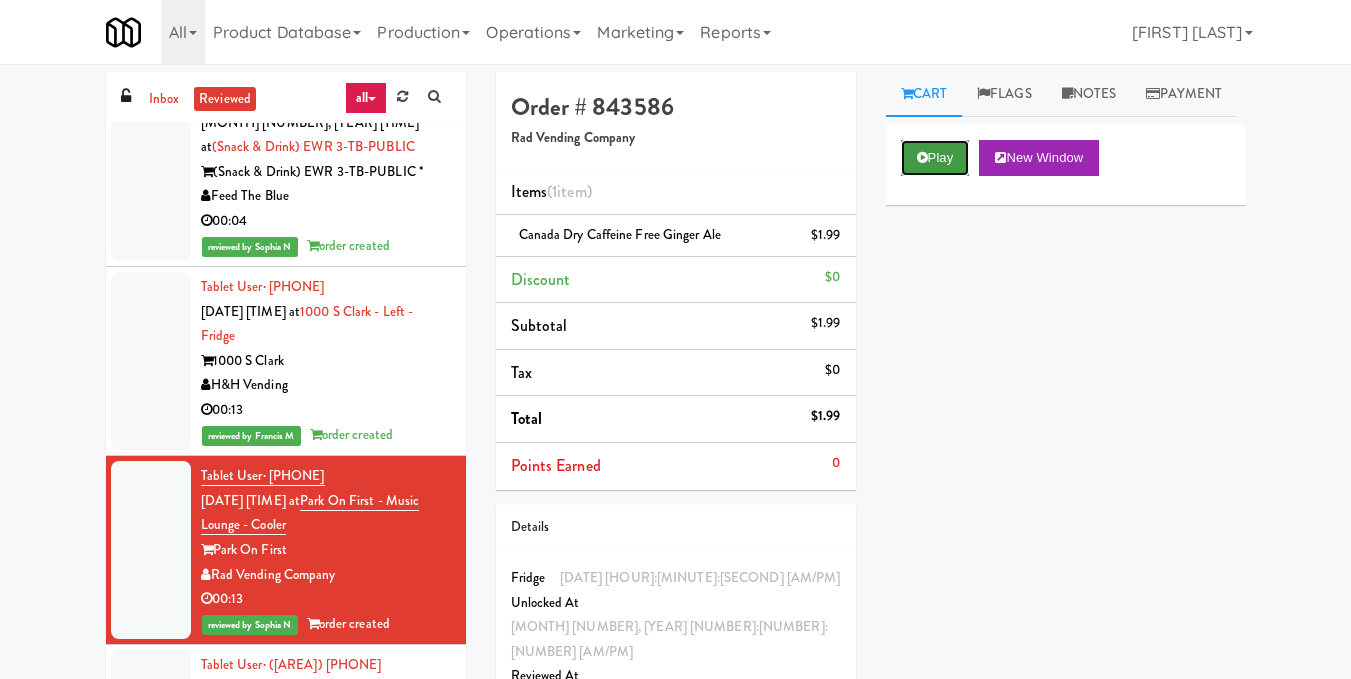 click on "Play" at bounding box center (935, 158) 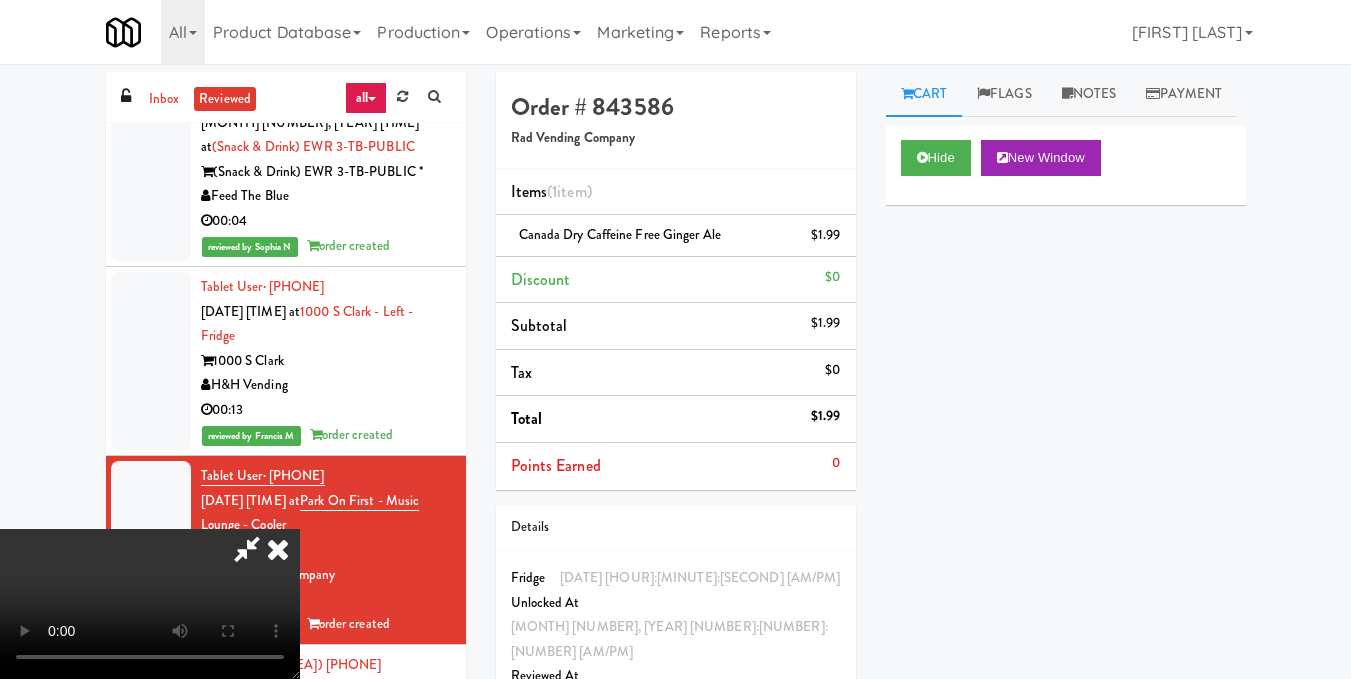 click at bounding box center [247, 549] 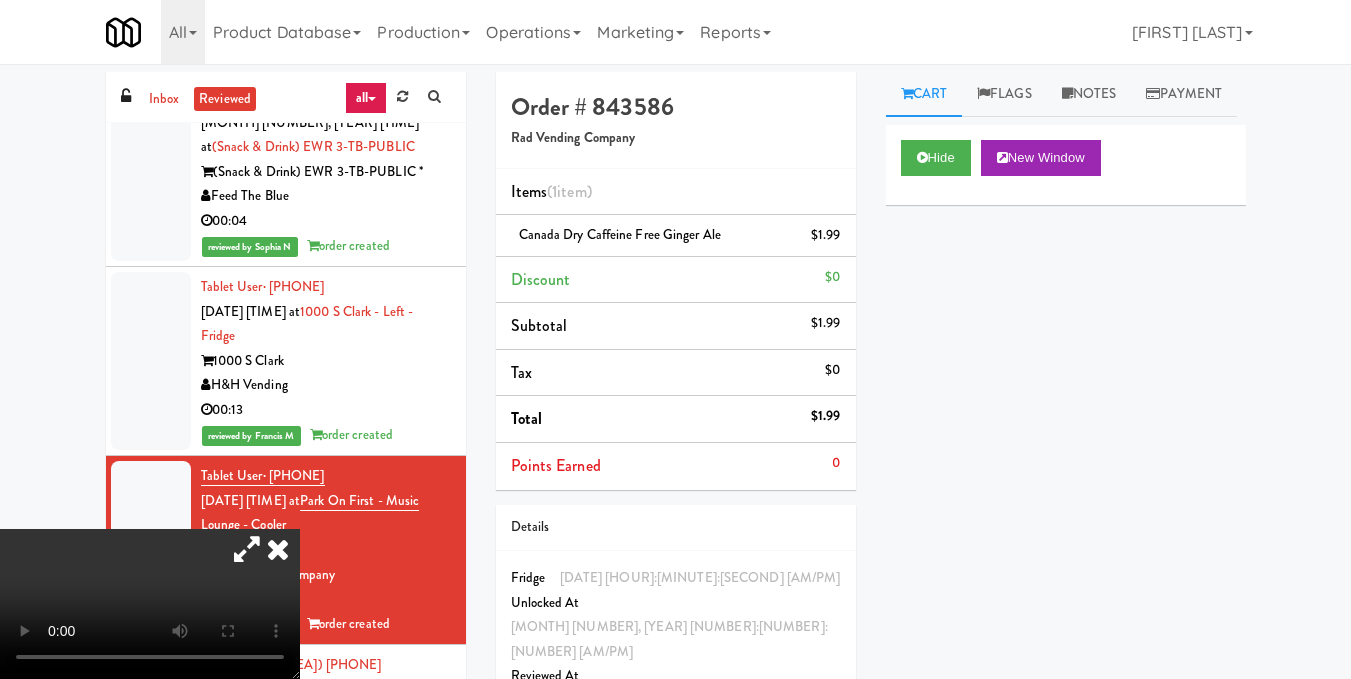 click at bounding box center [247, 549] 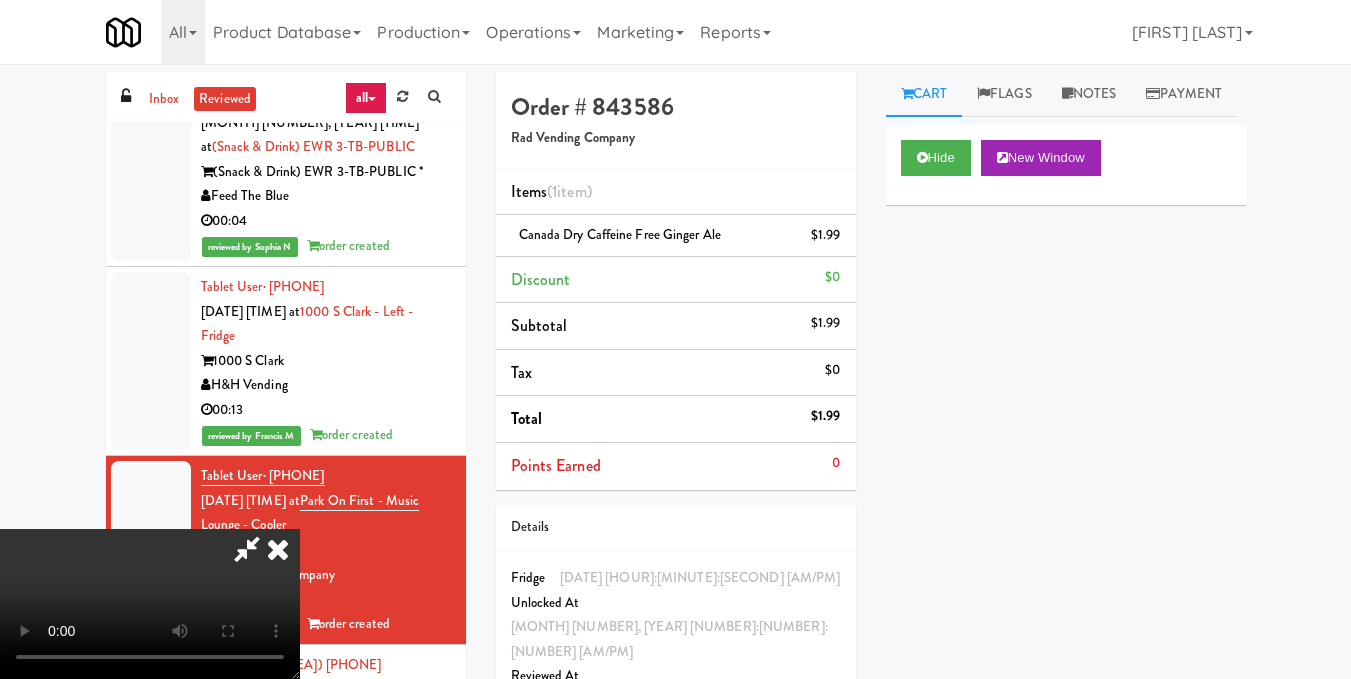 click at bounding box center (247, 549) 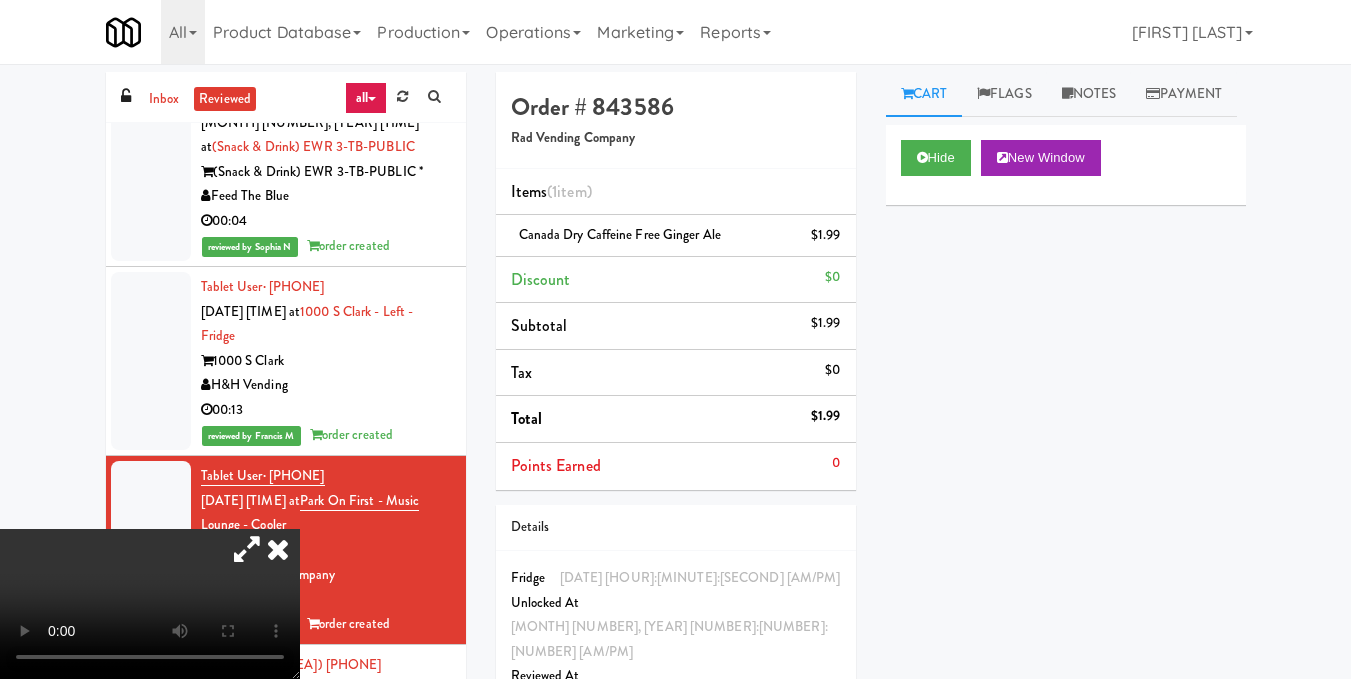 click at bounding box center [247, 549] 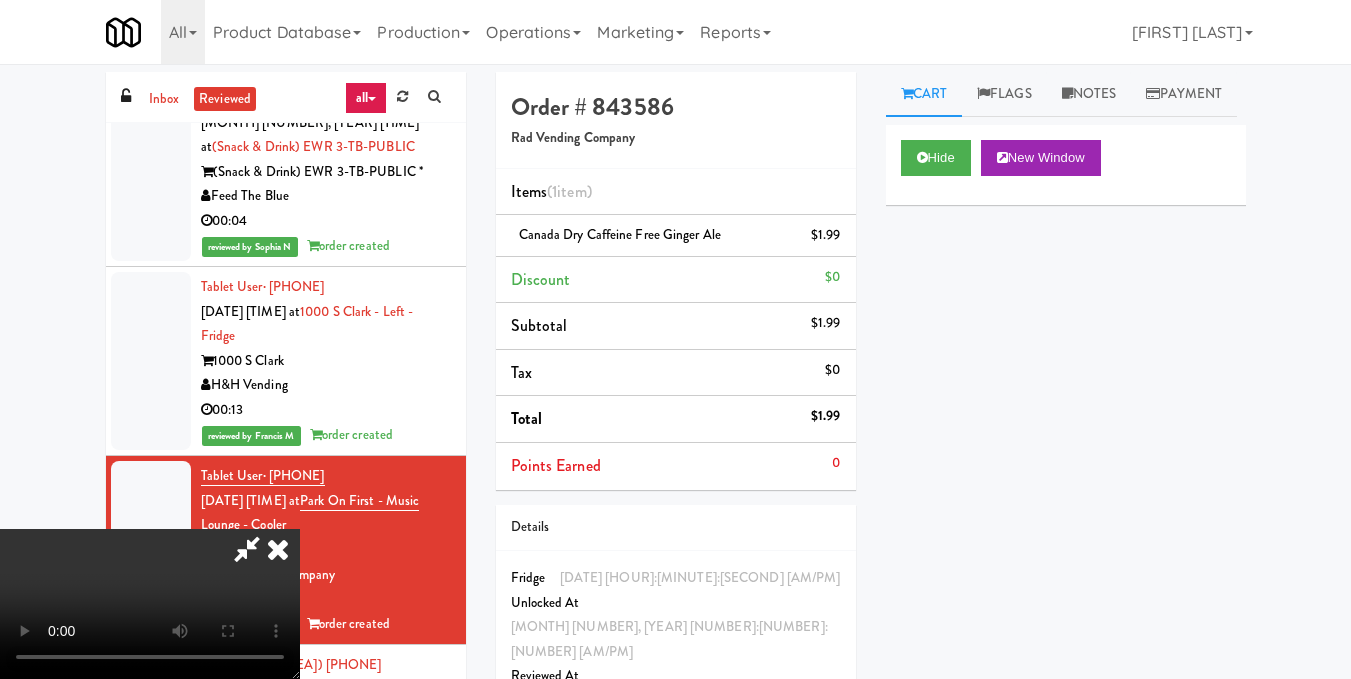 click at bounding box center (150, 604) 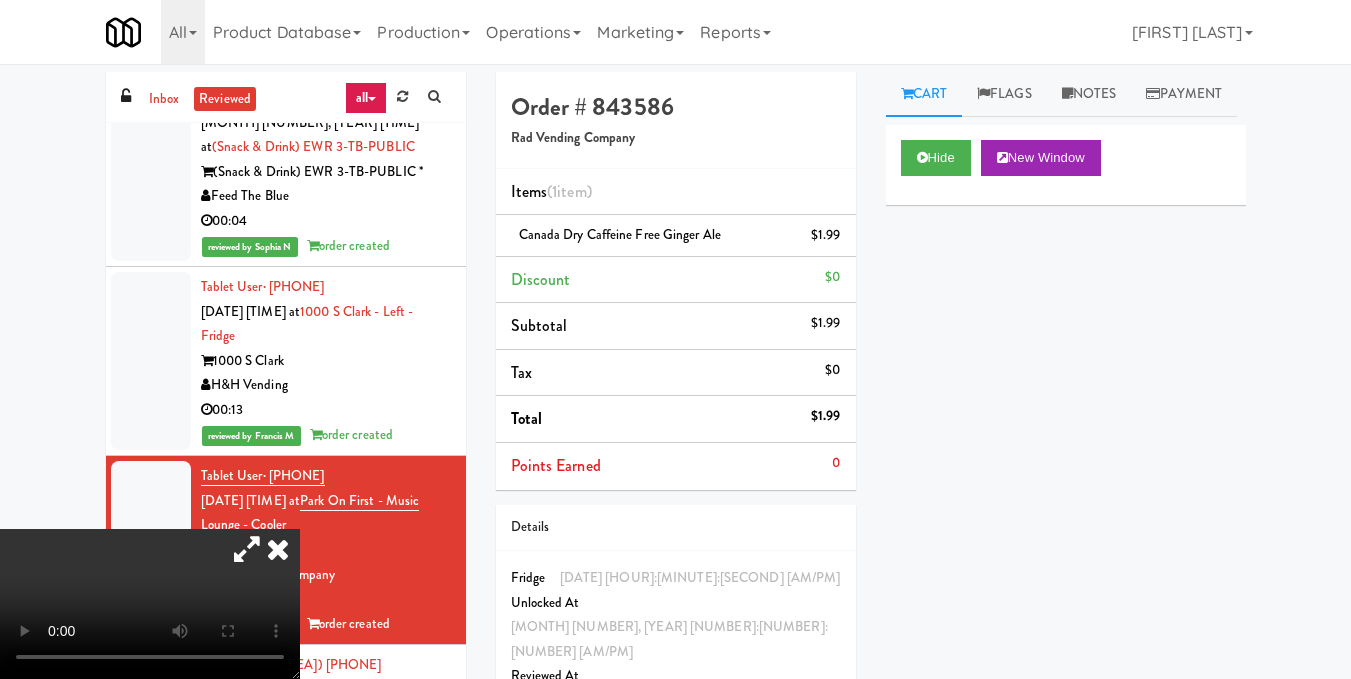 click at bounding box center [247, 549] 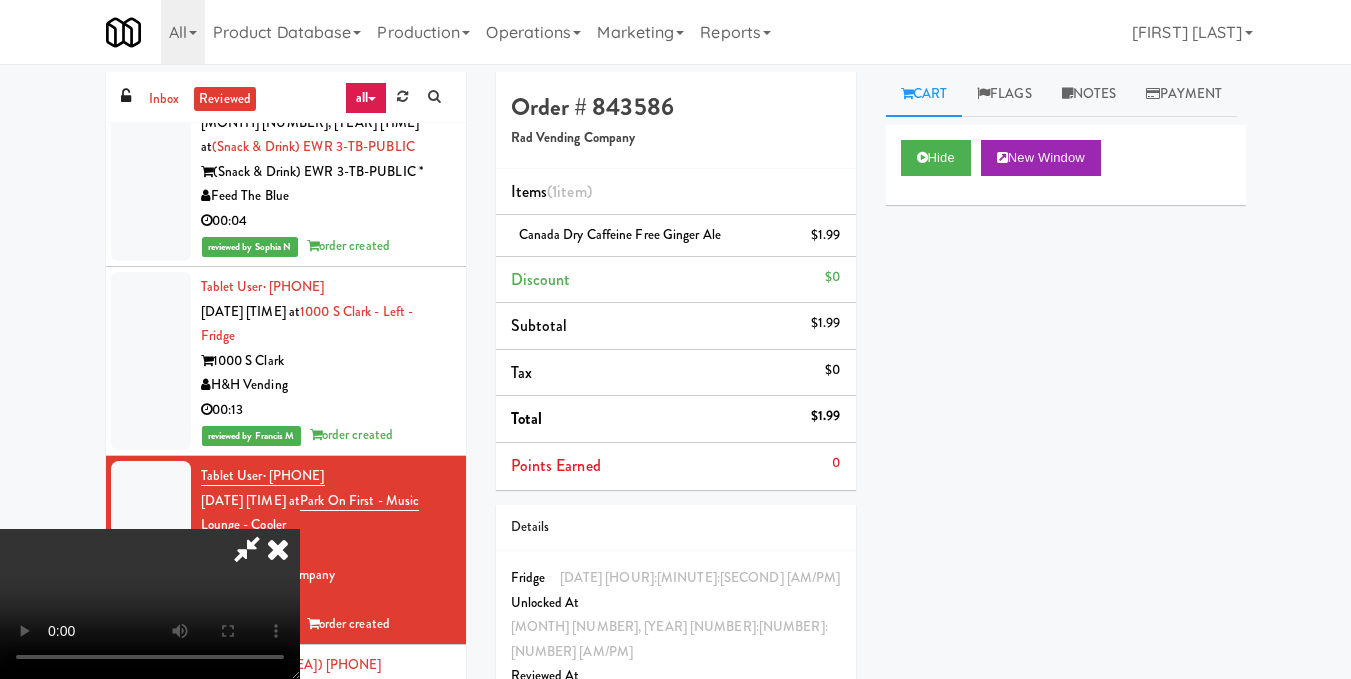 click at bounding box center [150, 604] 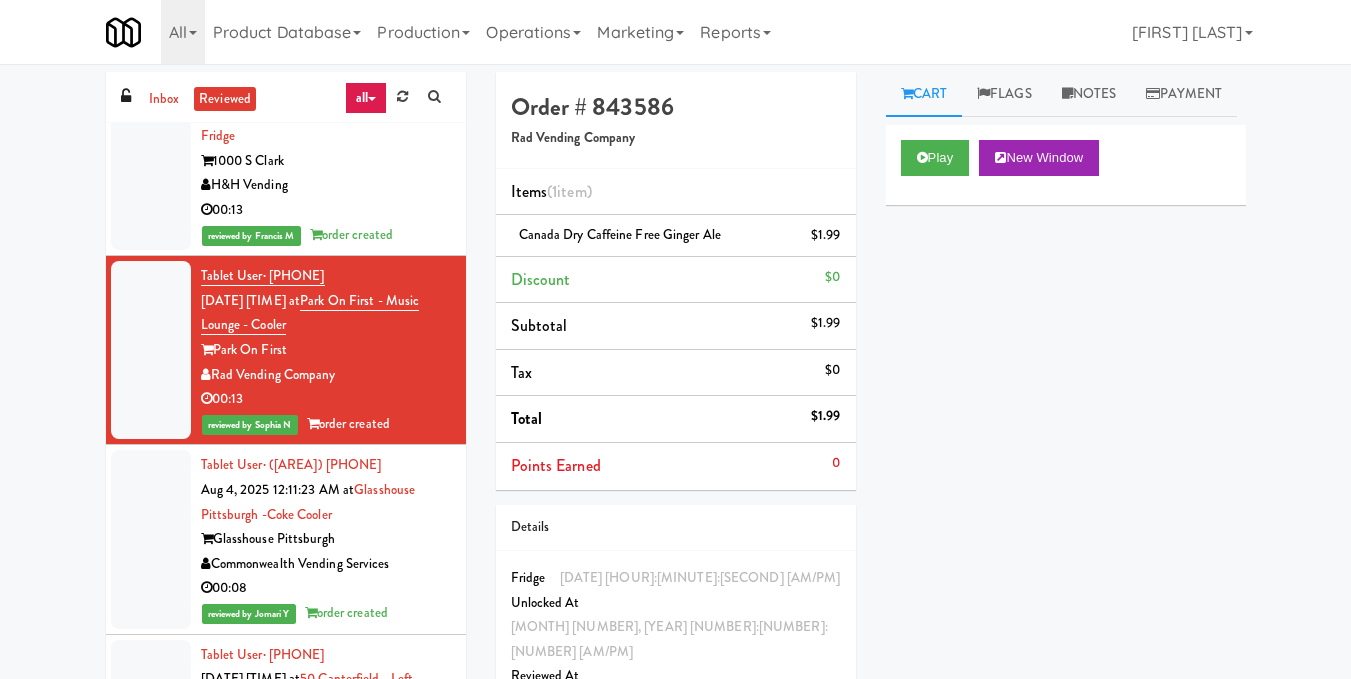 click on "Glasshouse Pittsburgh" at bounding box center [326, 539] 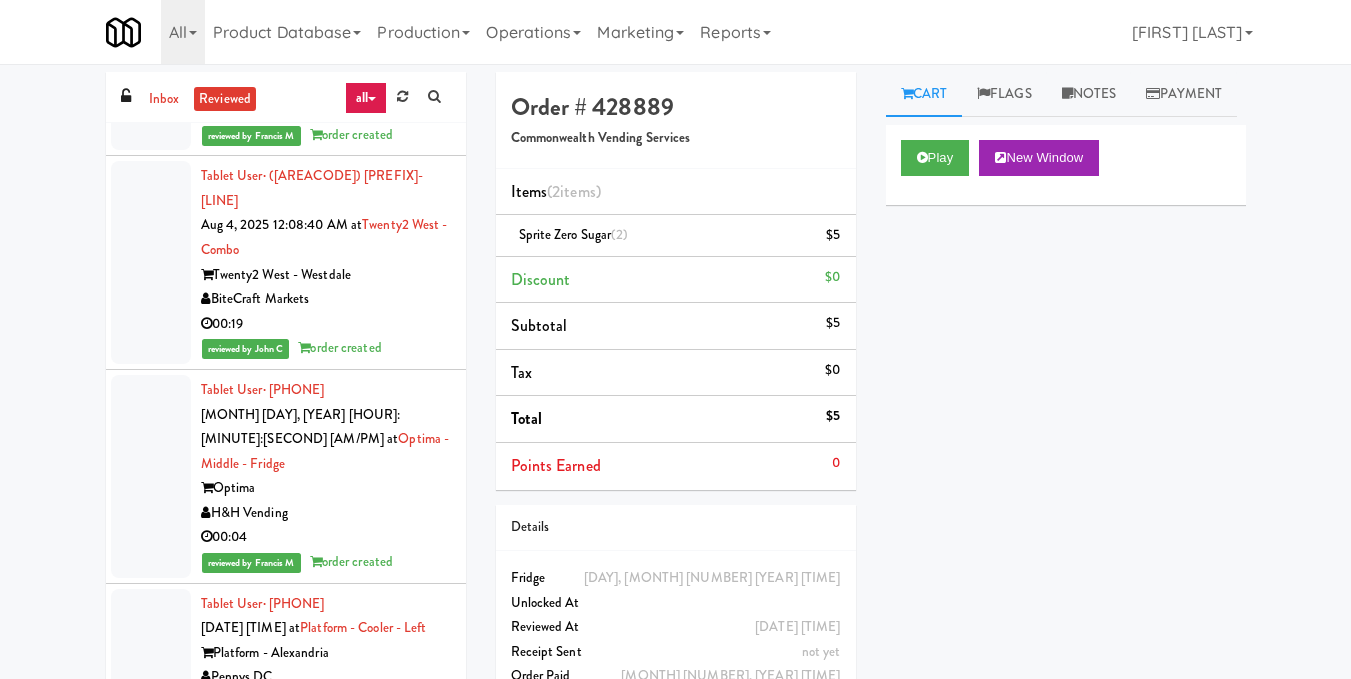 scroll, scrollTop: 101258, scrollLeft: 0, axis: vertical 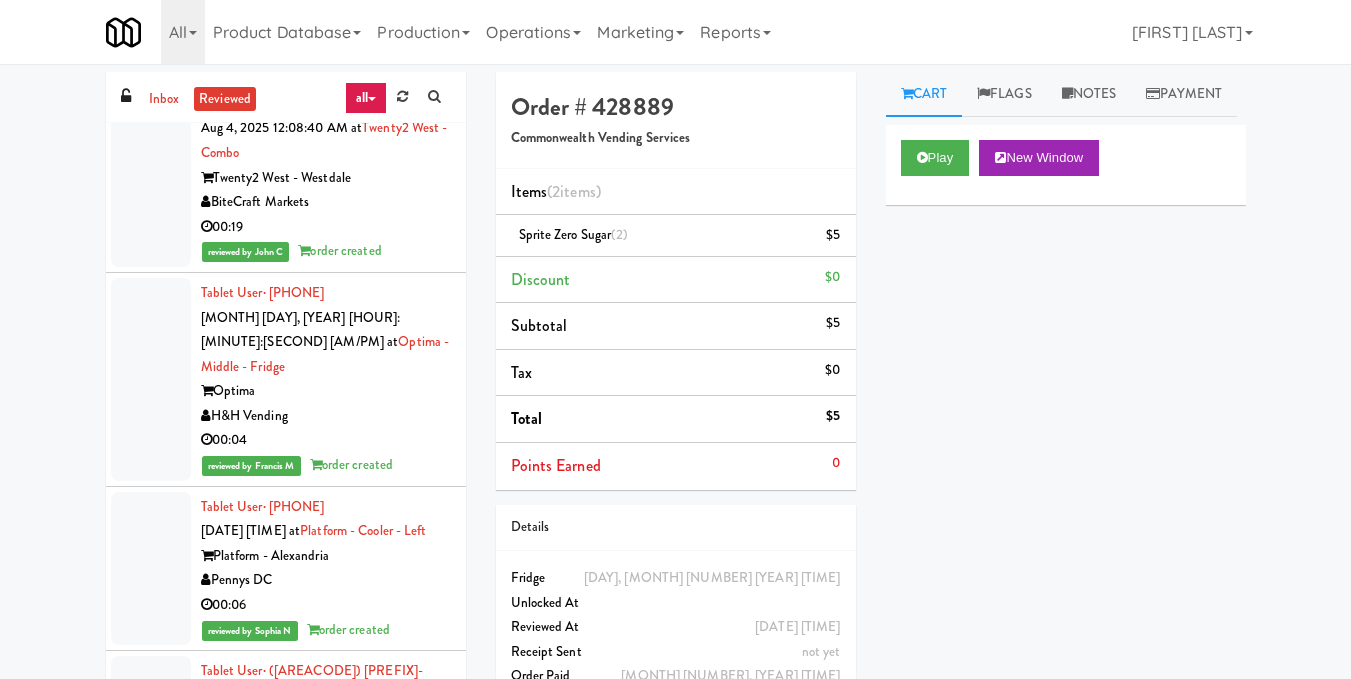 click on "H&H Vending" at bounding box center [326, 416] 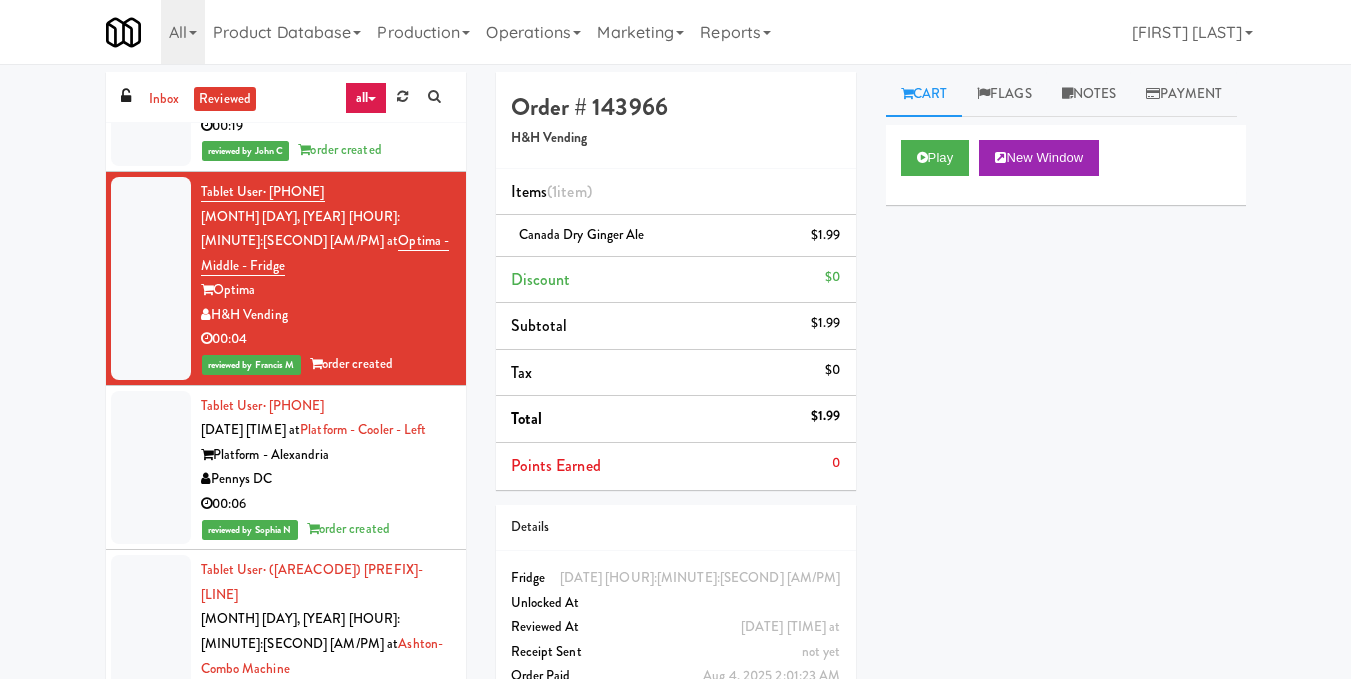 scroll, scrollTop: 101358, scrollLeft: 0, axis: vertical 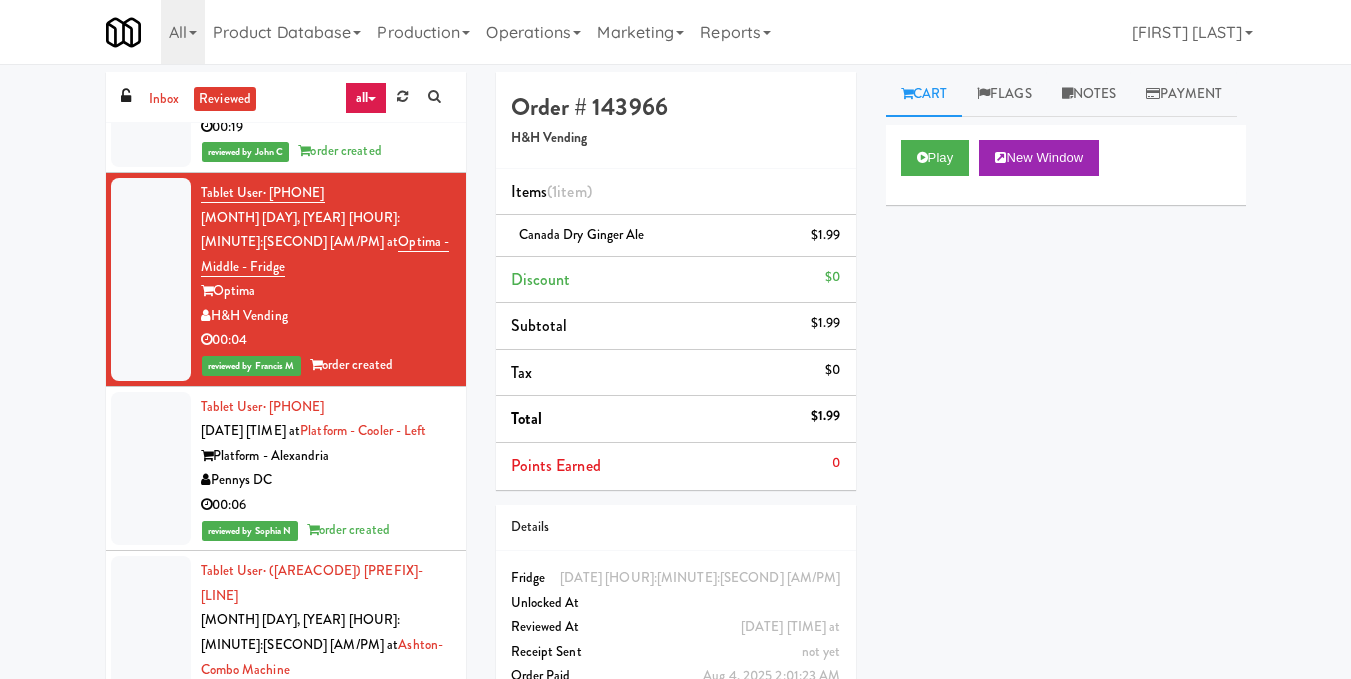 click on "Platform - Alexandria" at bounding box center (326, 456) 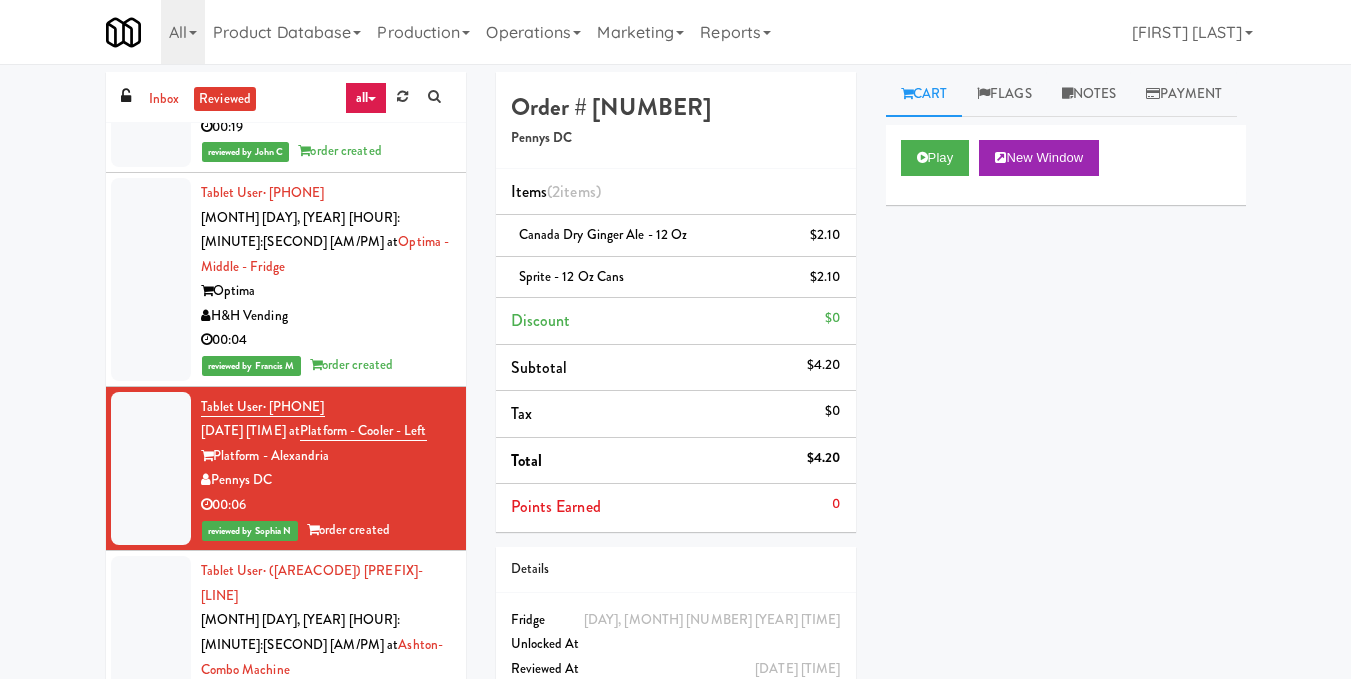 drag, startPoint x: 282, startPoint y: 499, endPoint x: 211, endPoint y: 503, distance: 71.11259 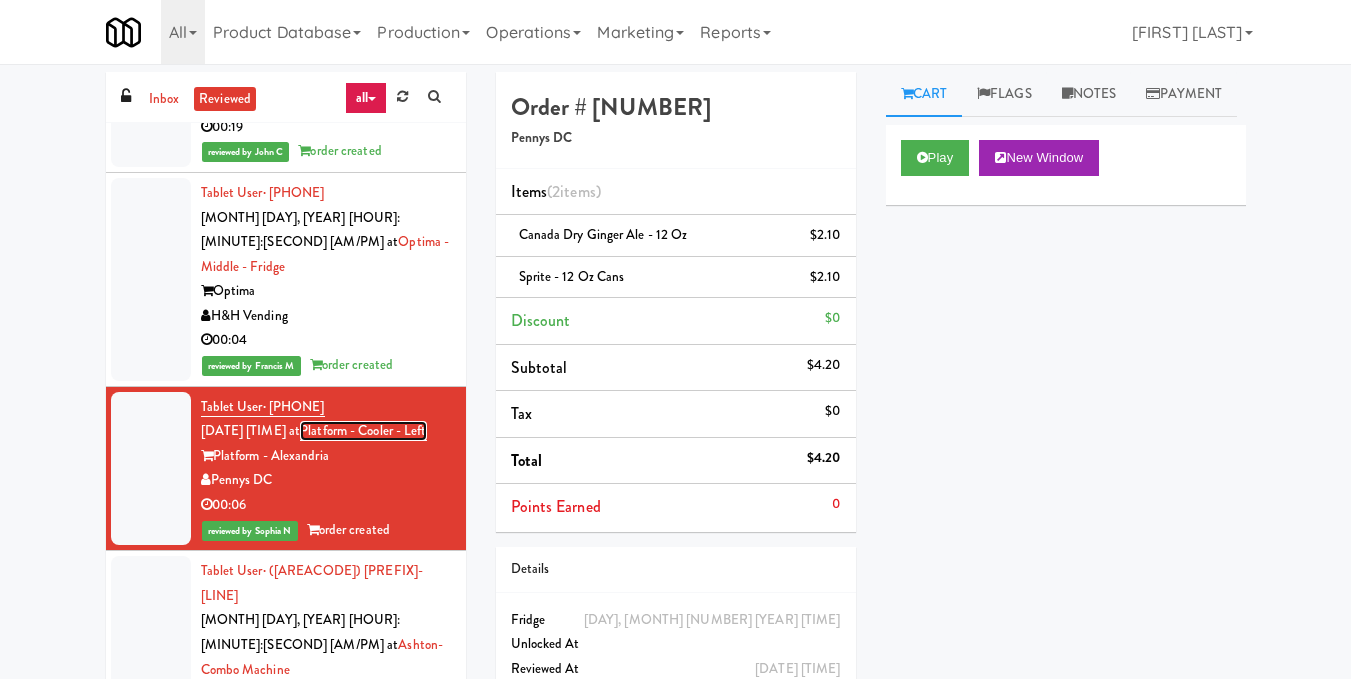 click on "Platform - Cooler - Left" at bounding box center [363, 431] 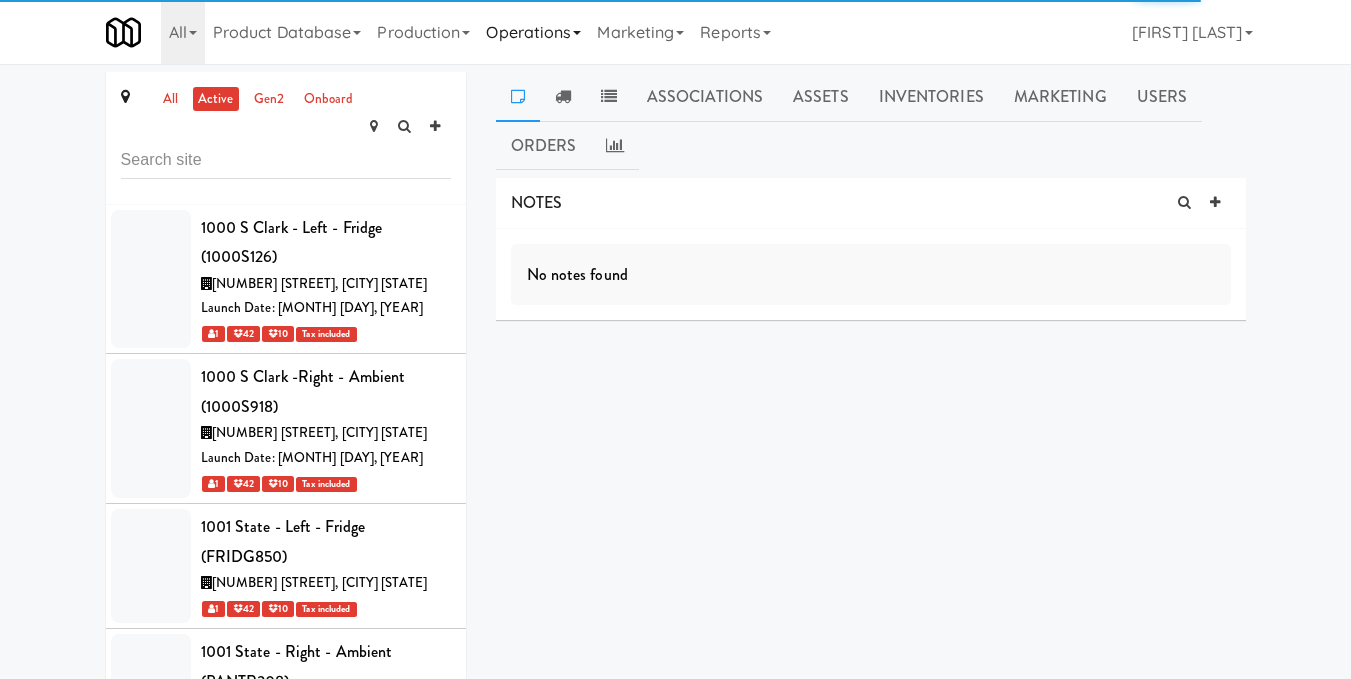 click on "Operations" at bounding box center [533, 32] 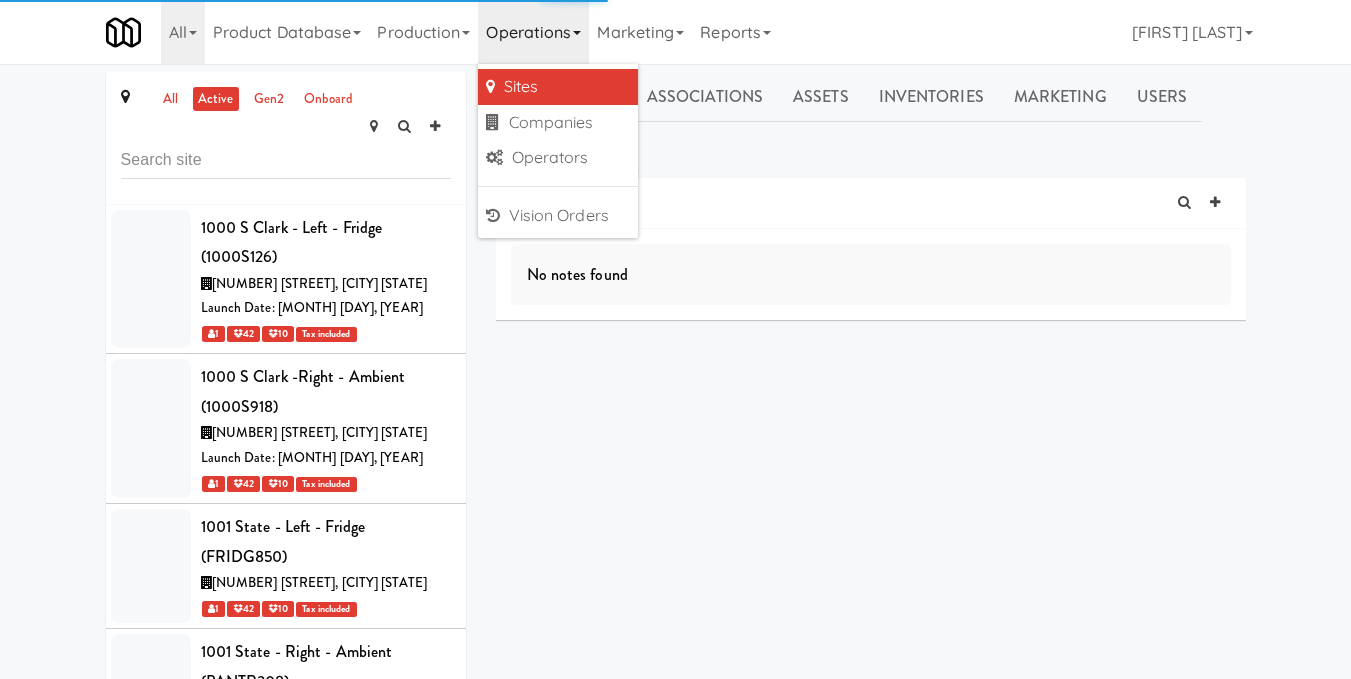scroll, scrollTop: 60840, scrollLeft: 0, axis: vertical 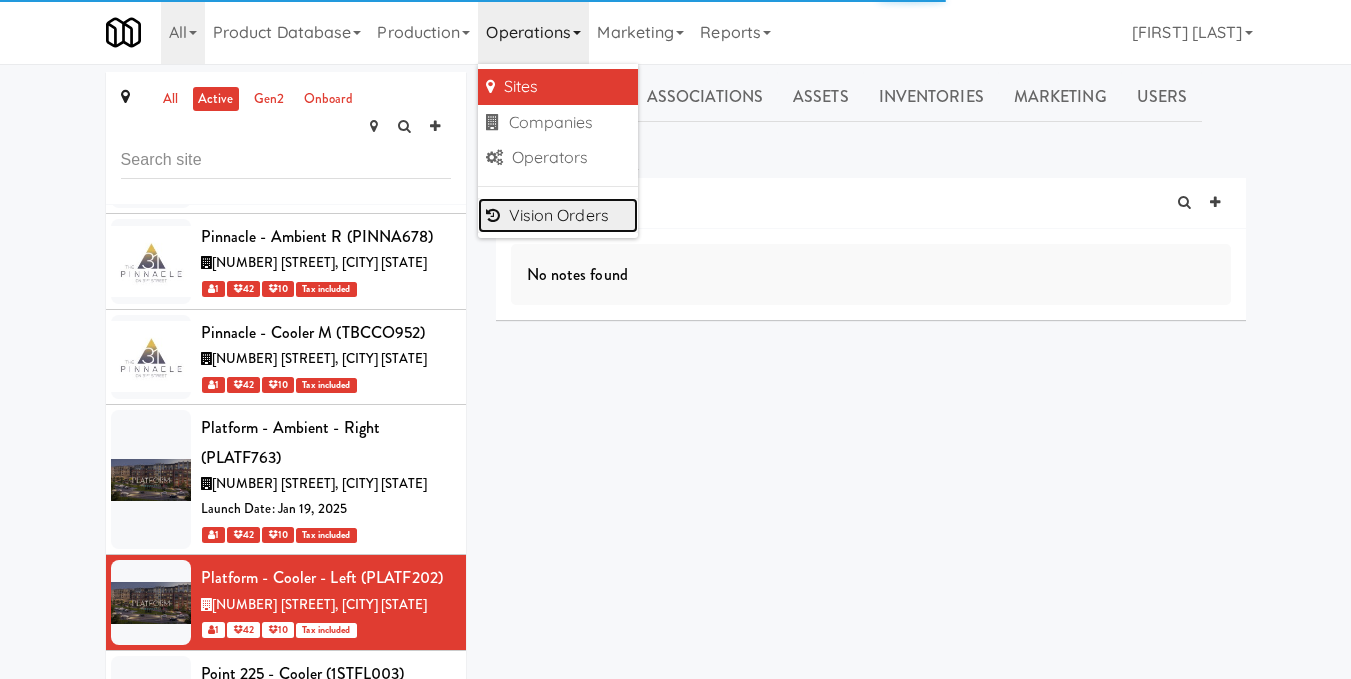 click on "Vision Orders" at bounding box center (558, 216) 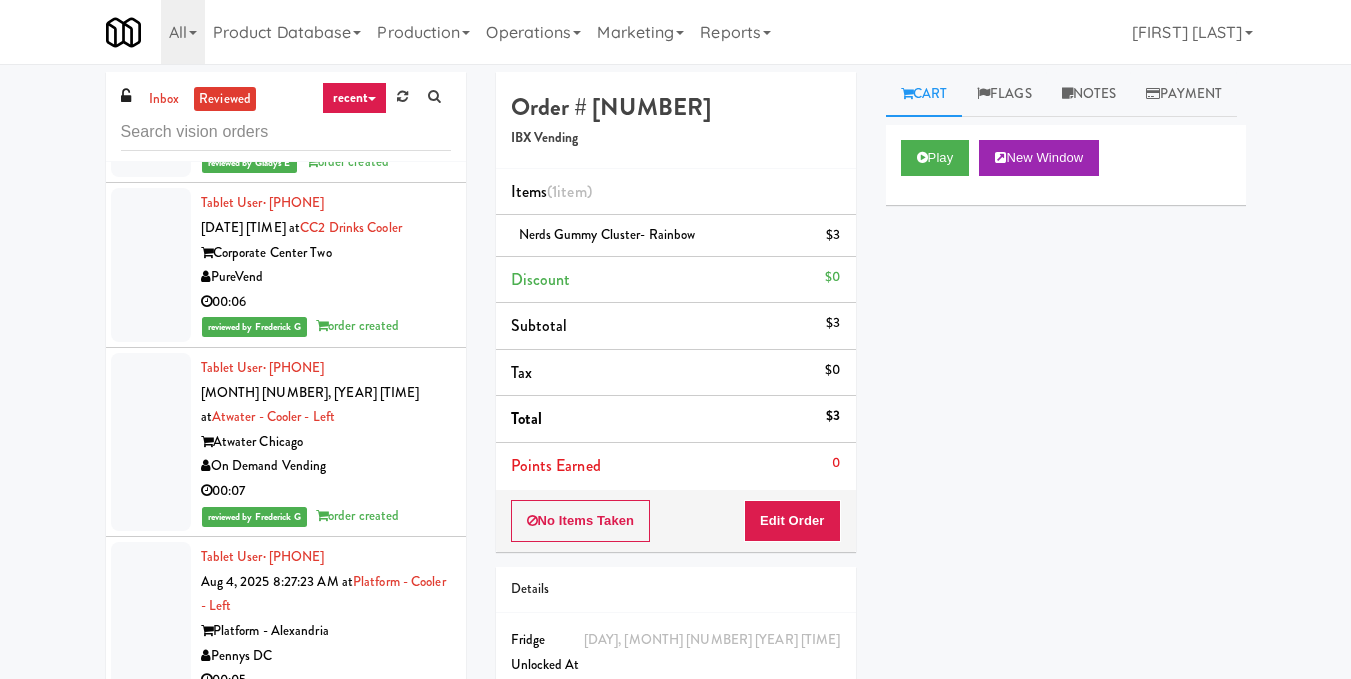 scroll, scrollTop: 8500, scrollLeft: 0, axis: vertical 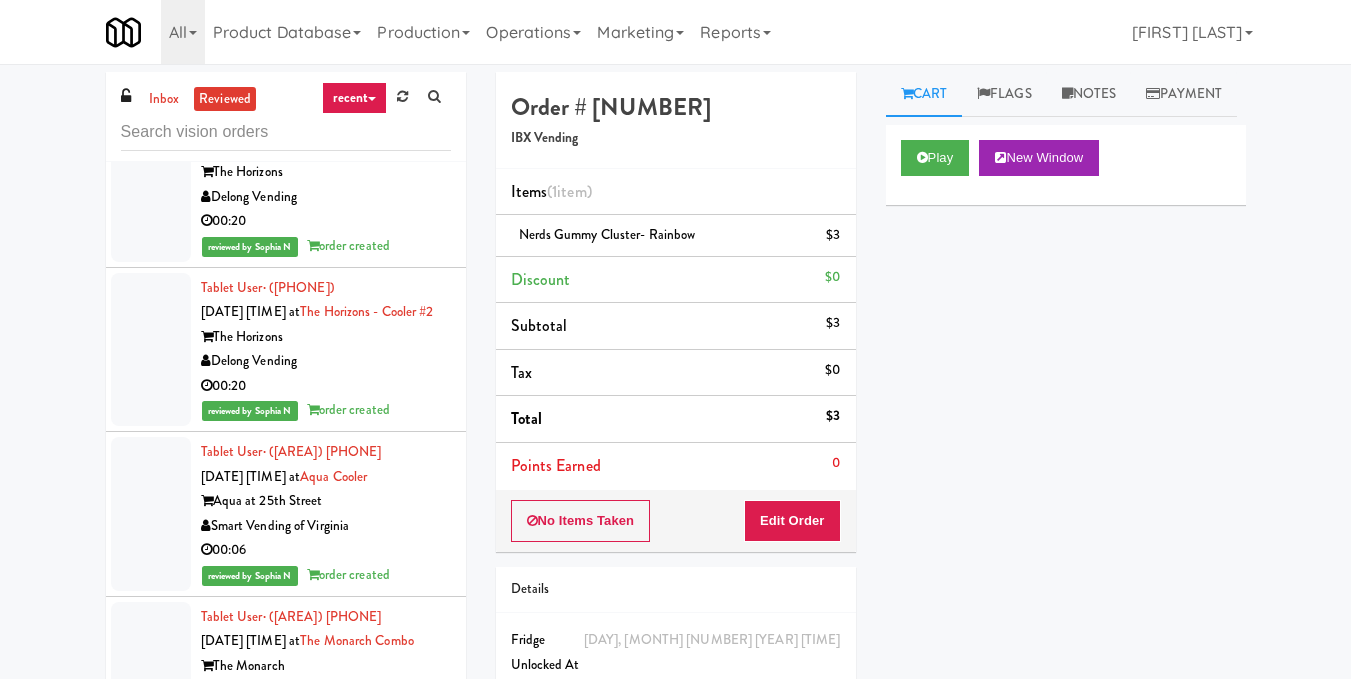 click on "The Horizons" at bounding box center (326, 172) 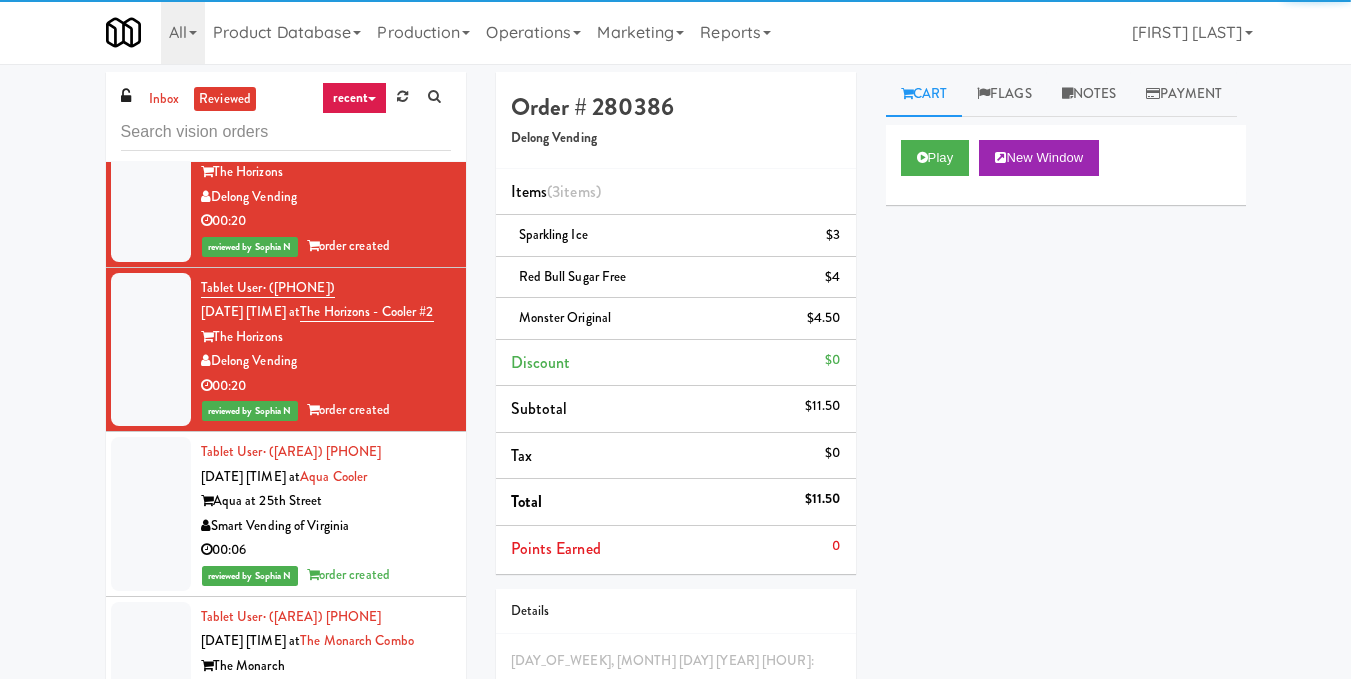 click on "The Horizons" at bounding box center [326, 172] 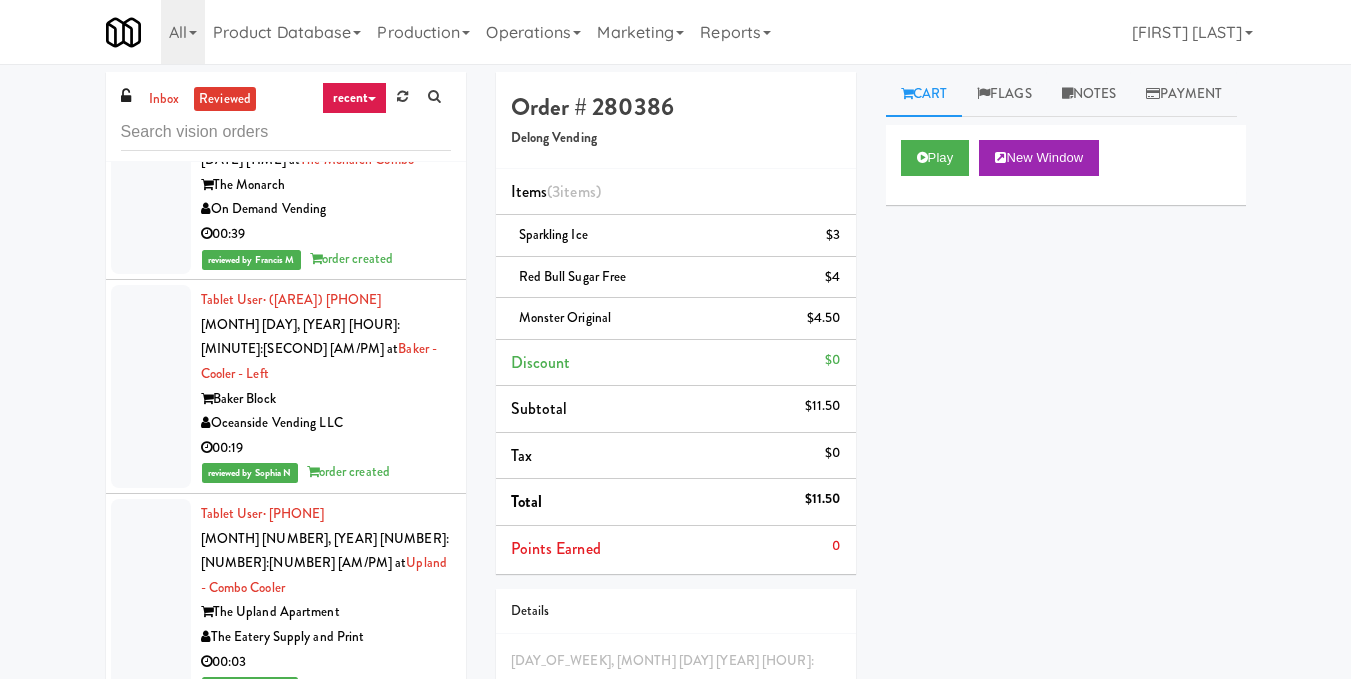 scroll, scrollTop: 112388, scrollLeft: 0, axis: vertical 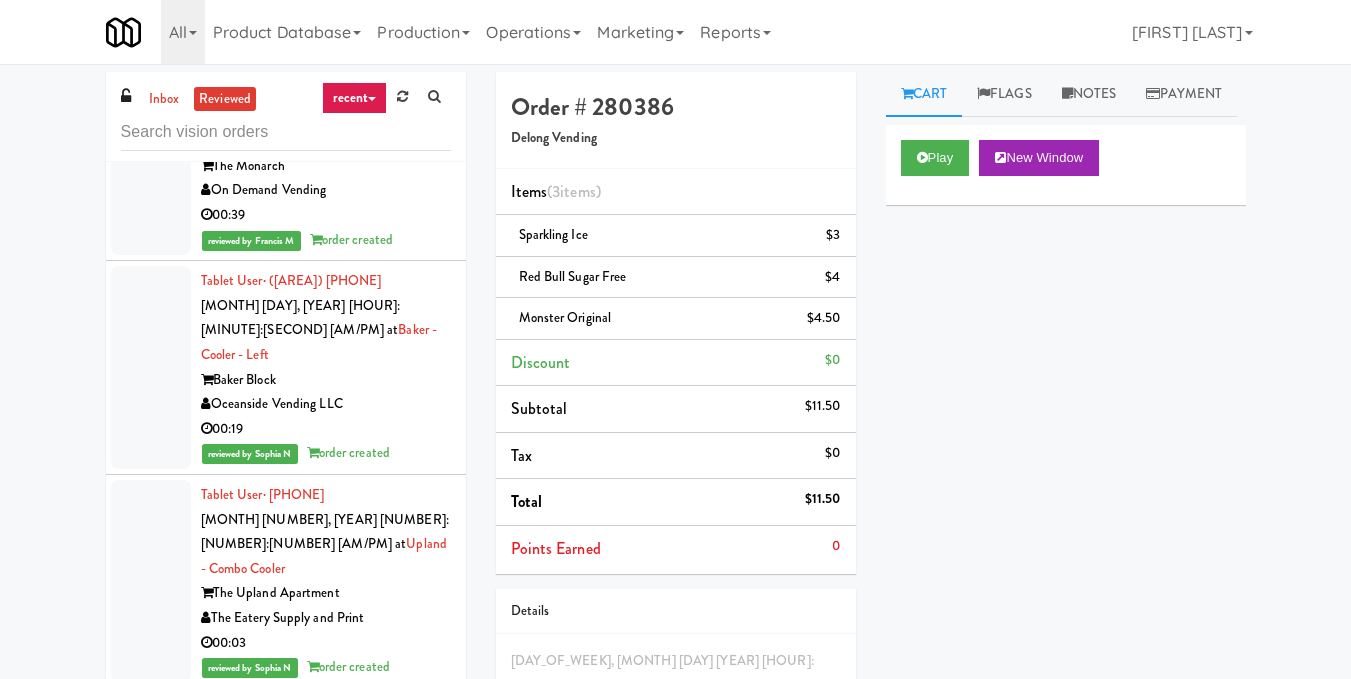 click on "Smart Vending of Virginia" at bounding box center [326, 26] 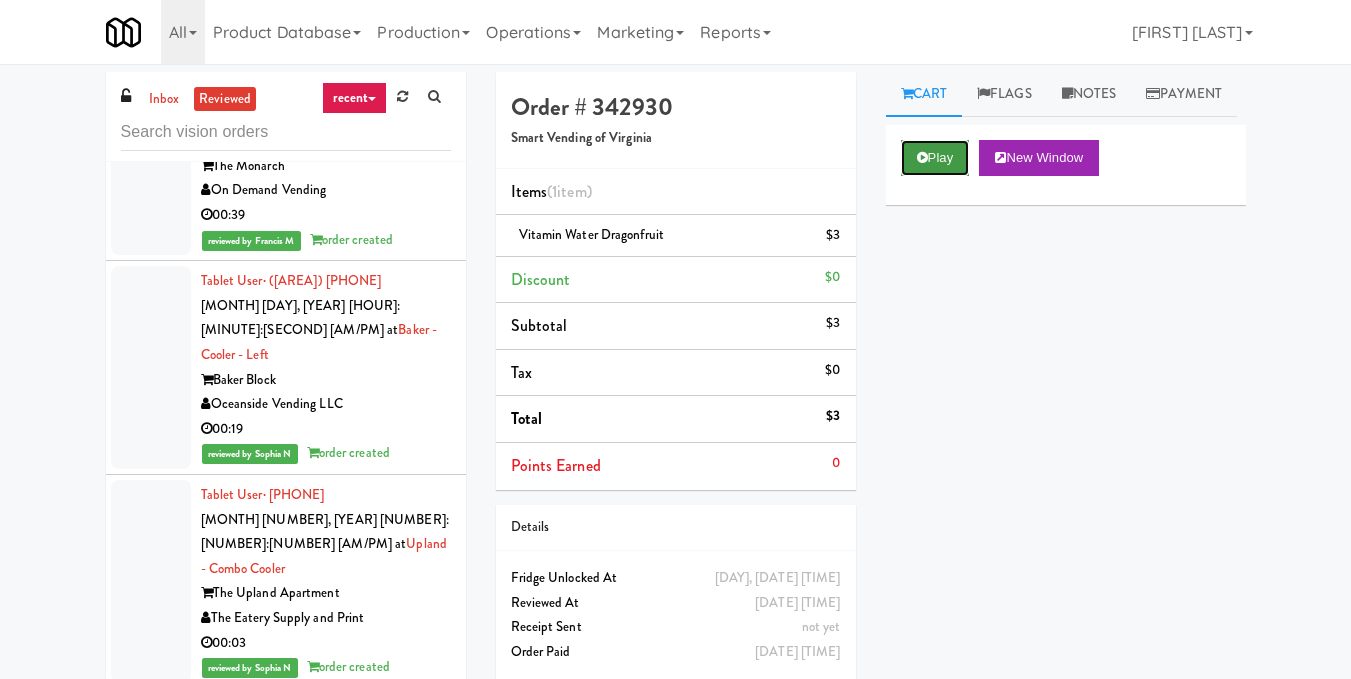 click at bounding box center (922, 157) 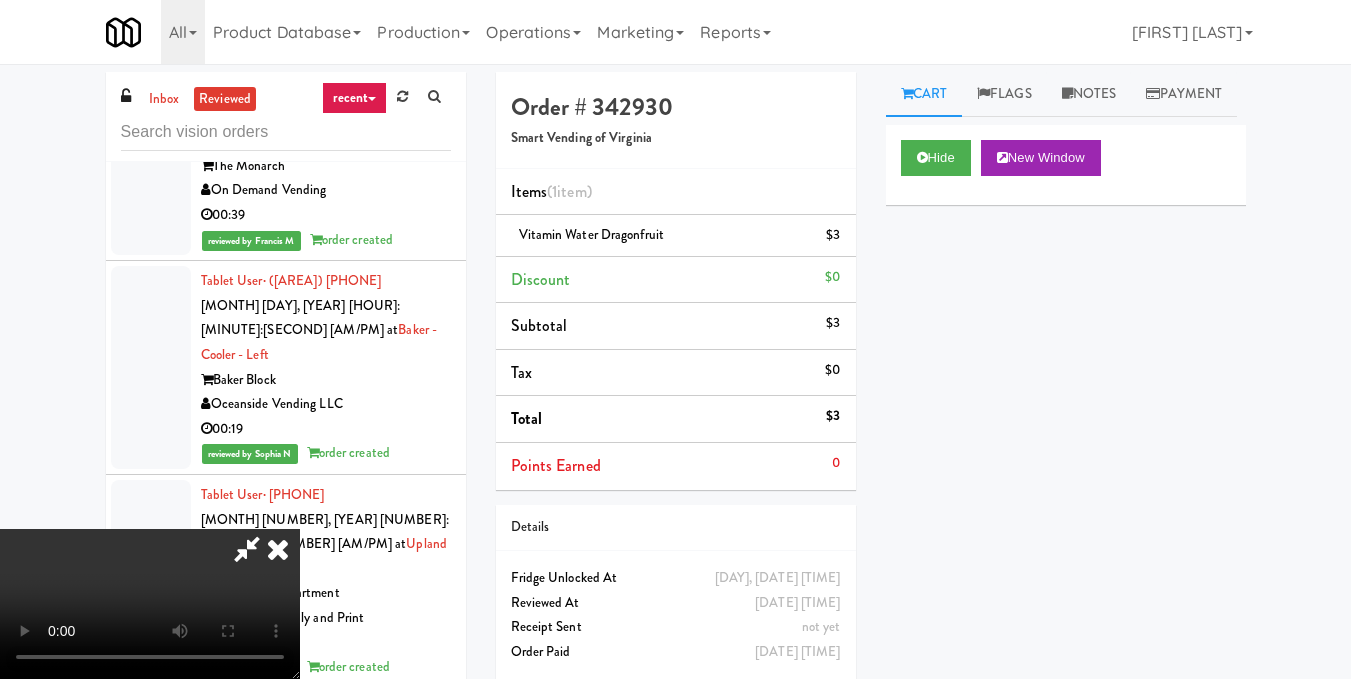 click at bounding box center (247, 549) 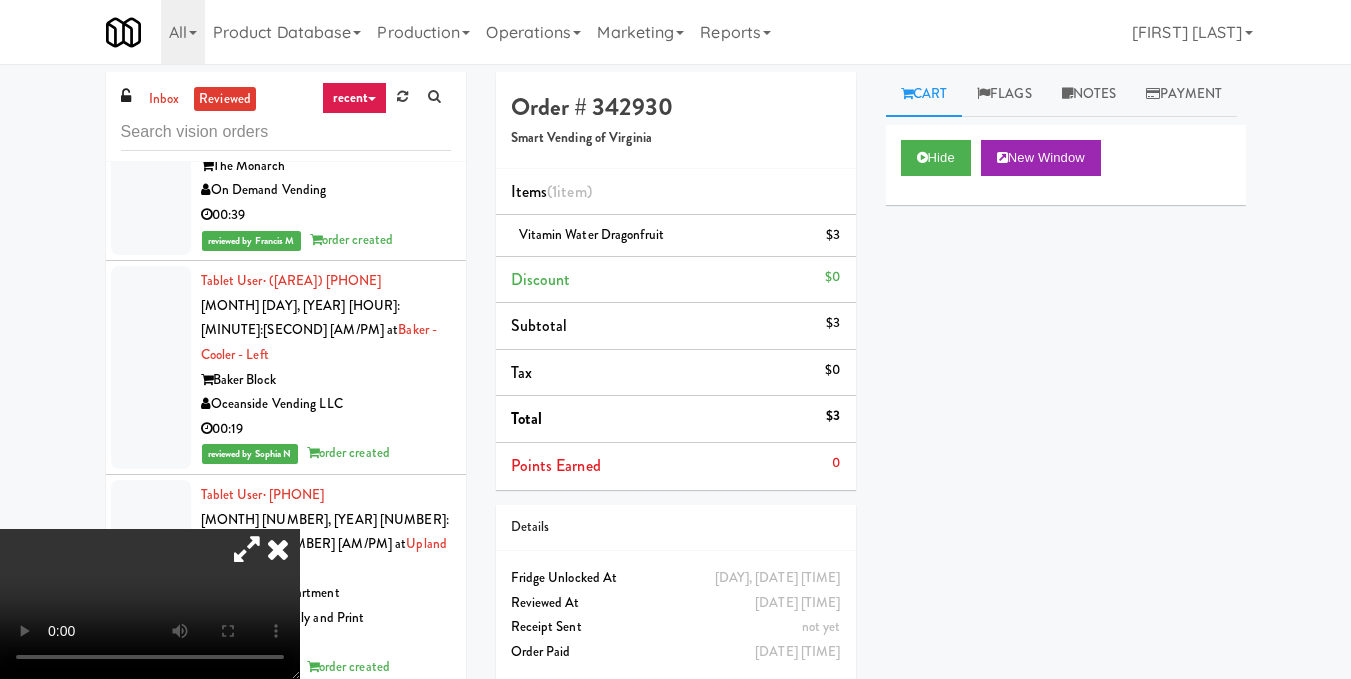 drag, startPoint x: 348, startPoint y: 346, endPoint x: 212, endPoint y: 343, distance: 136.03308 